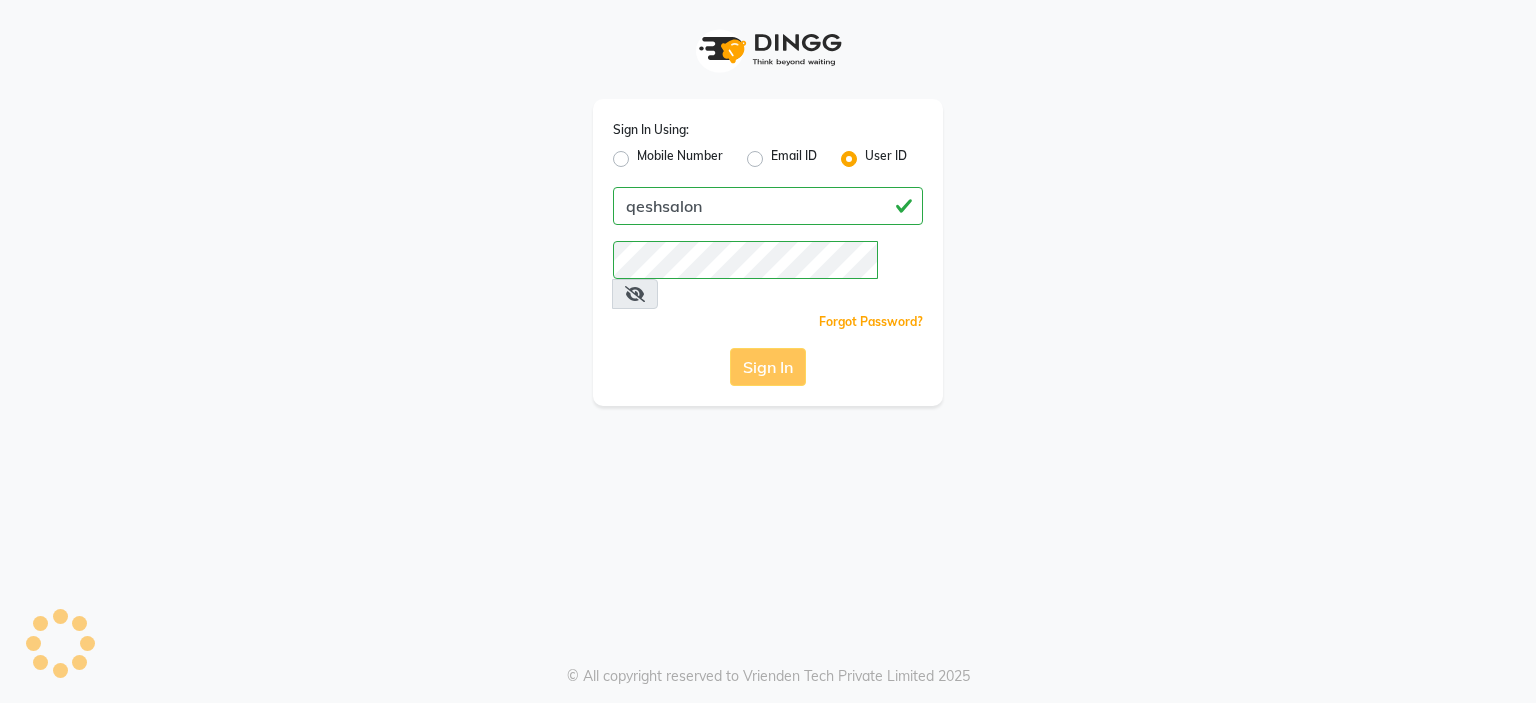 scroll, scrollTop: 0, scrollLeft: 0, axis: both 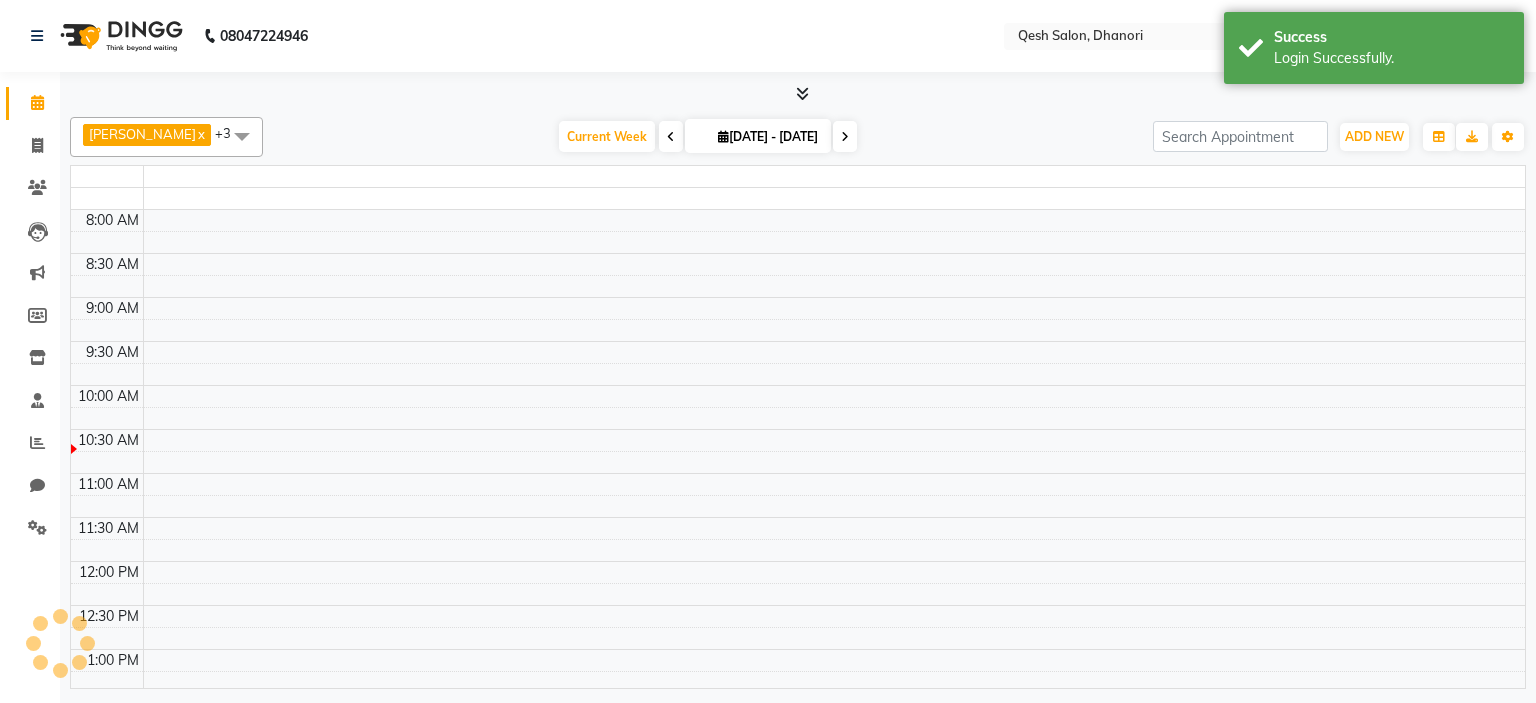 select on "en" 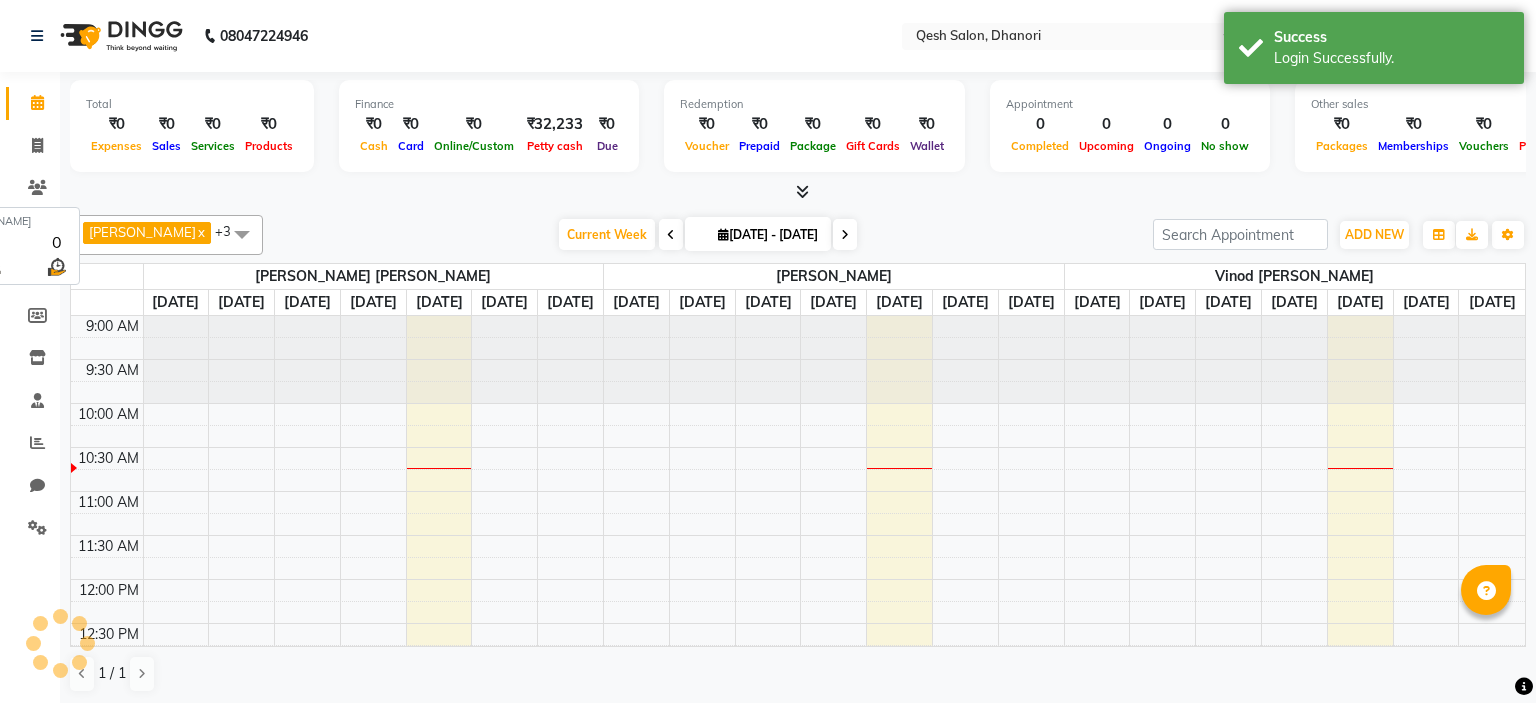 scroll, scrollTop: 0, scrollLeft: 0, axis: both 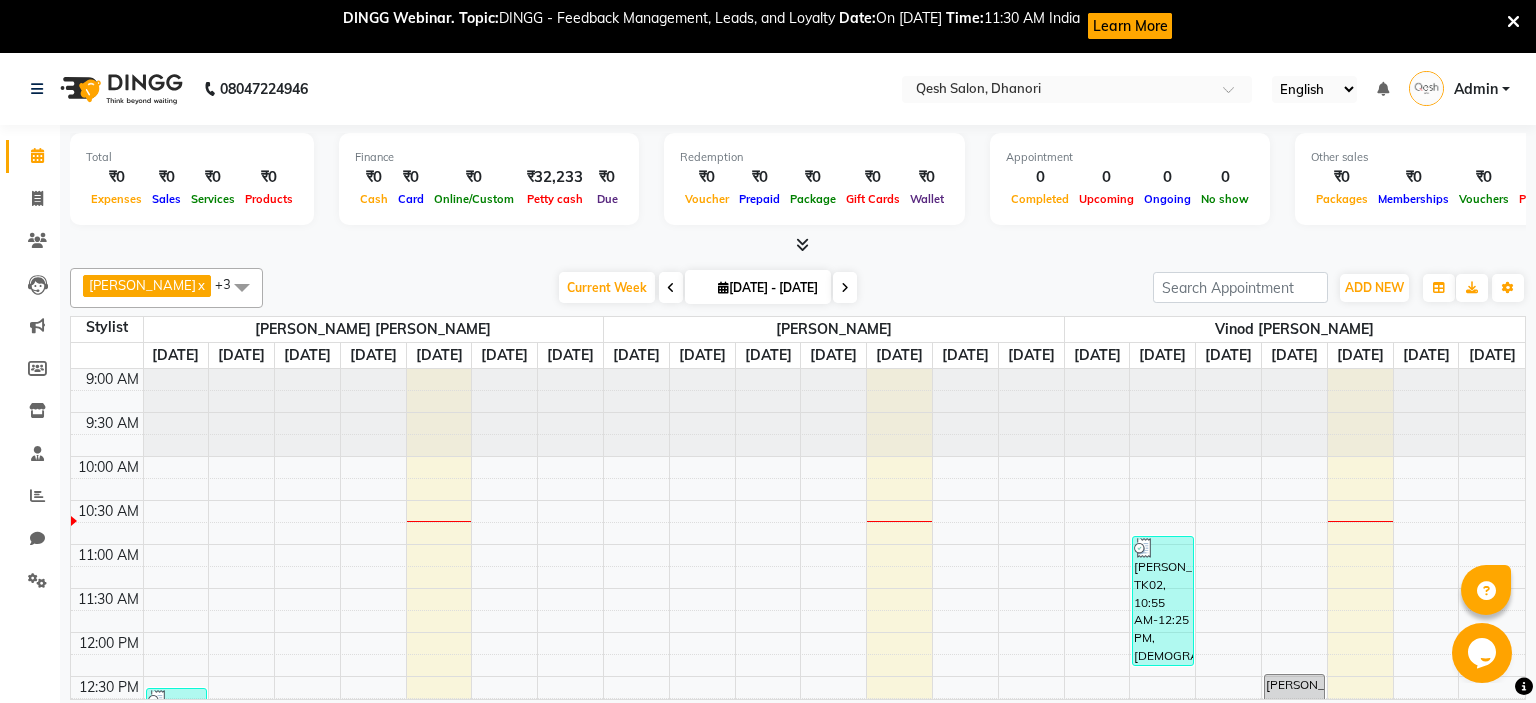 click at bounding box center (1513, 22) 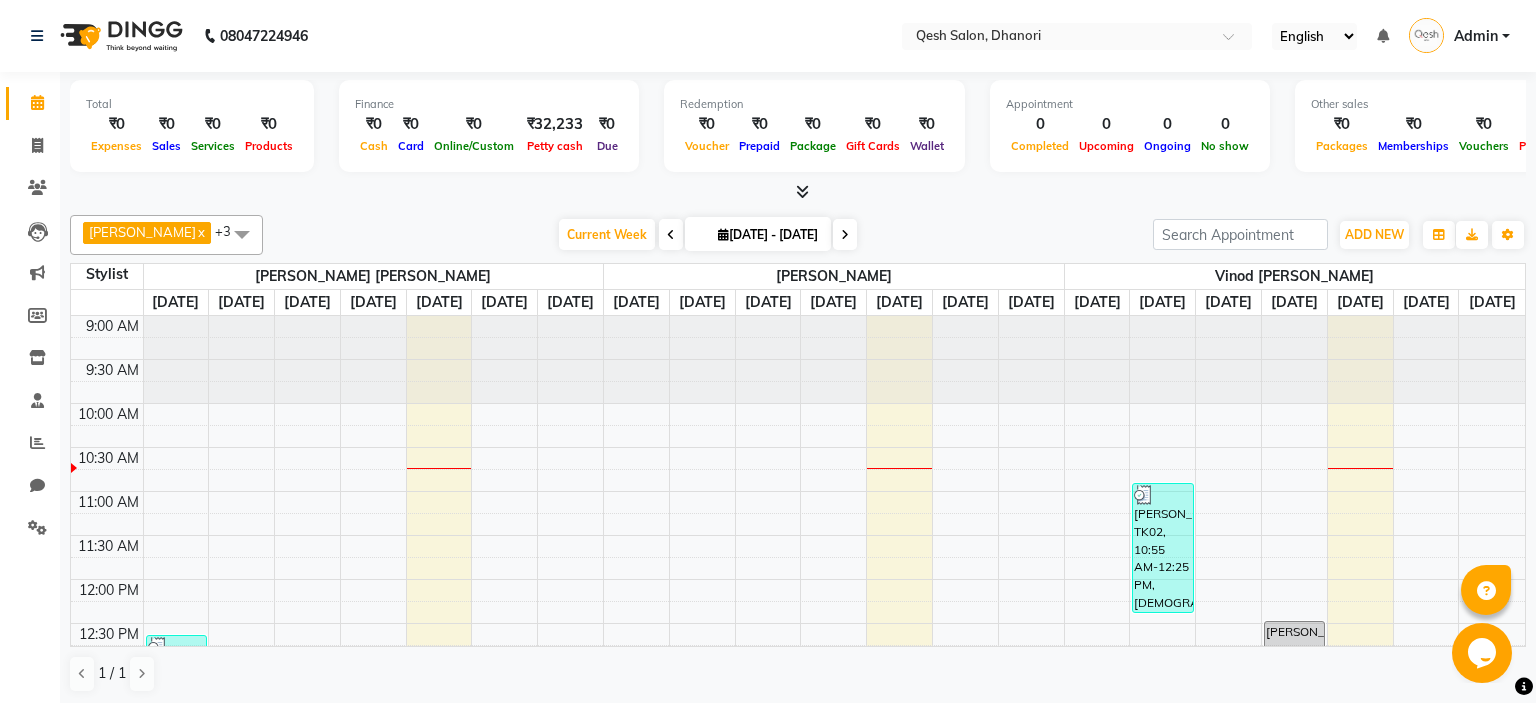 scroll, scrollTop: 0, scrollLeft: 0, axis: both 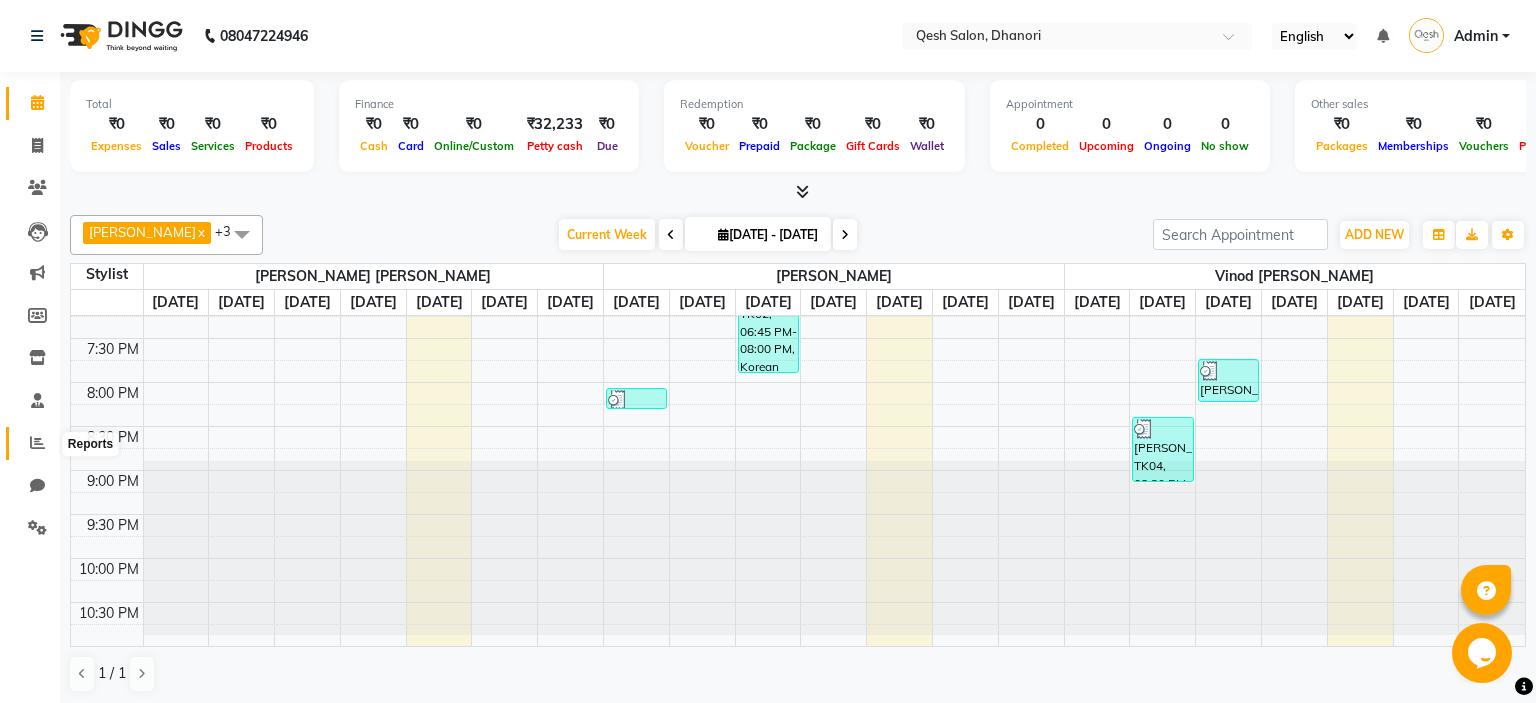 click 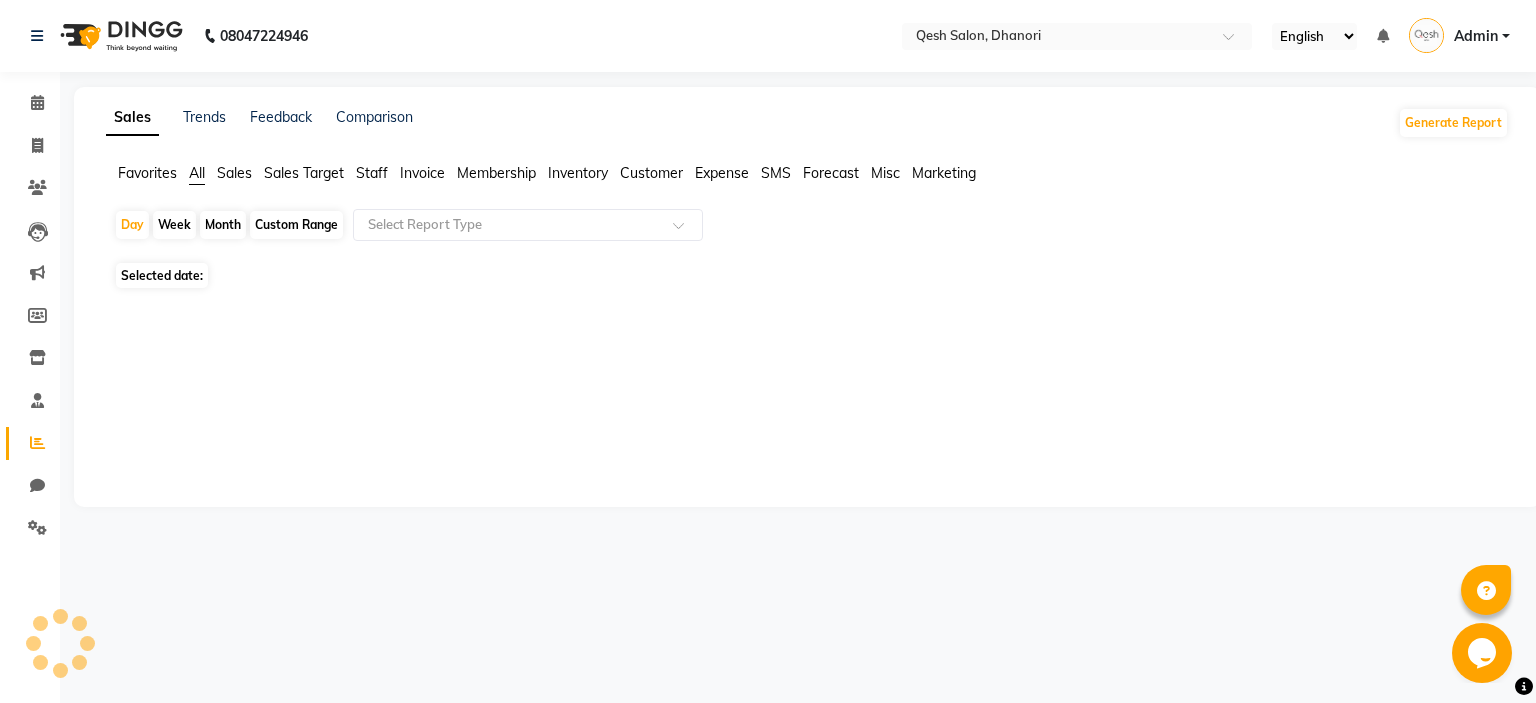 scroll, scrollTop: 0, scrollLeft: 0, axis: both 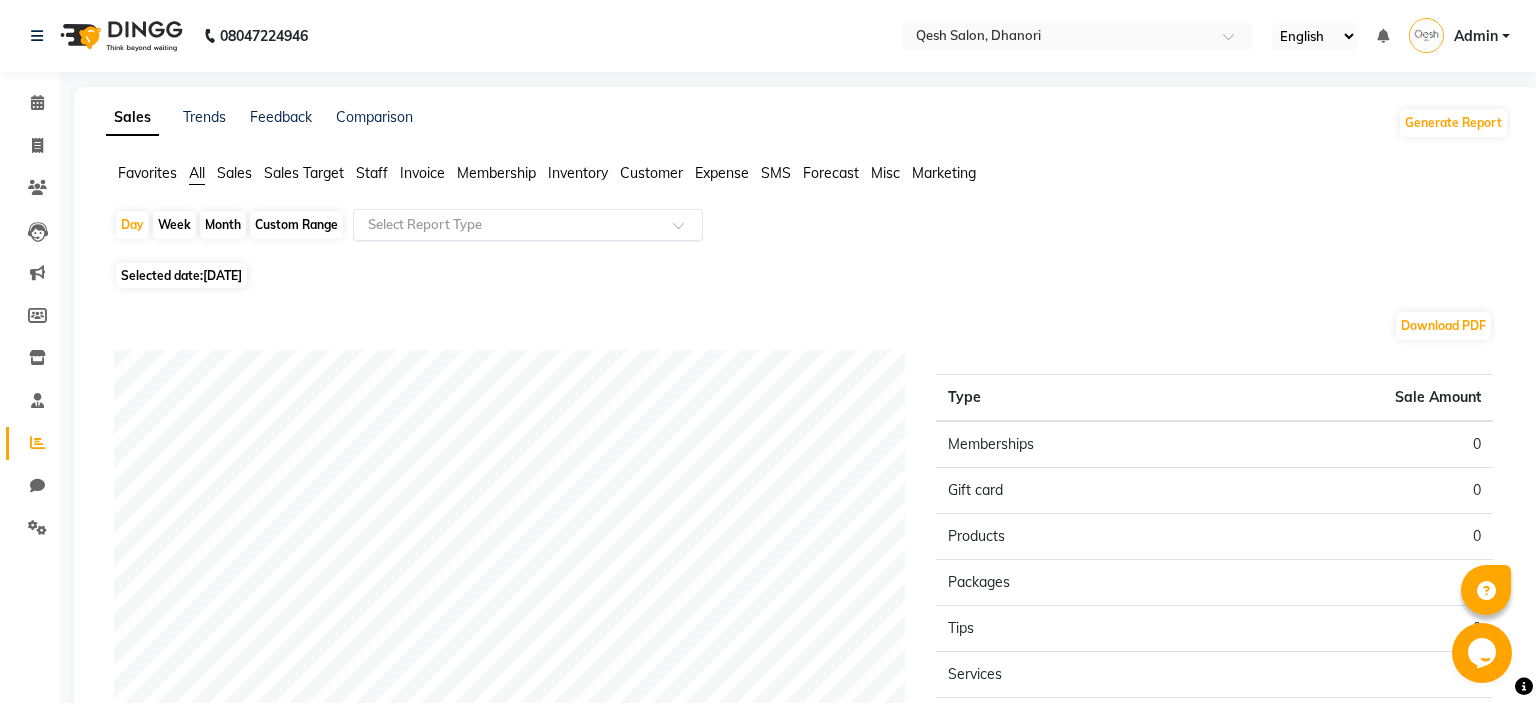 click 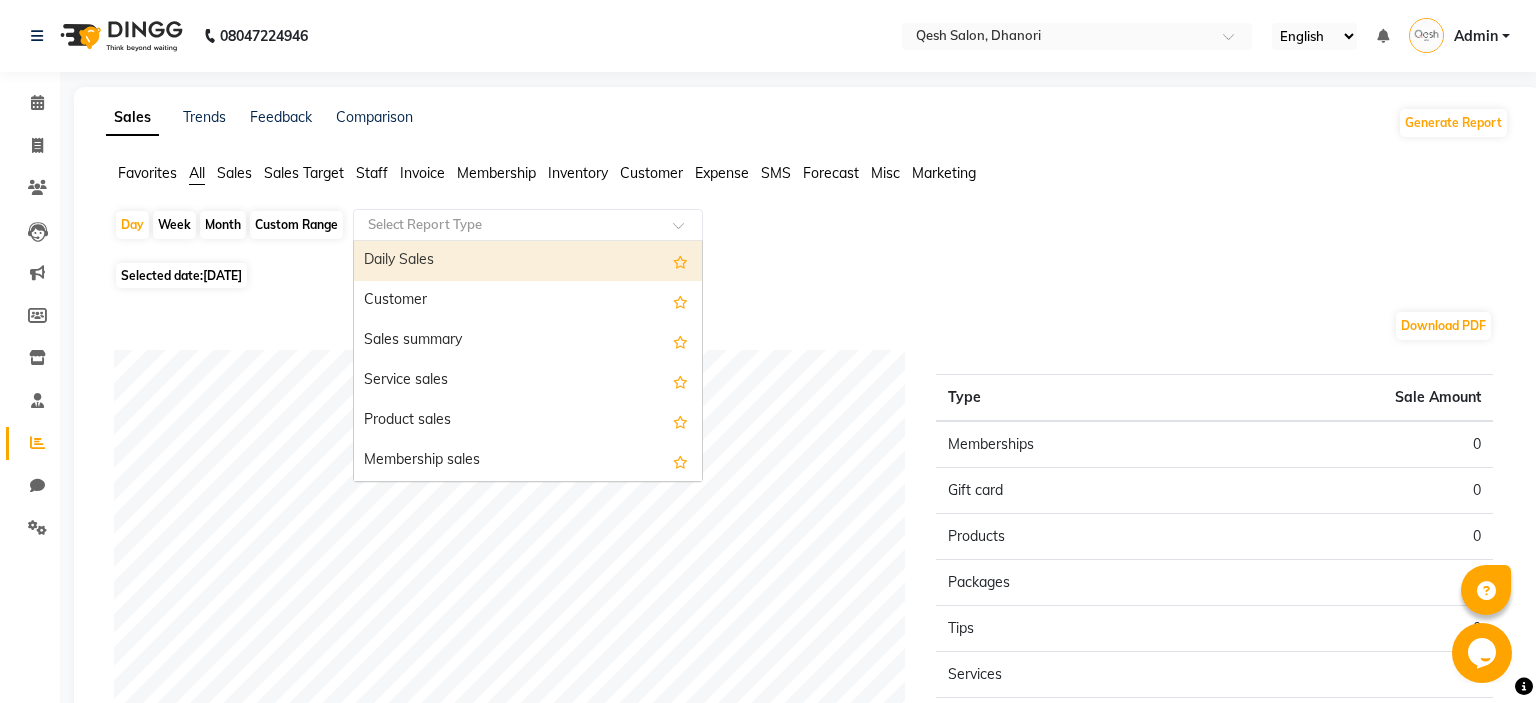 click 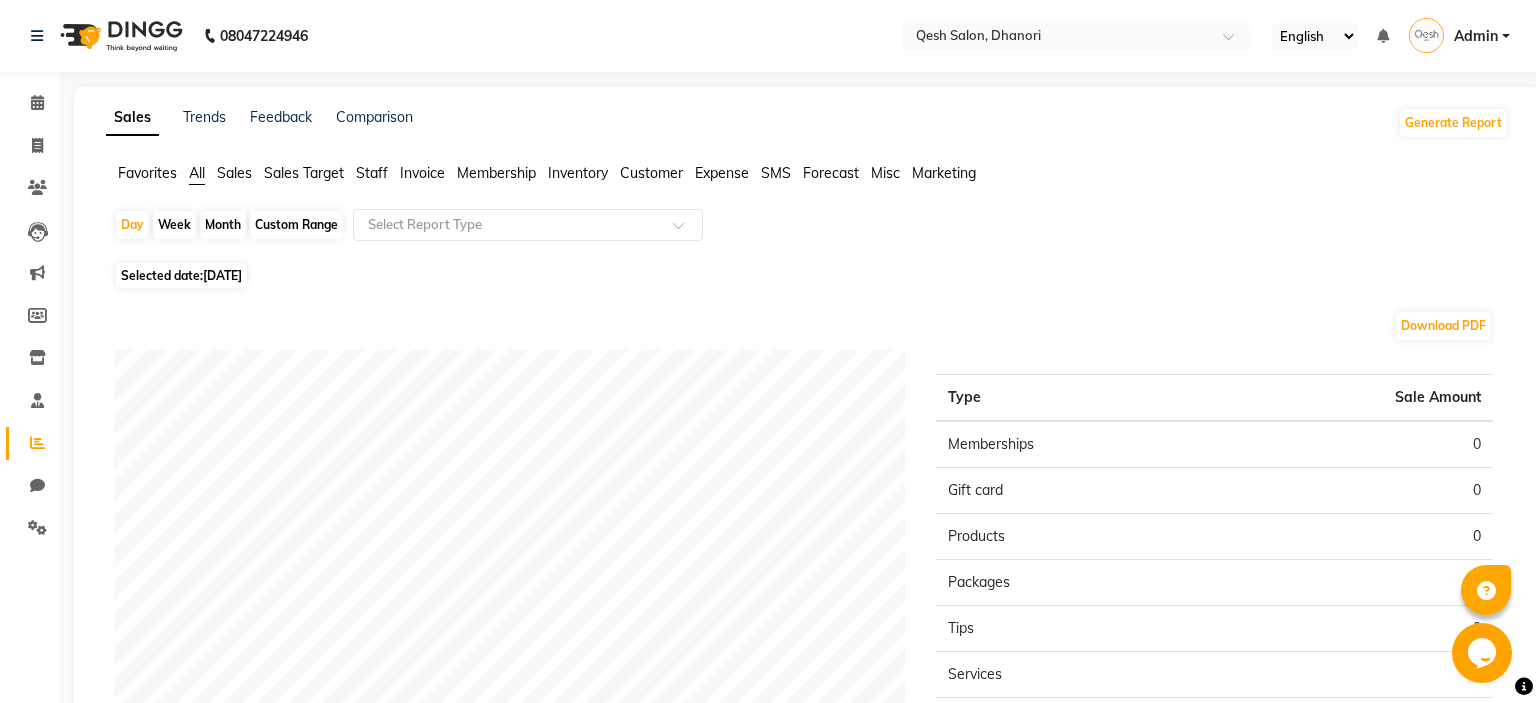 click on "Staff" 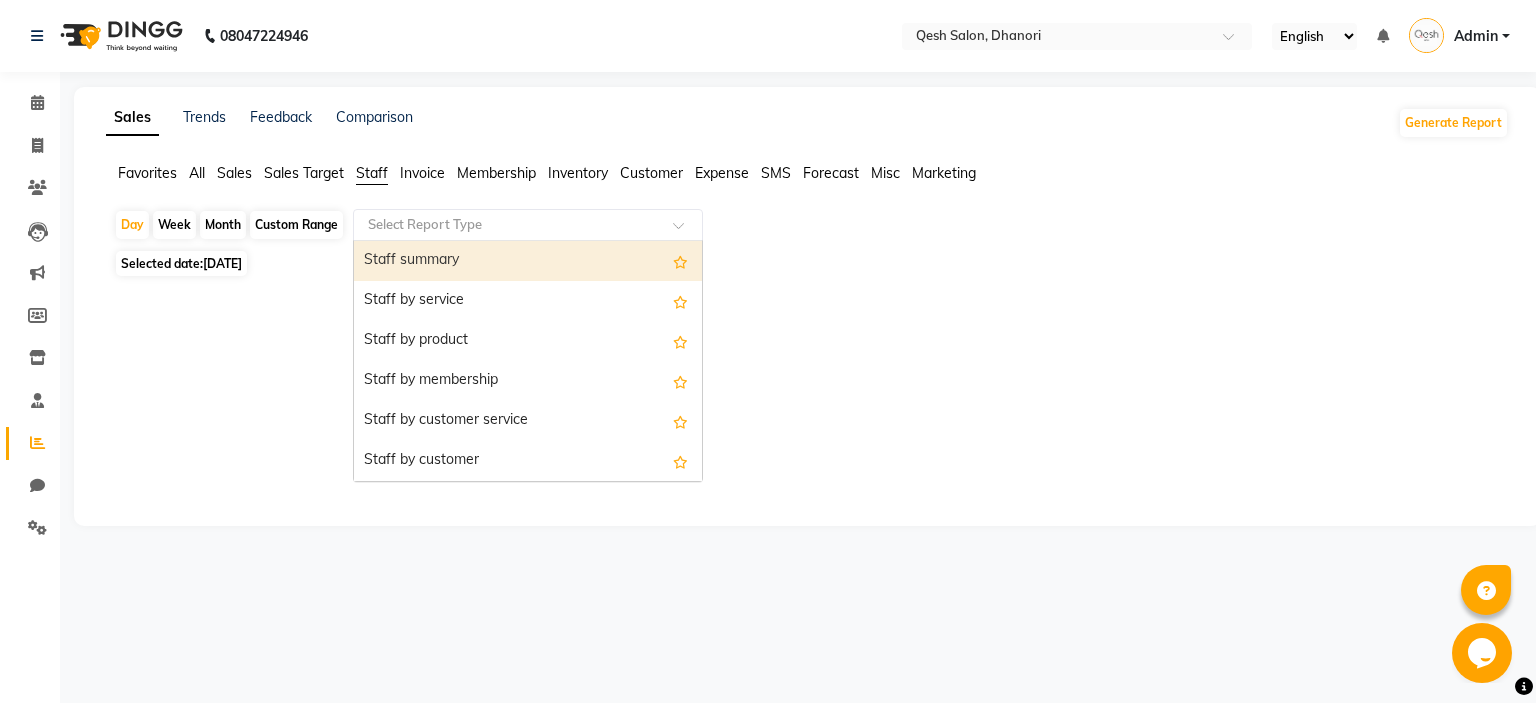 click 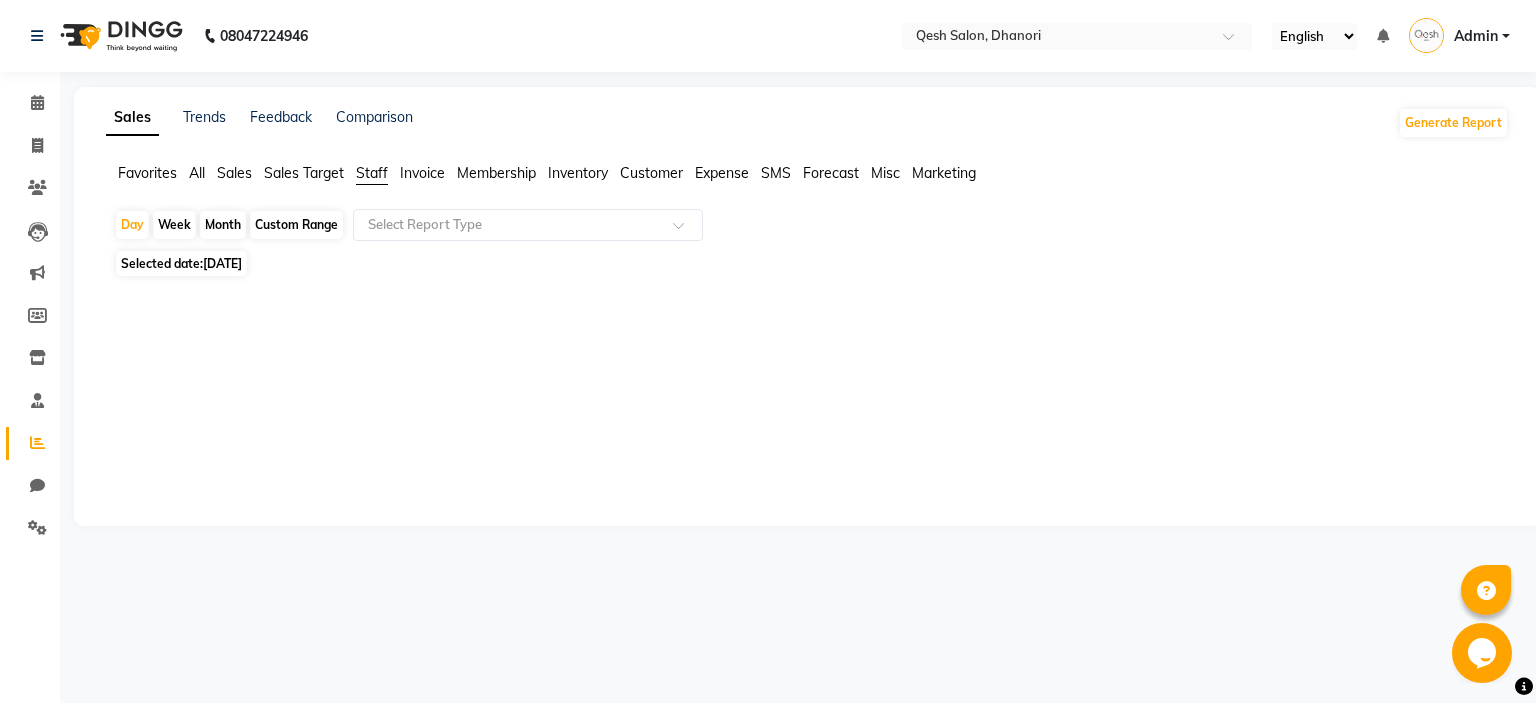click on "Sales" 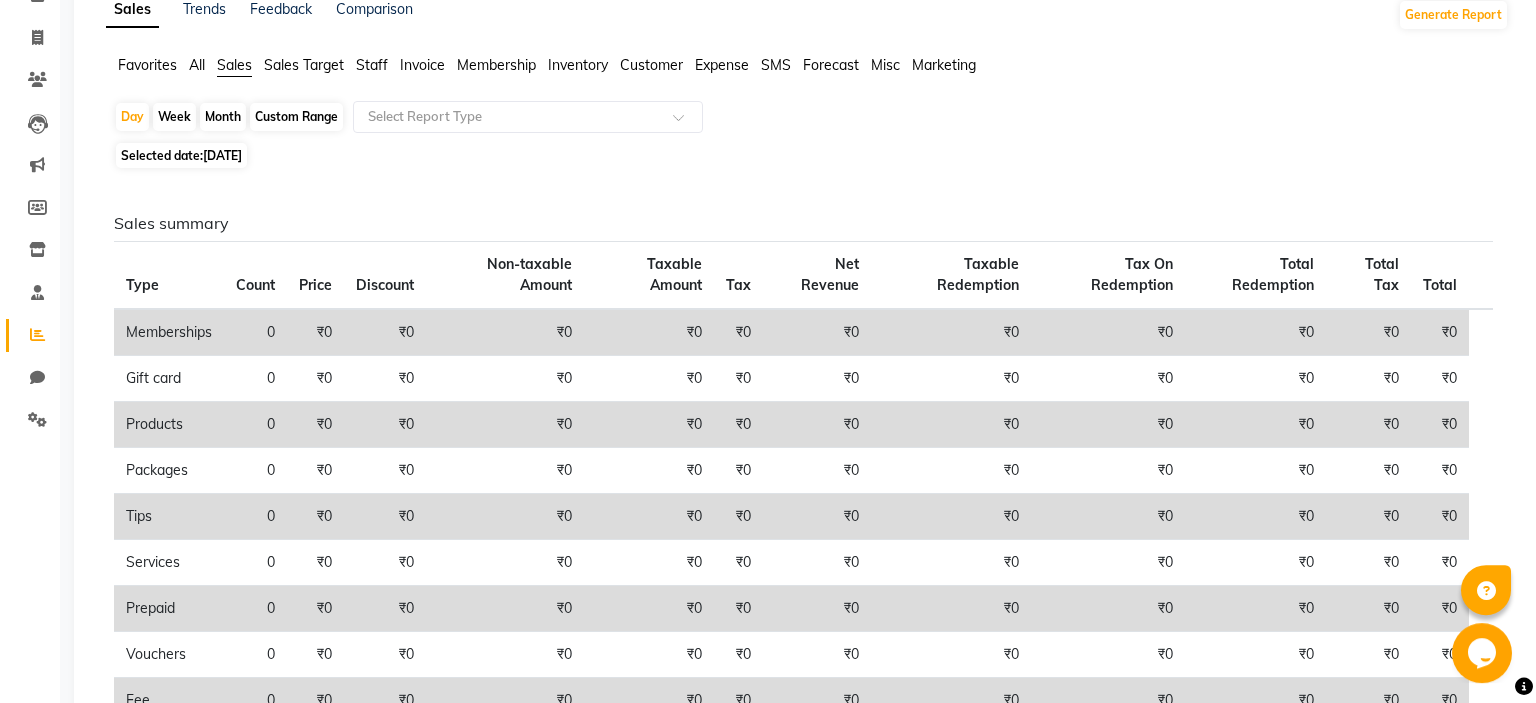 scroll, scrollTop: 0, scrollLeft: 0, axis: both 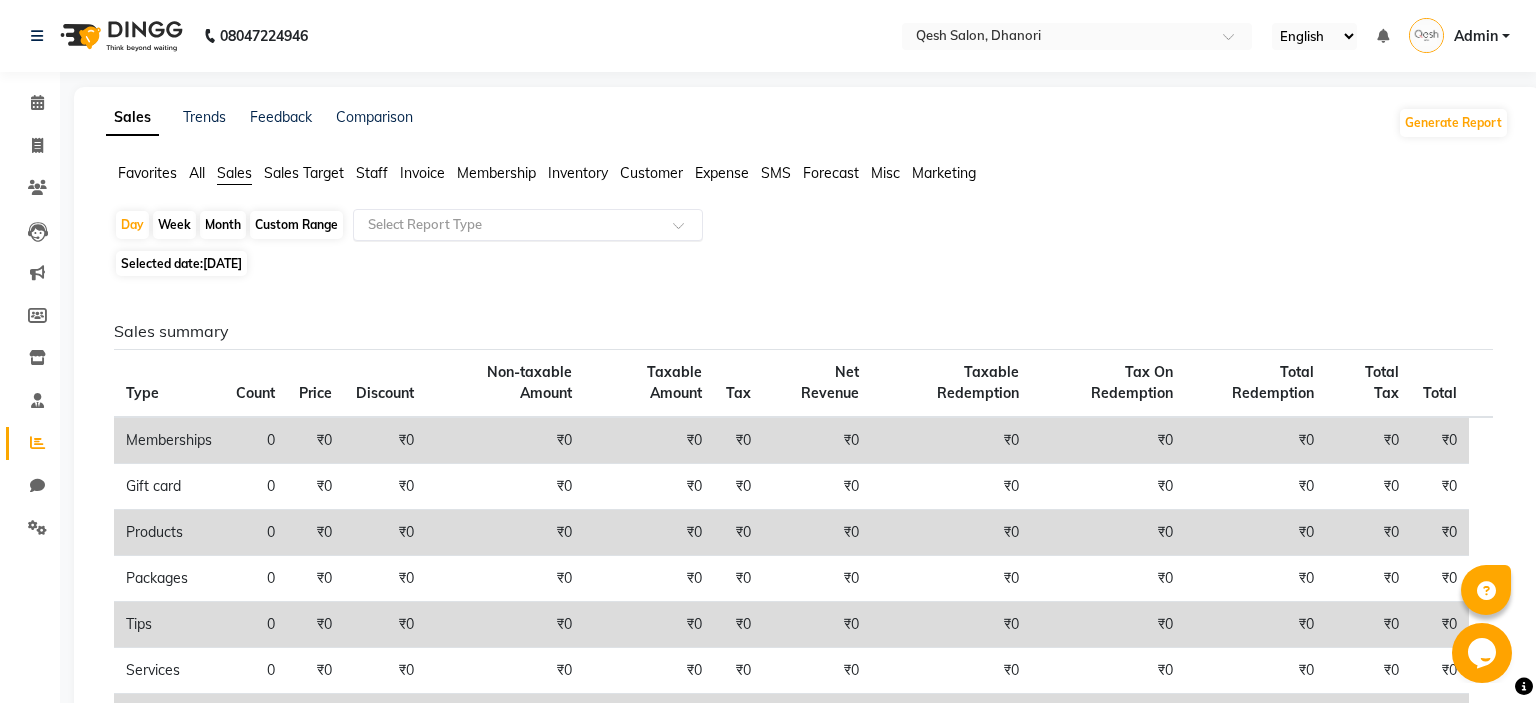 click 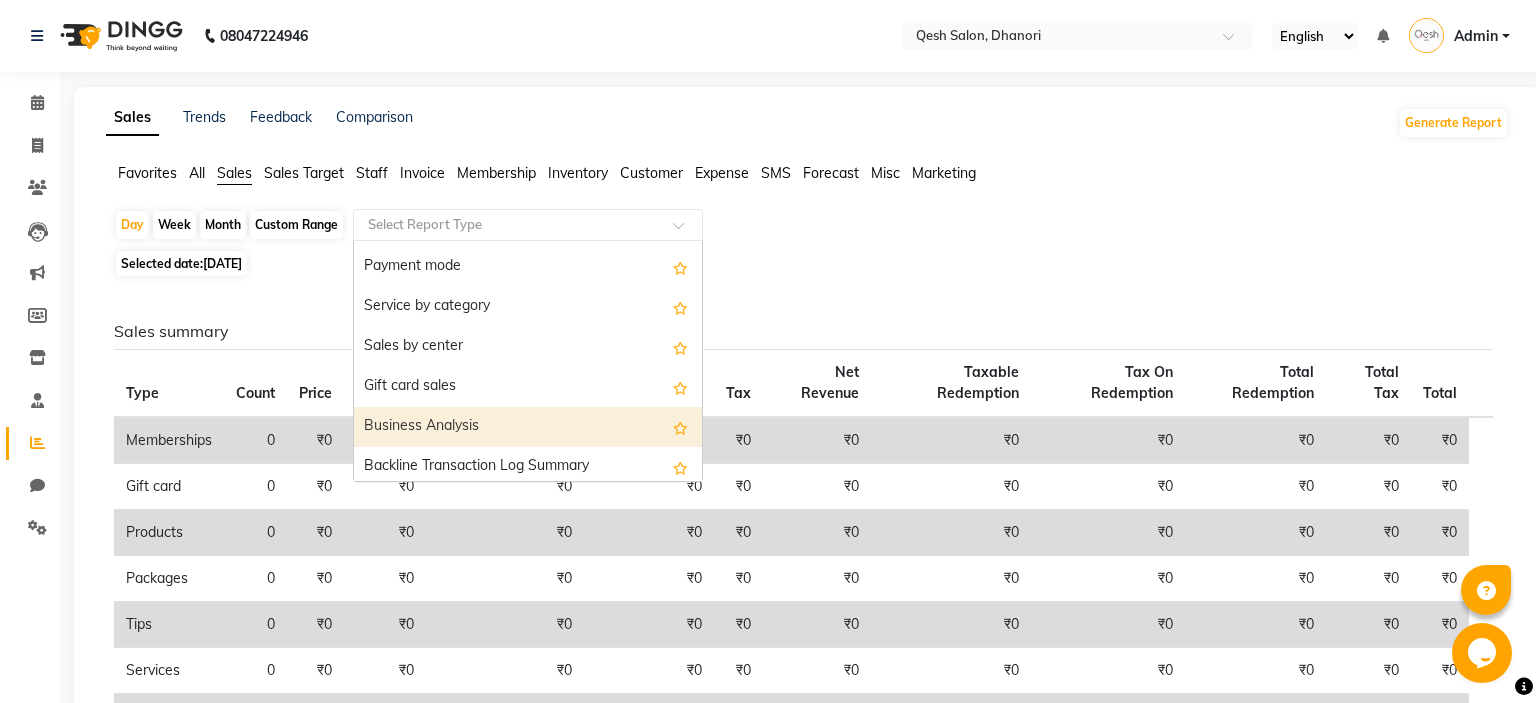 scroll, scrollTop: 317, scrollLeft: 0, axis: vertical 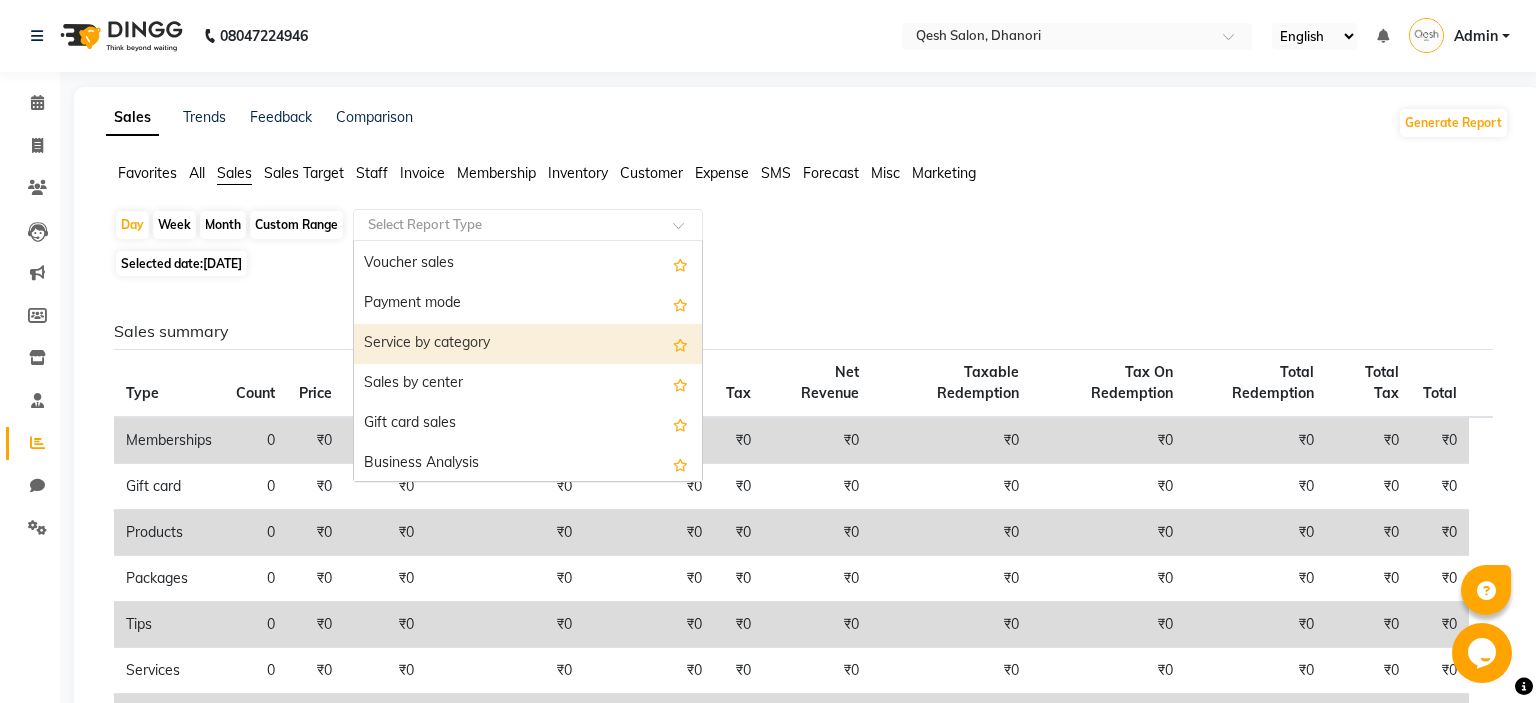 click on "Service by category" at bounding box center [528, 344] 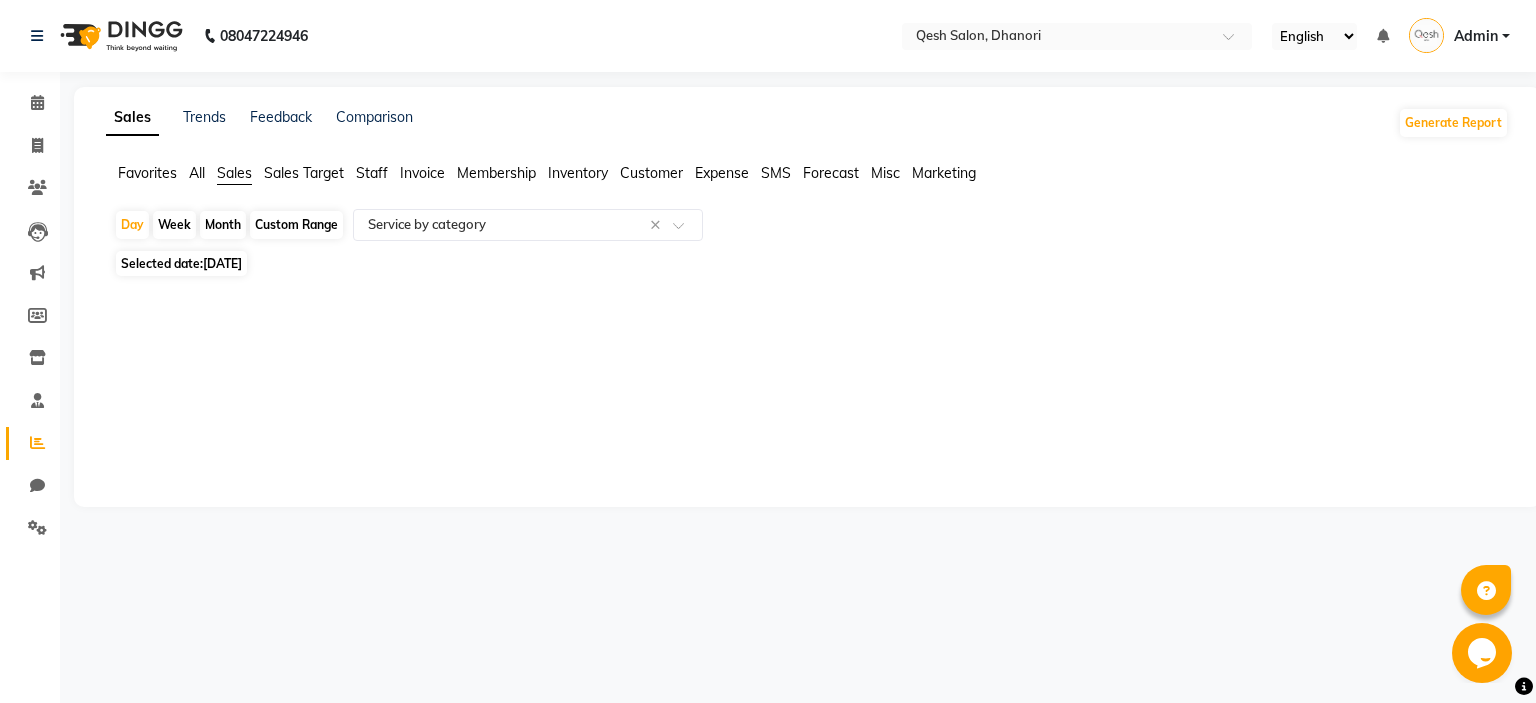 click on "Day   Week   Month   Custom Range  Select Report Type × Service by category ×" 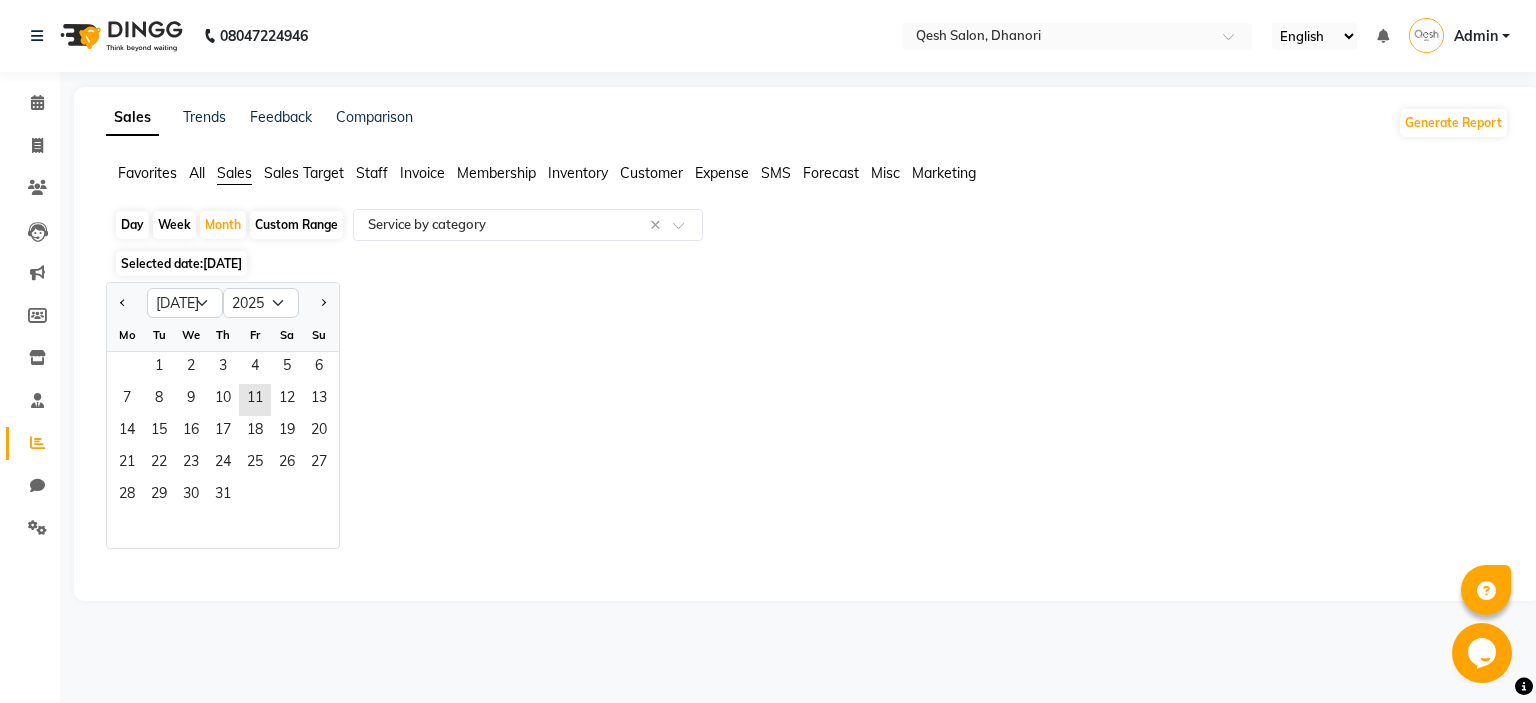 click 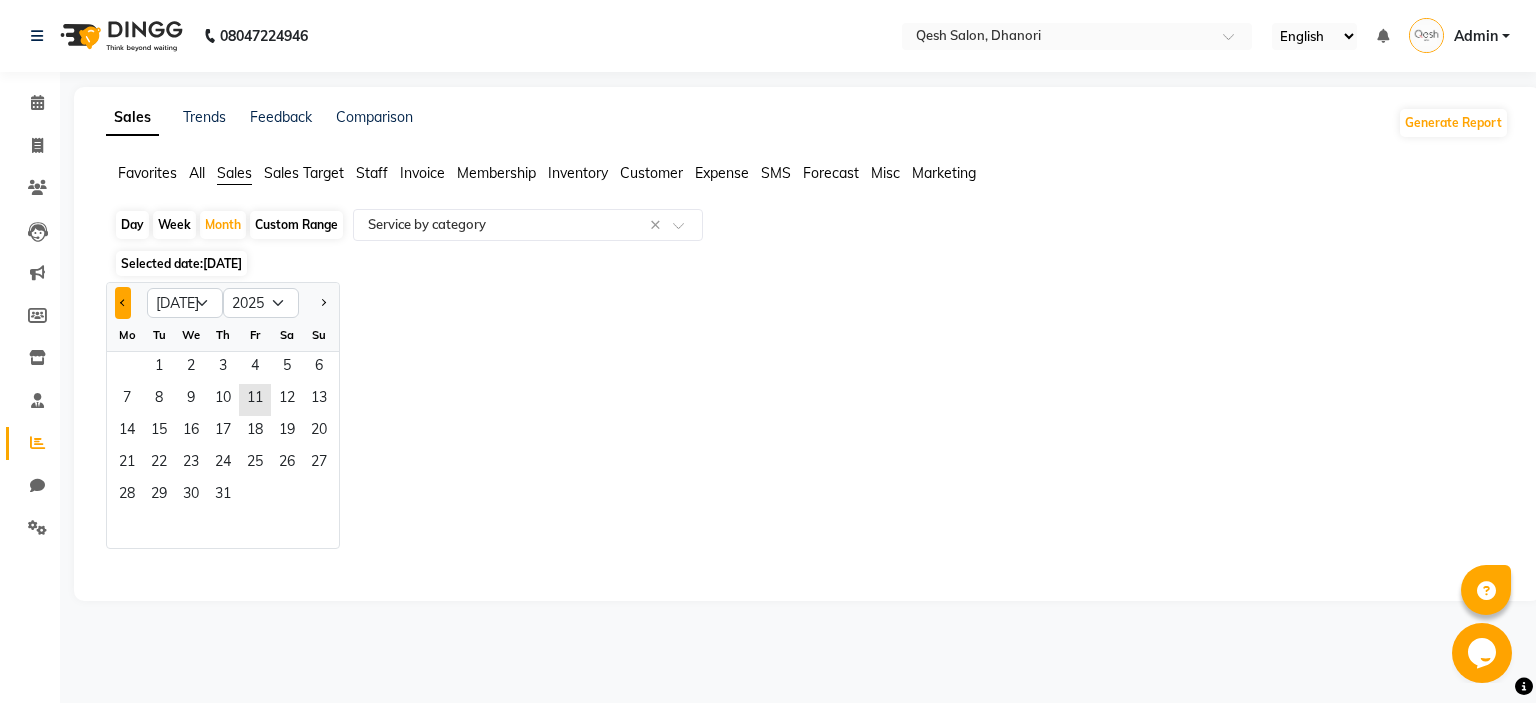 click 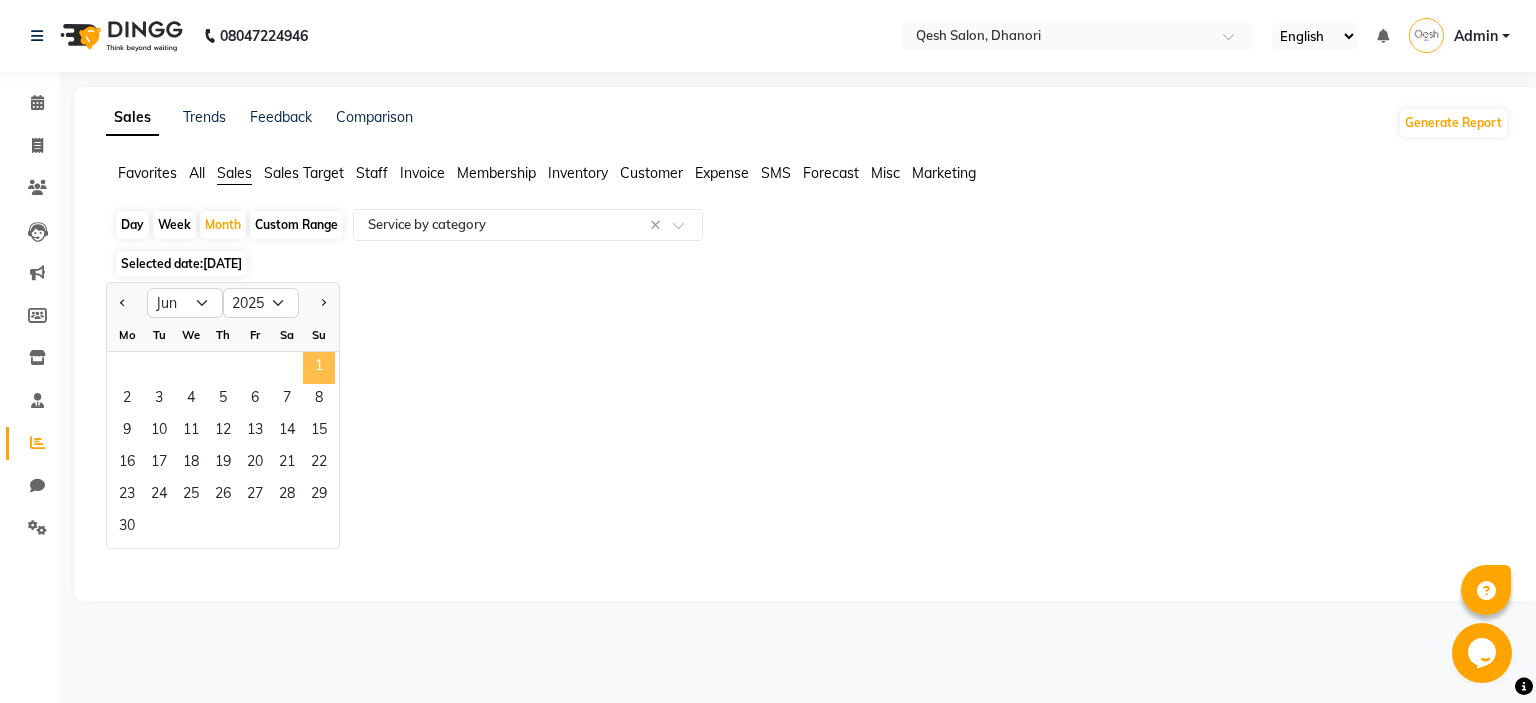 click on "1" 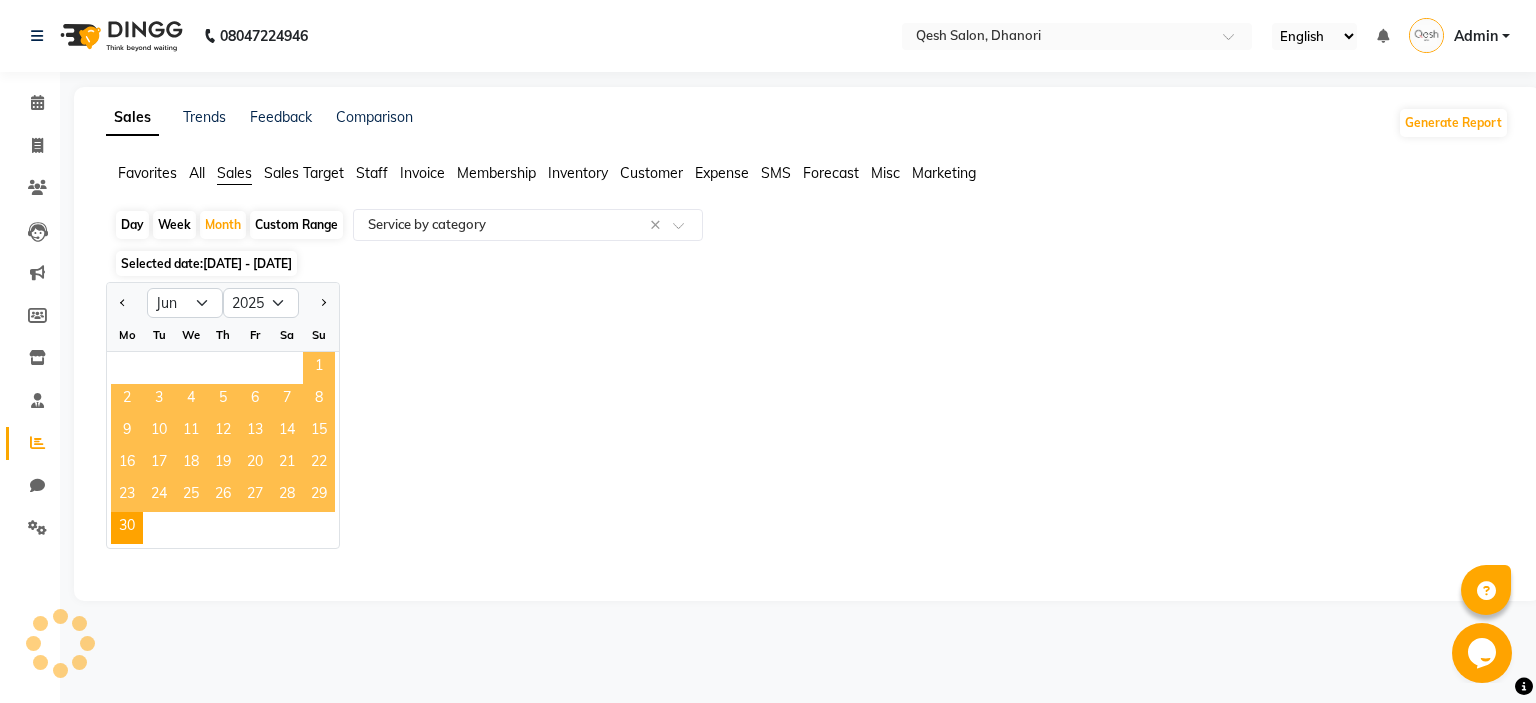 select on "filtered_report" 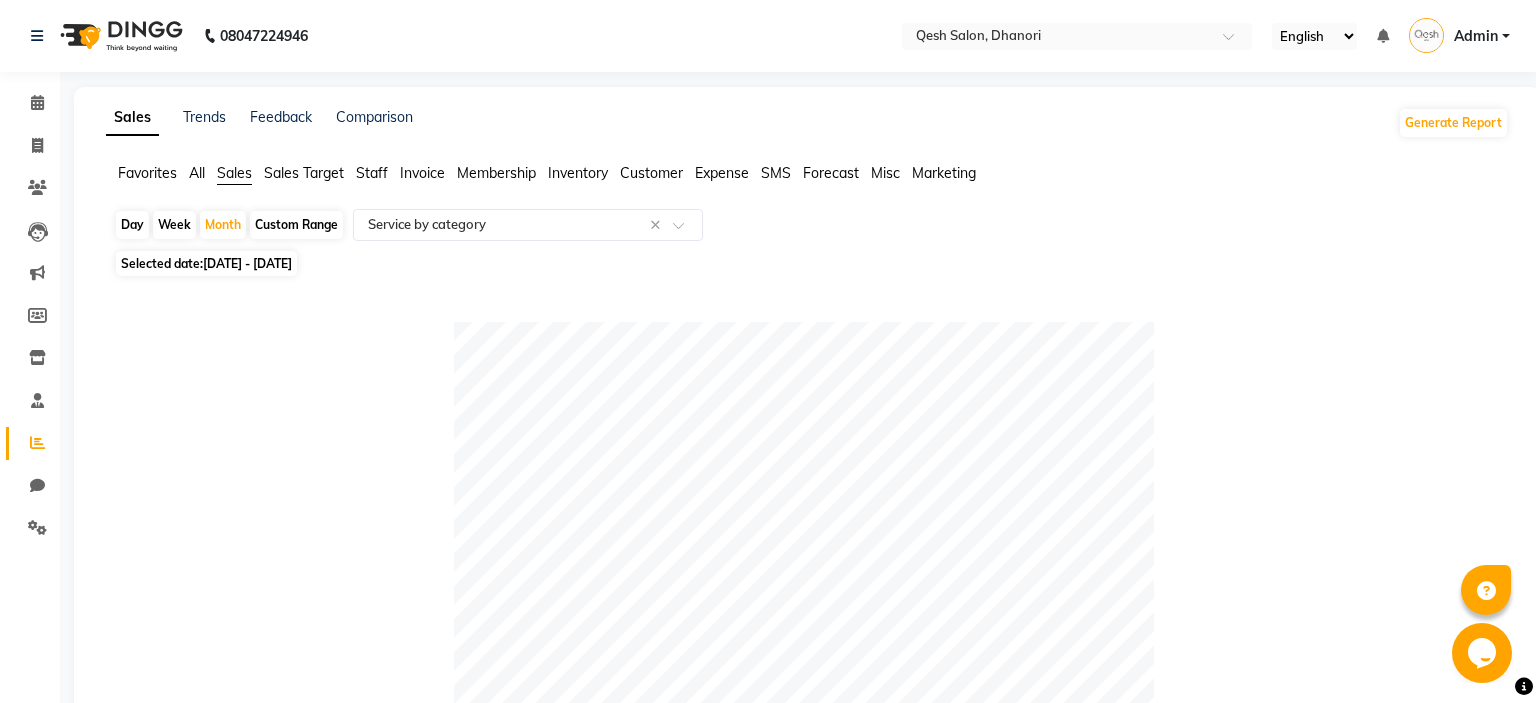 click on "Selected date:  [DATE] - [DATE]" 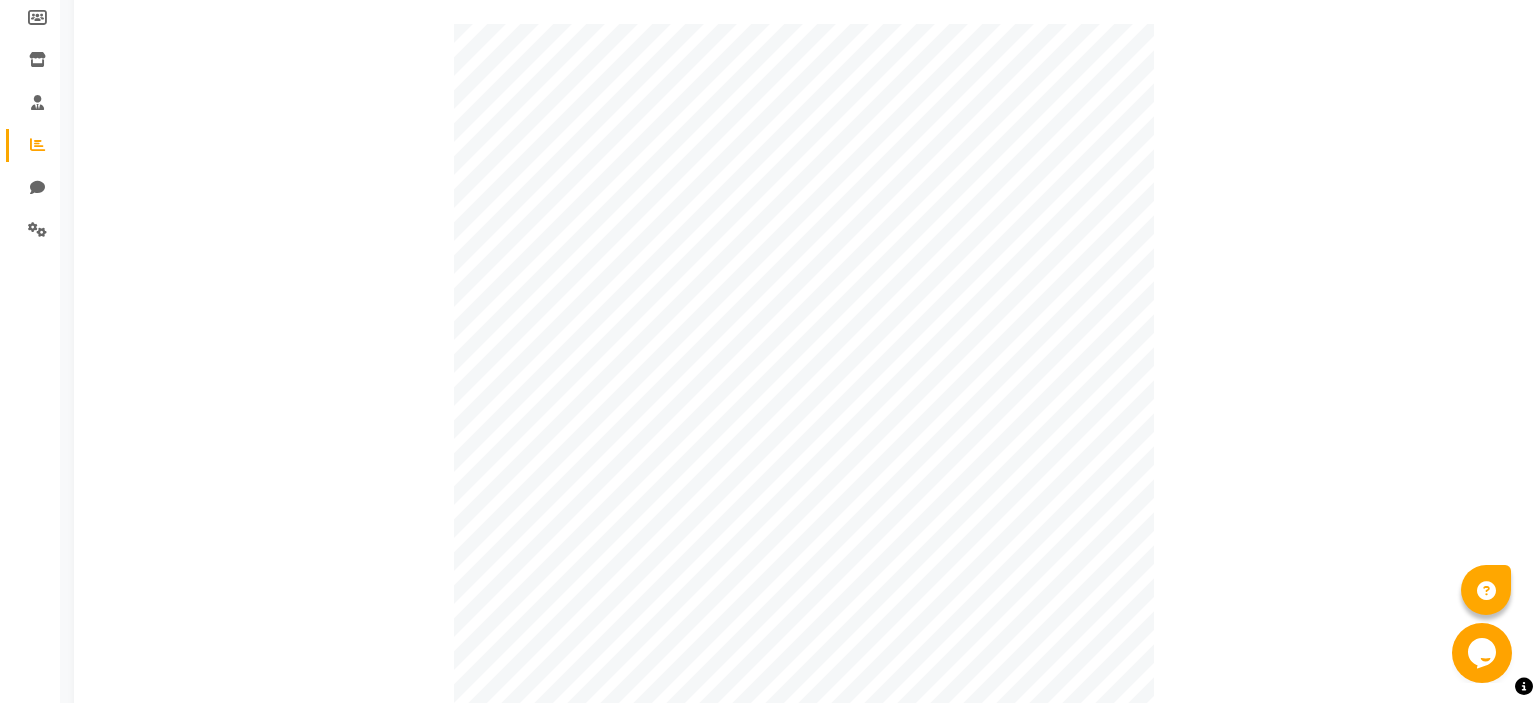 scroll, scrollTop: 1037, scrollLeft: 0, axis: vertical 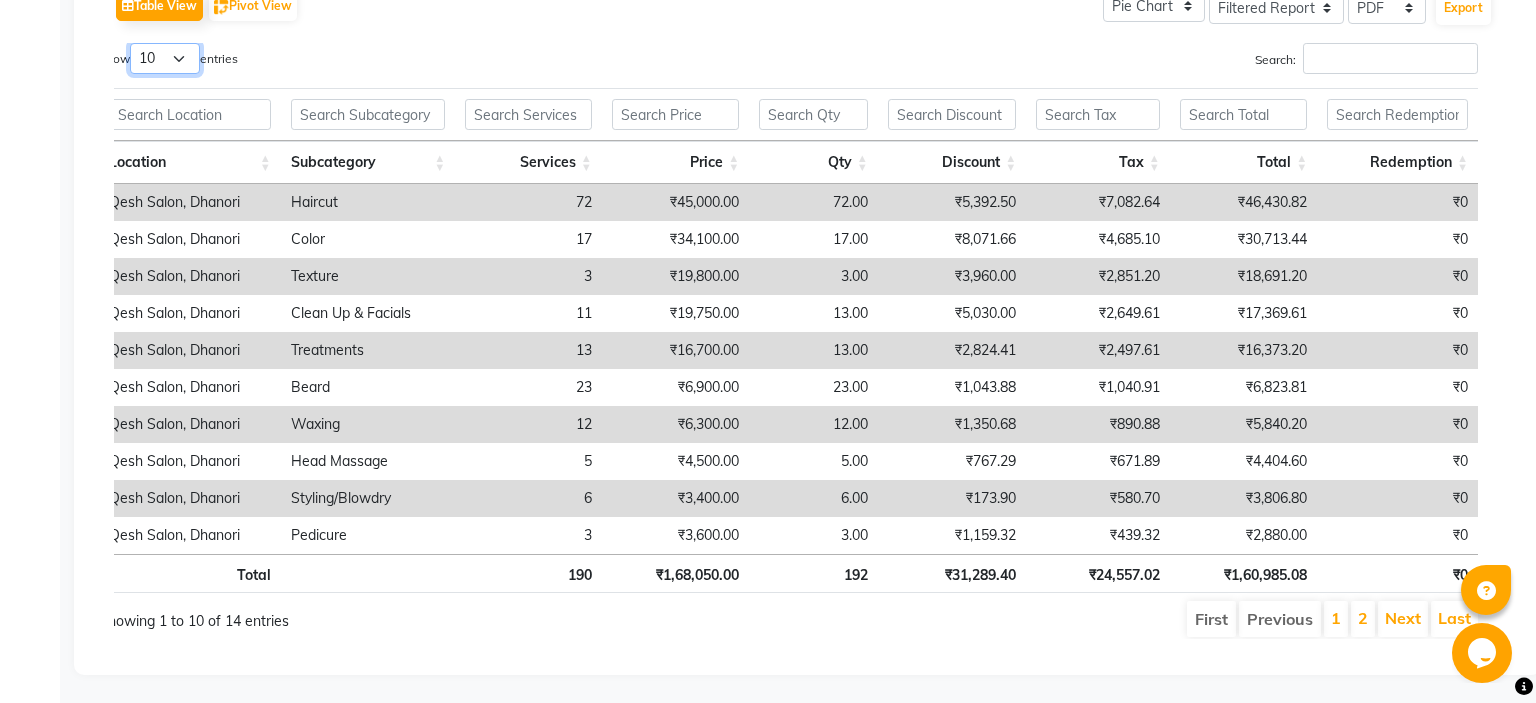 click on "10 25 50 100" at bounding box center [165, 58] 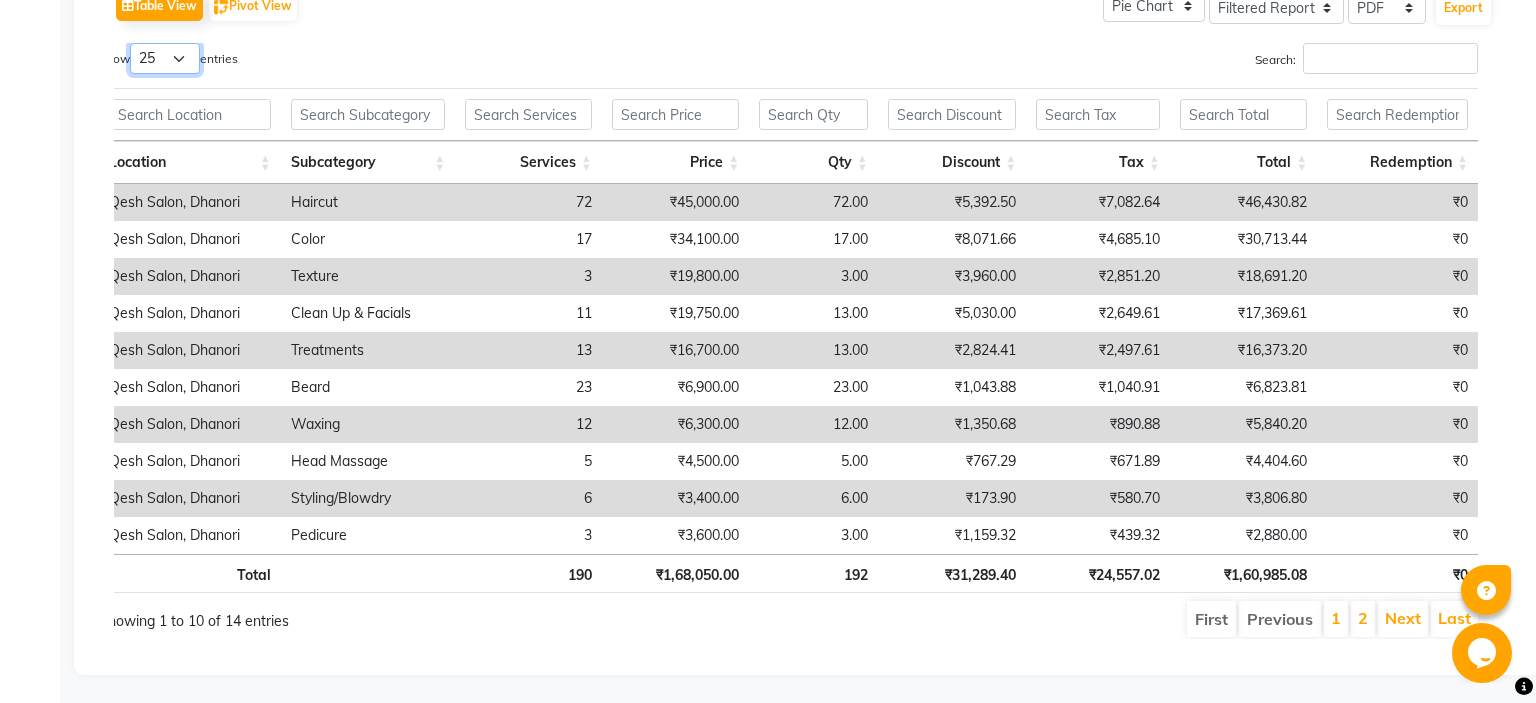 click on "25" at bounding box center (0, 0) 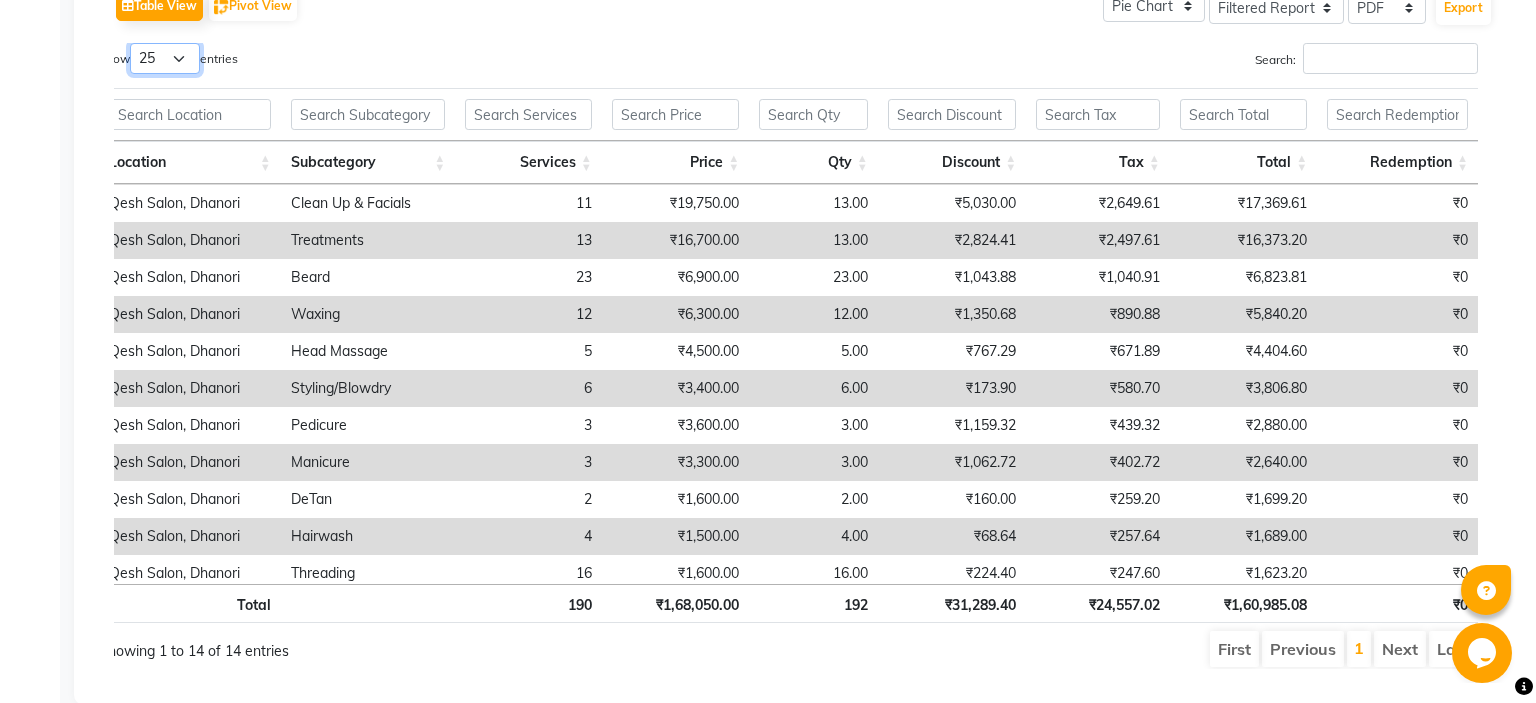 scroll, scrollTop: 118, scrollLeft: 0, axis: vertical 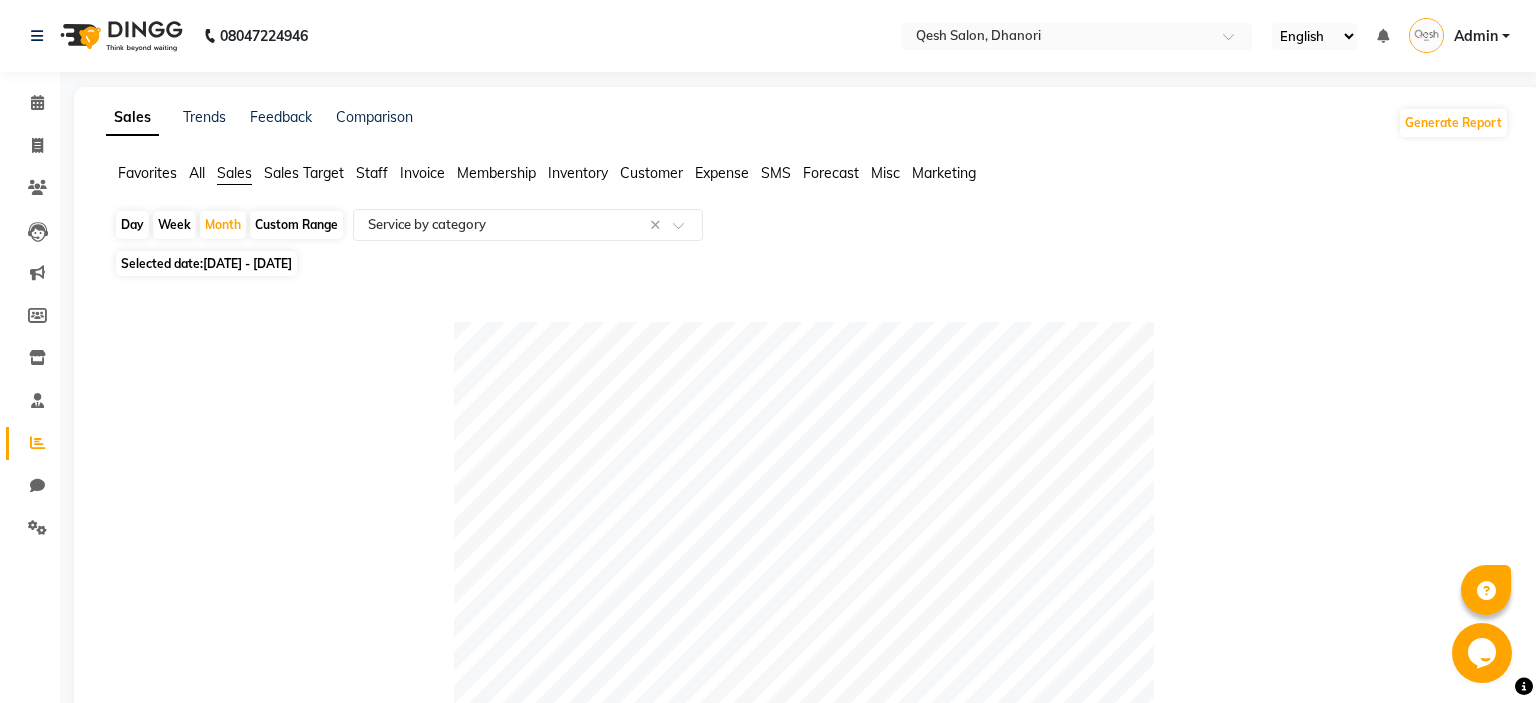 click on "Custom Range" 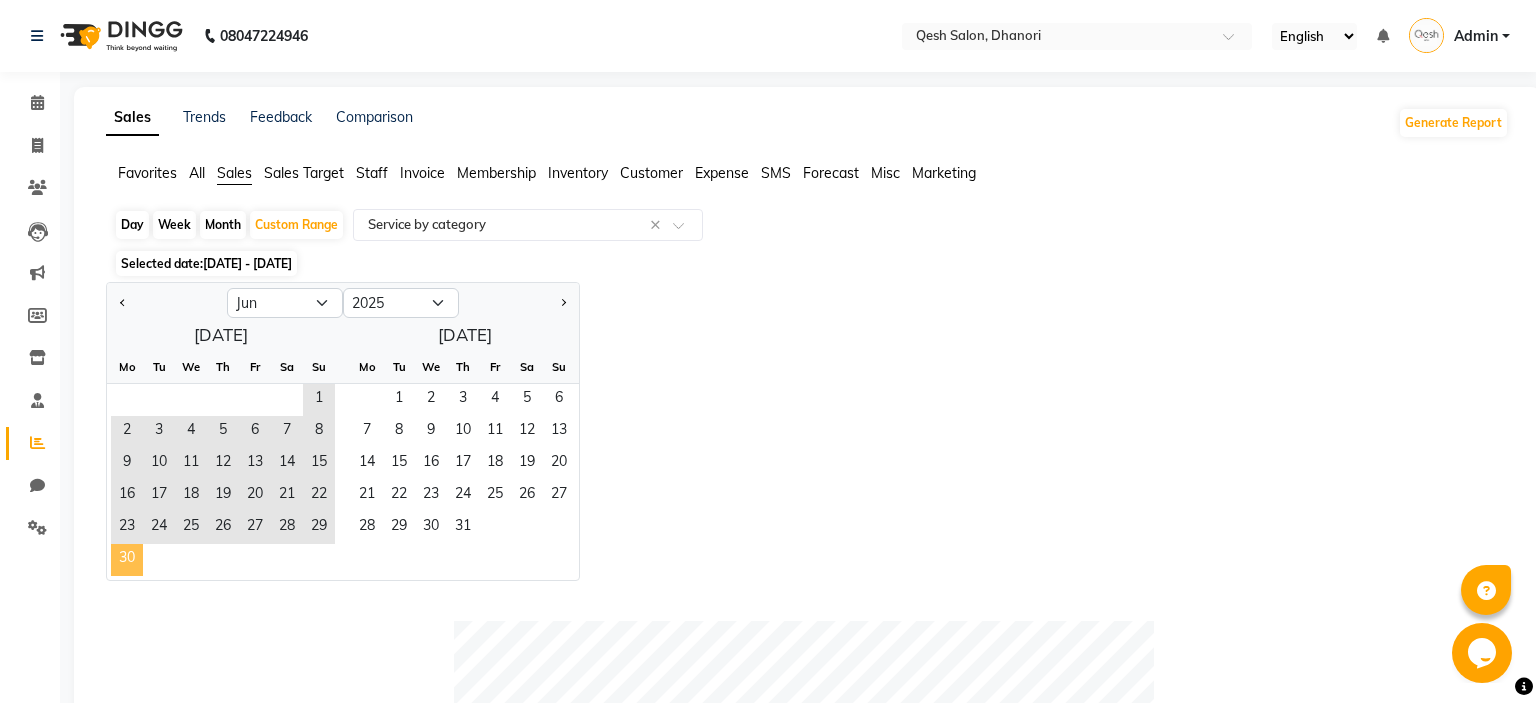 click on "30" 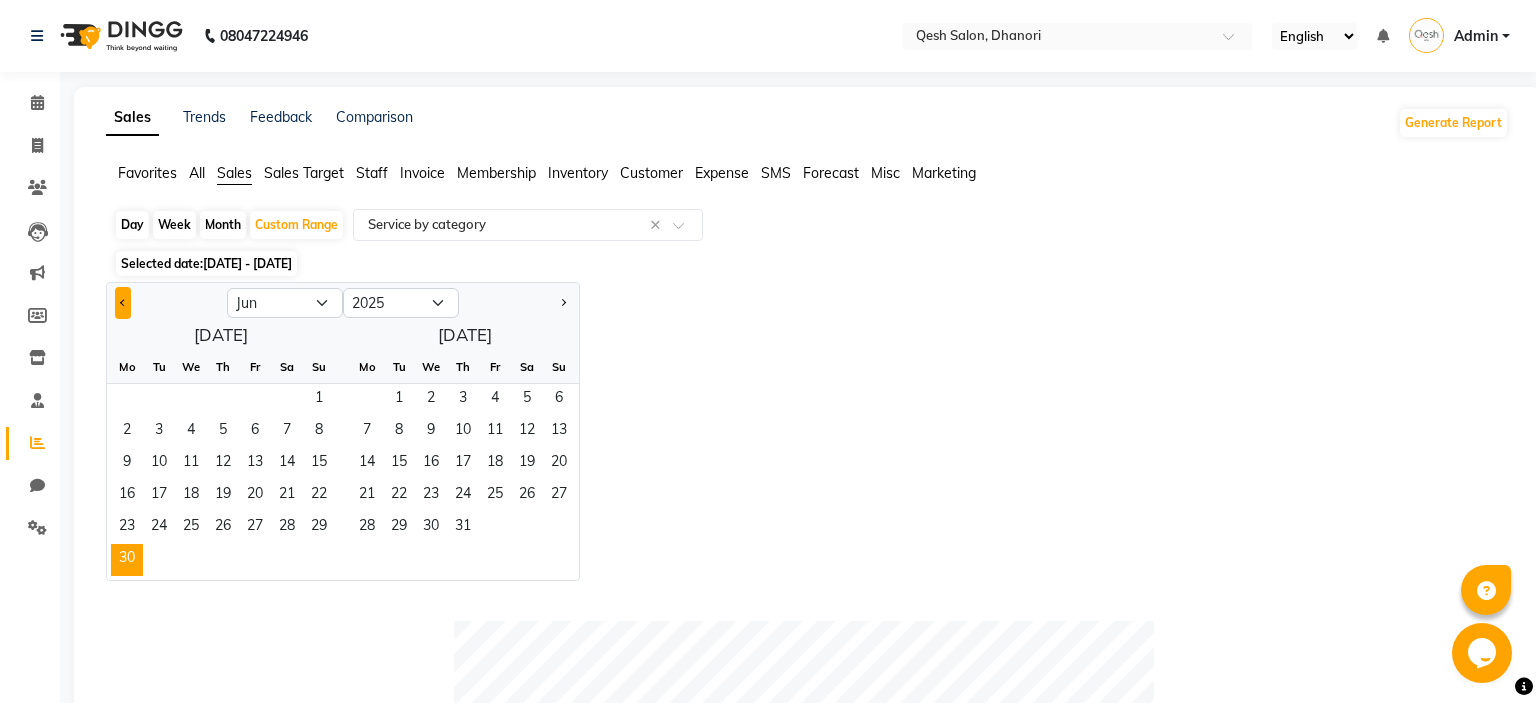 click 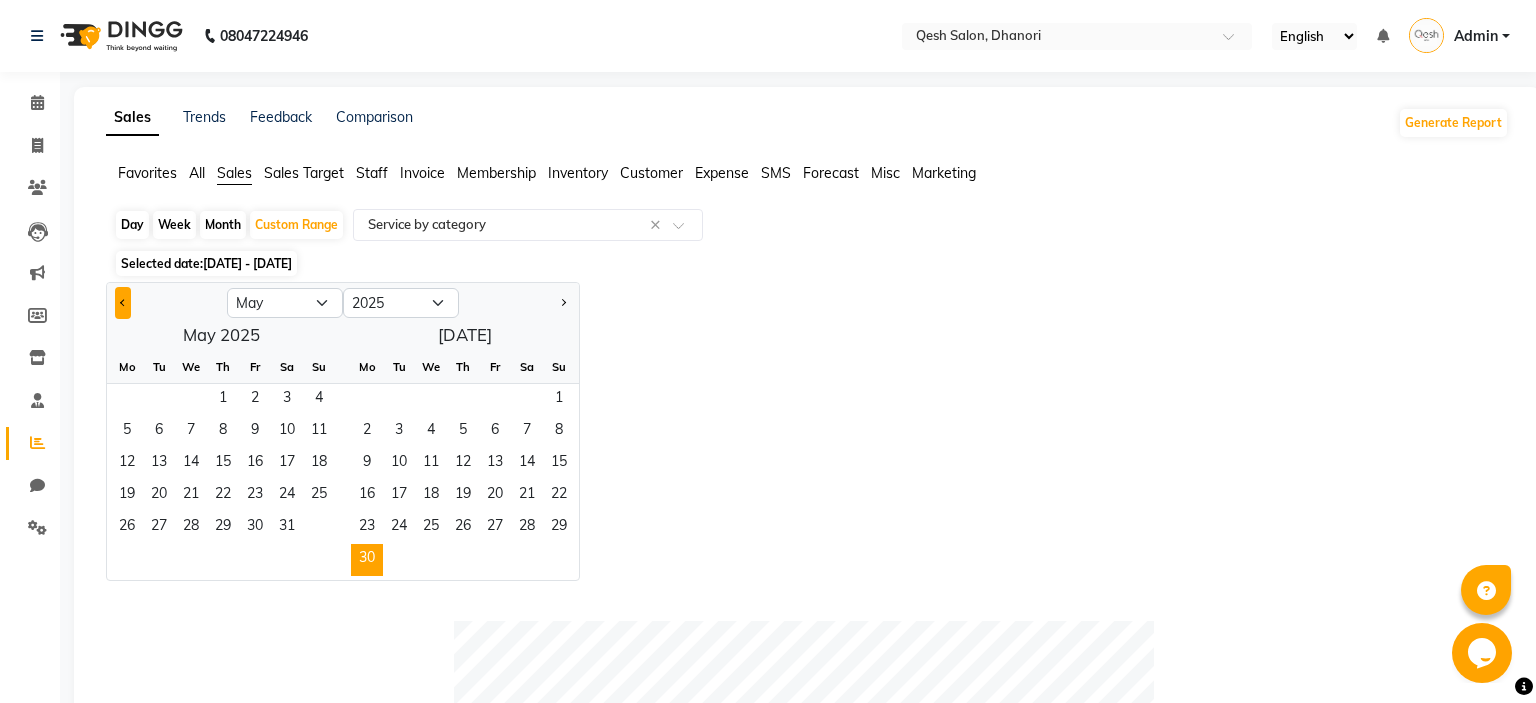 click 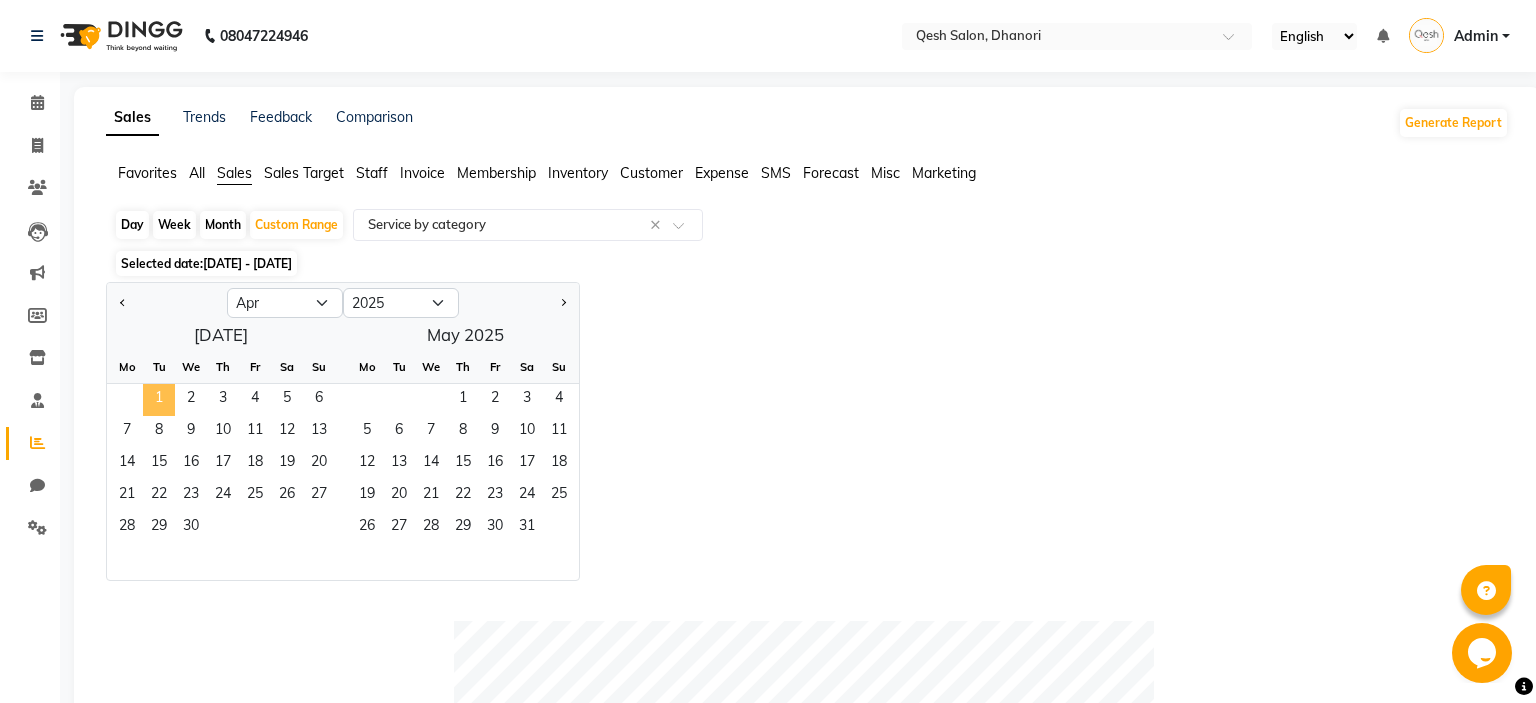 click on "1" 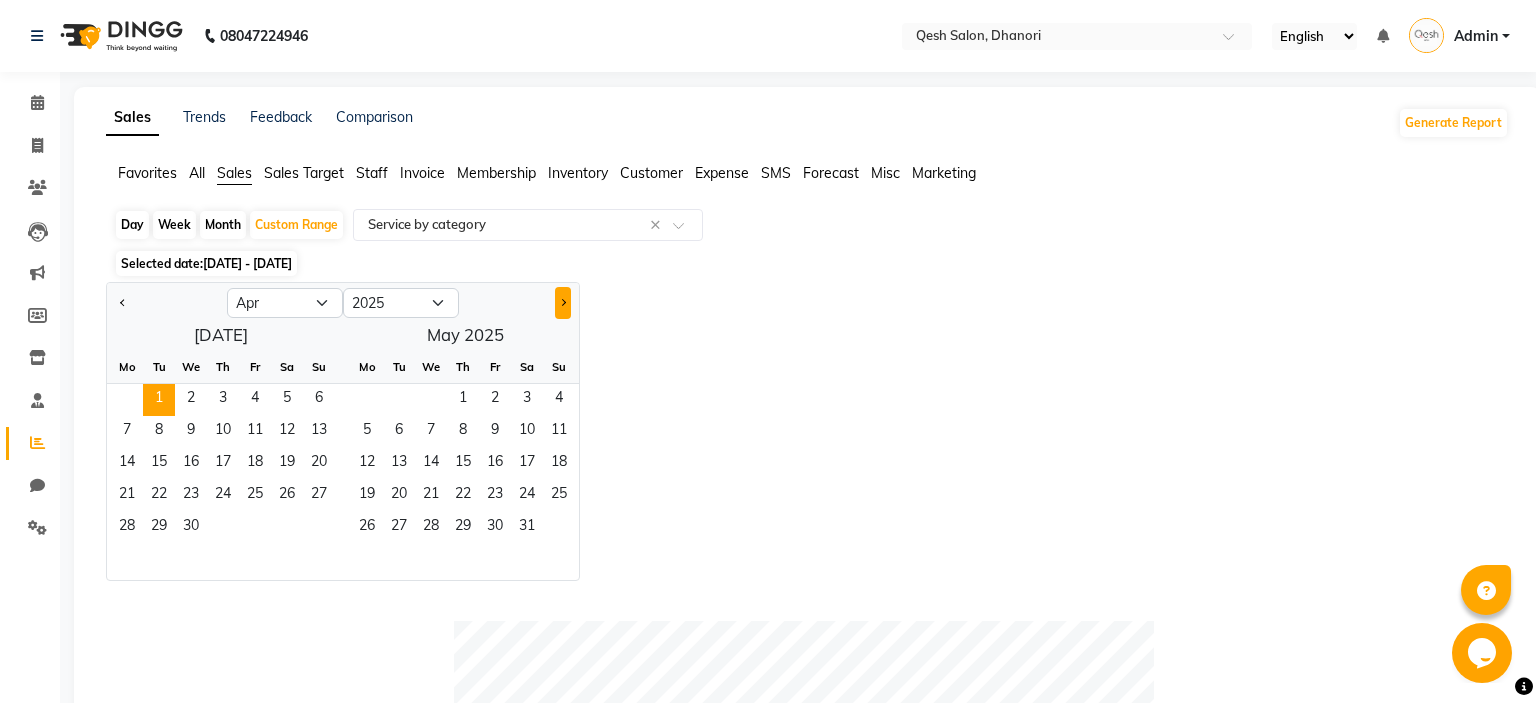 click 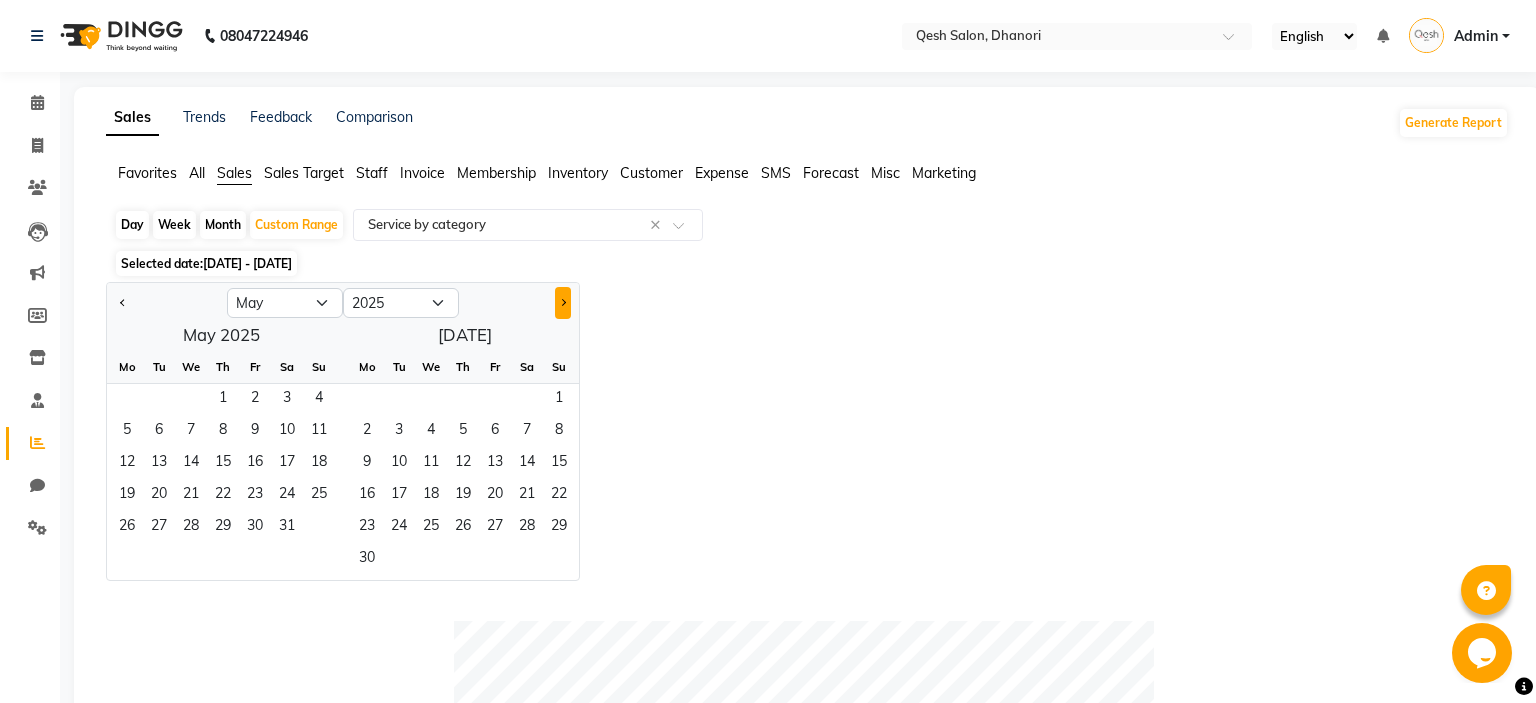 click 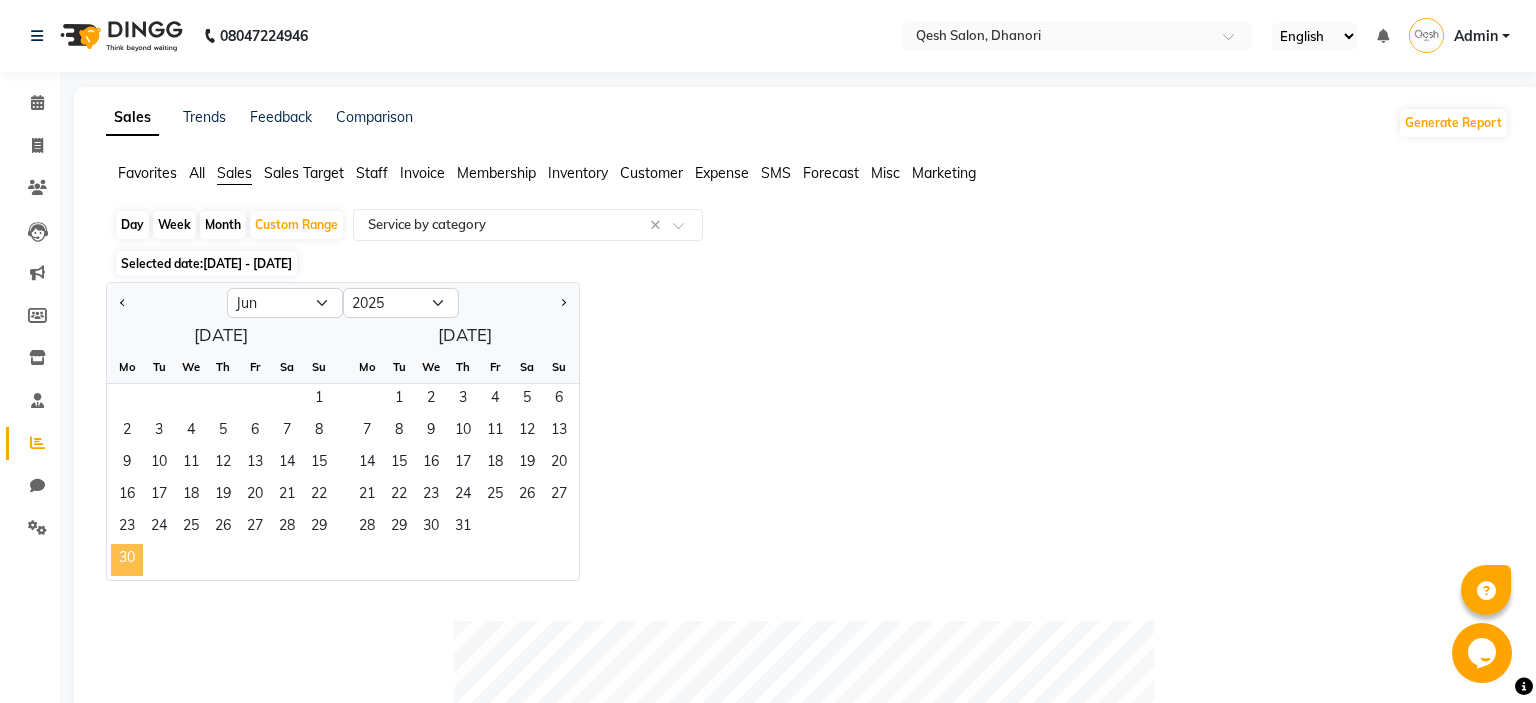 click on "30" 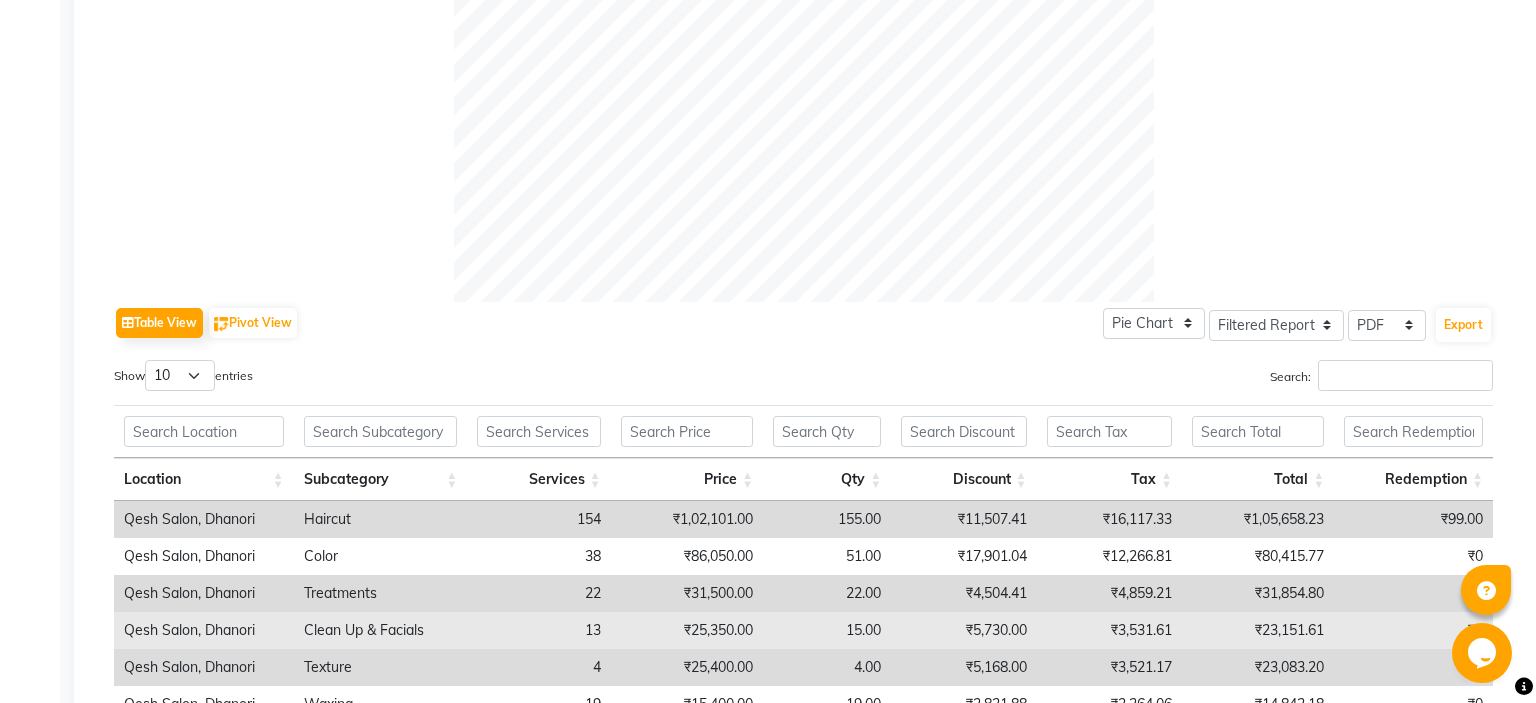 scroll, scrollTop: 1037, scrollLeft: 0, axis: vertical 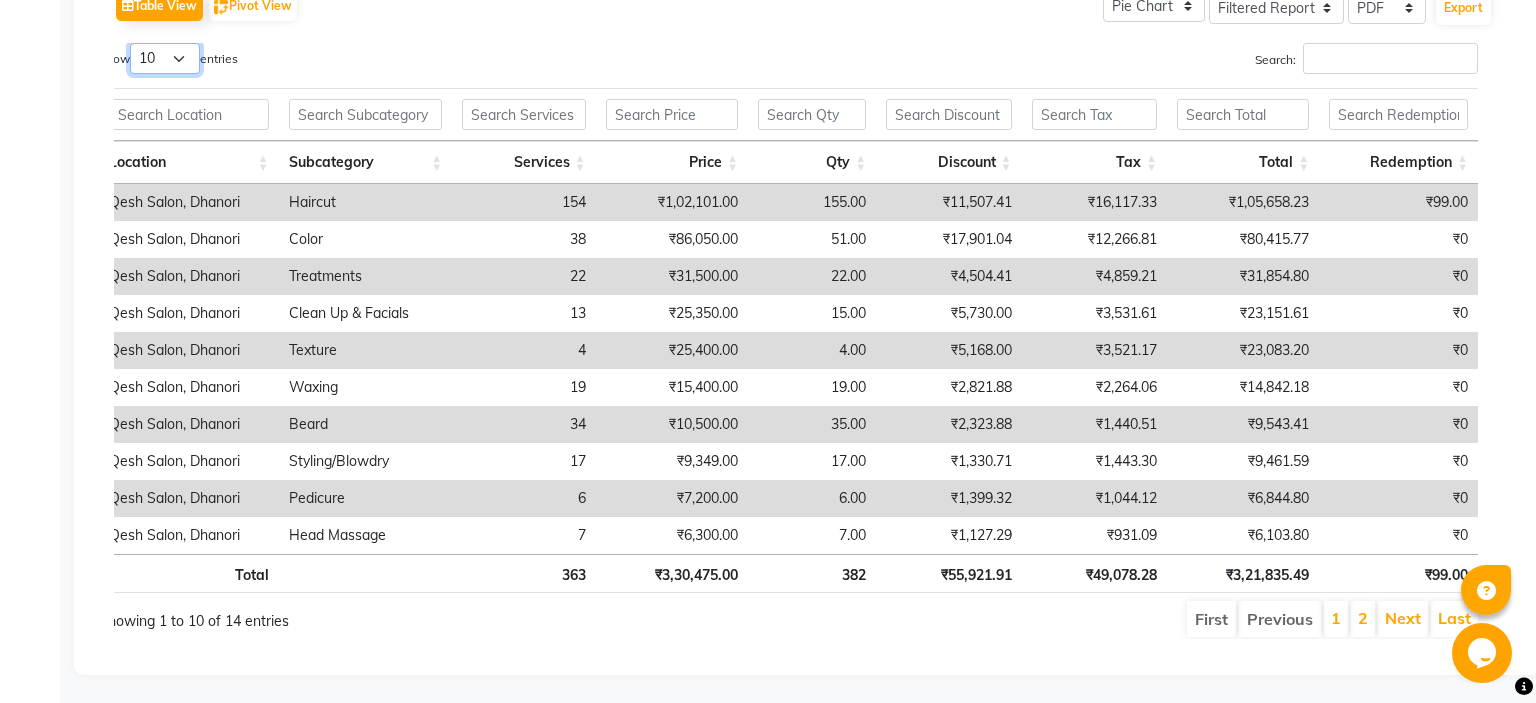 click on "10 25 50 100" at bounding box center (165, 58) 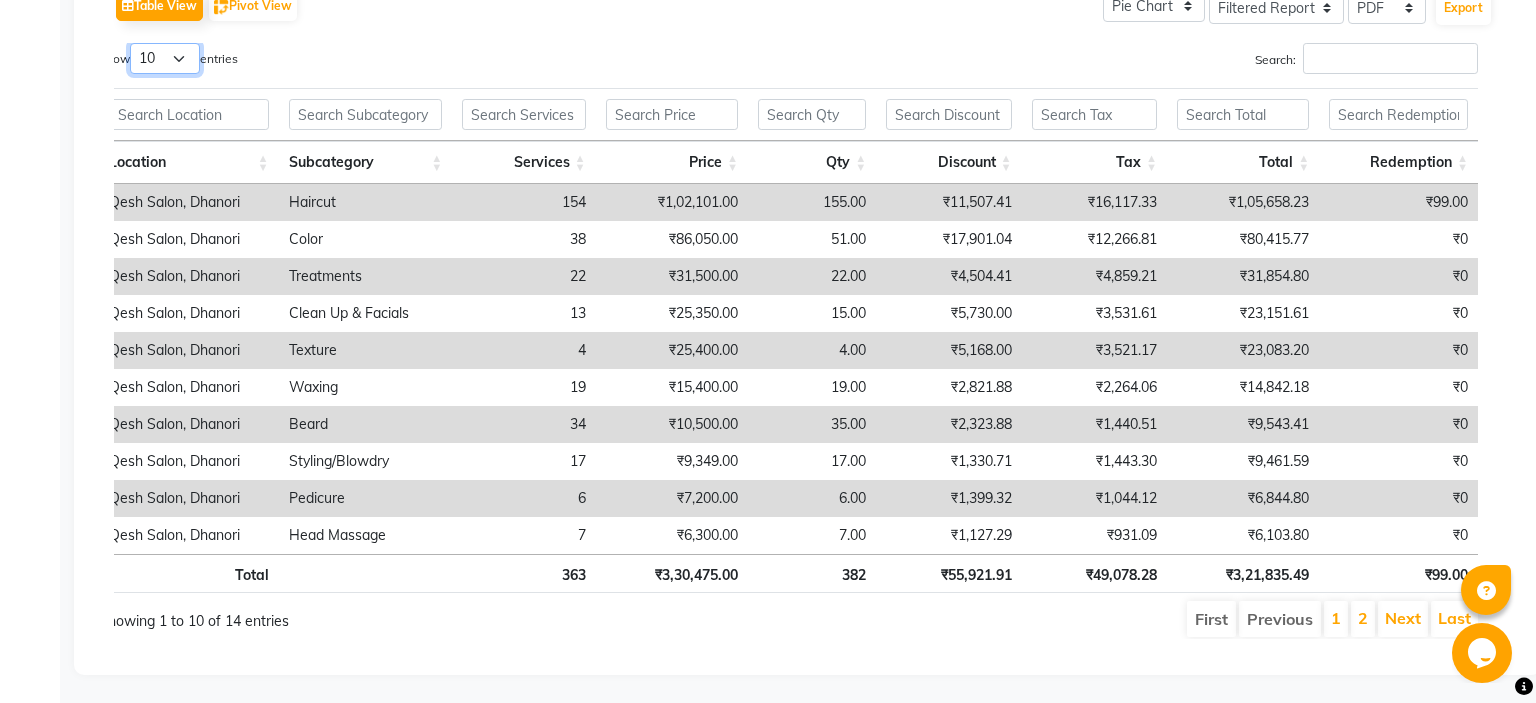 select on "25" 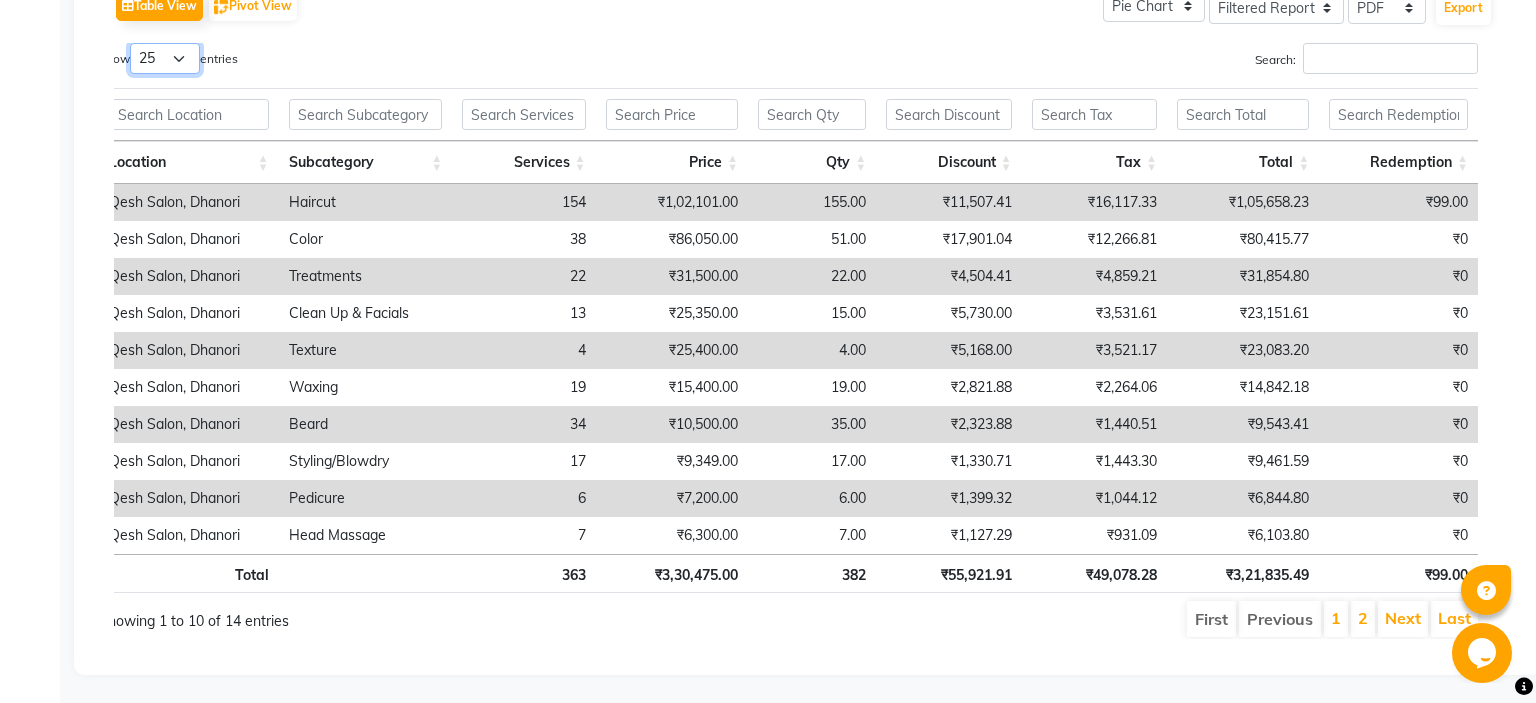 click on "25" at bounding box center [0, 0] 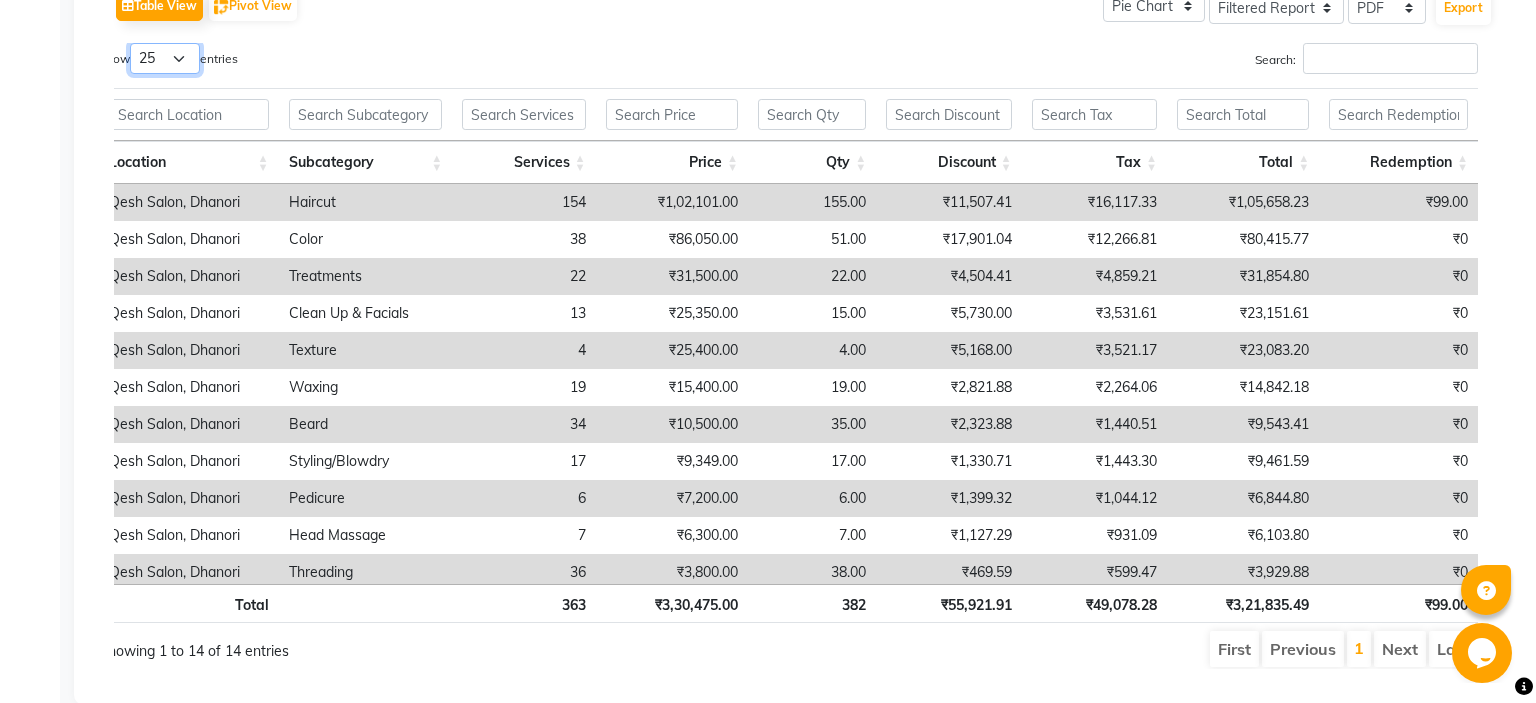 scroll, scrollTop: 118, scrollLeft: 0, axis: vertical 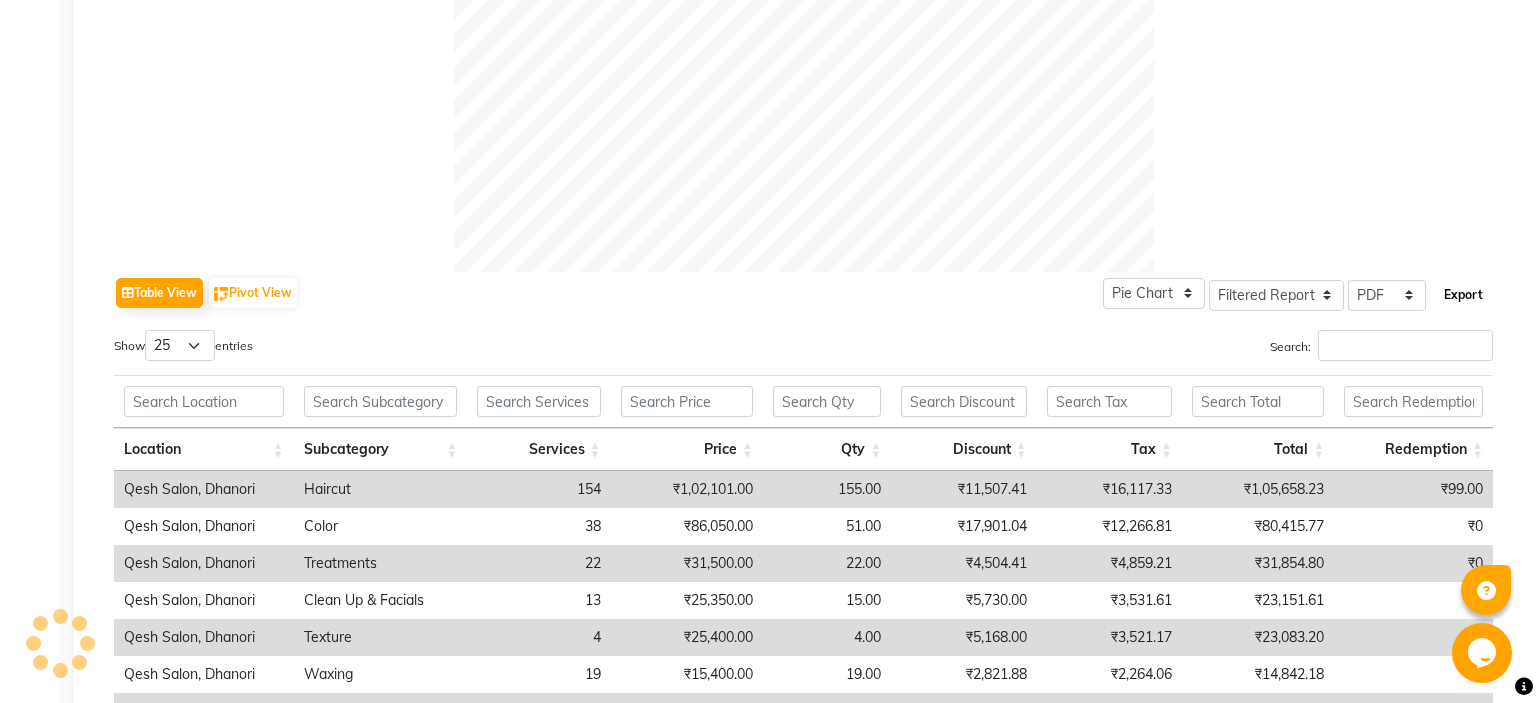 click on "Export" 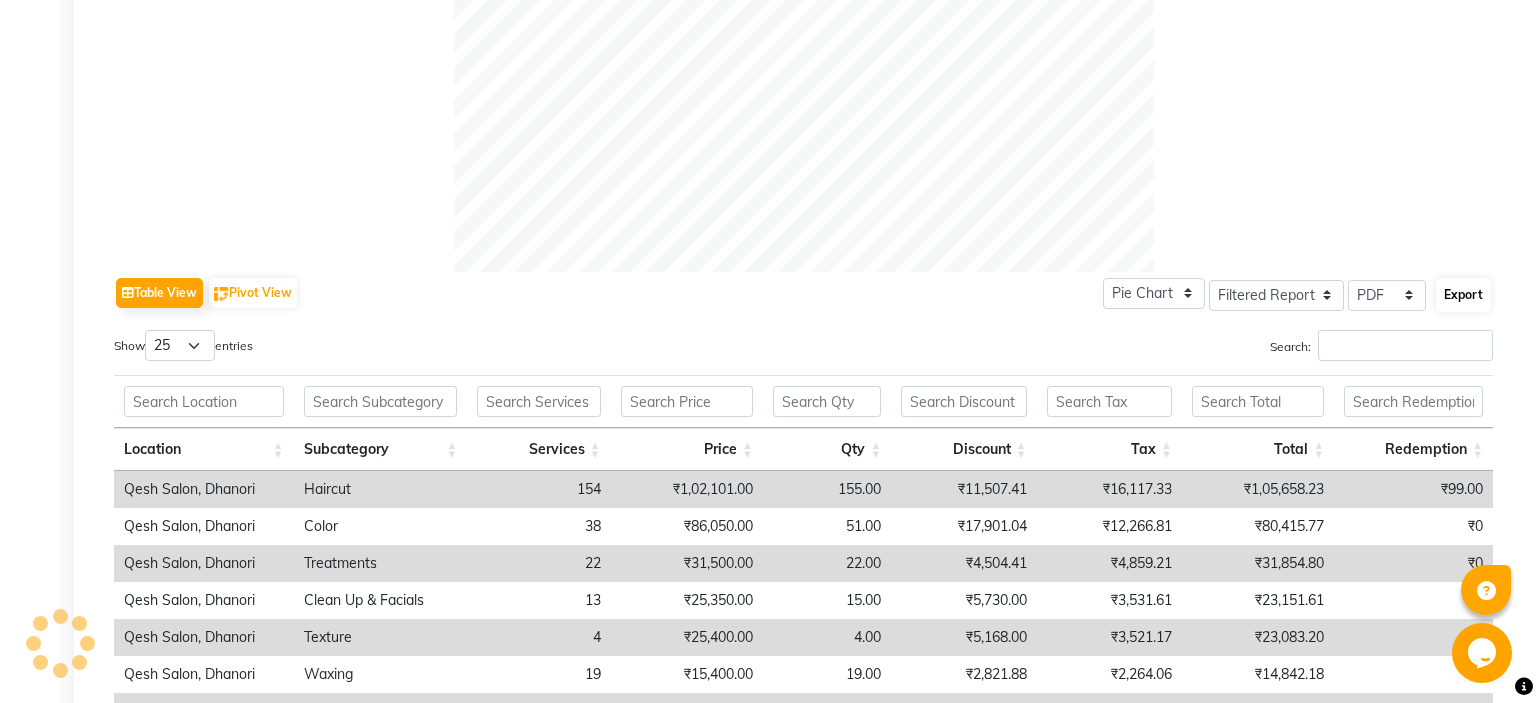 select on "sans-serif" 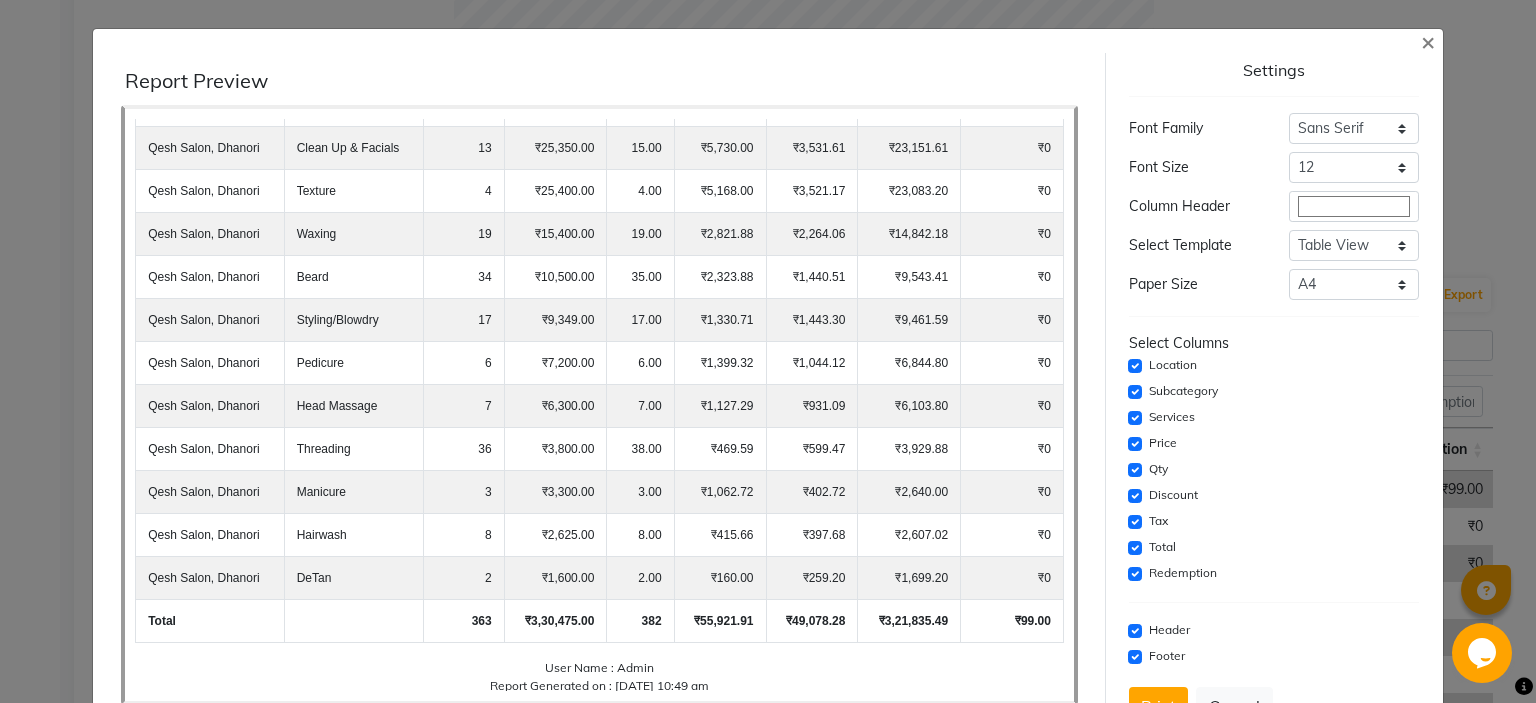 scroll, scrollTop: 0, scrollLeft: 0, axis: both 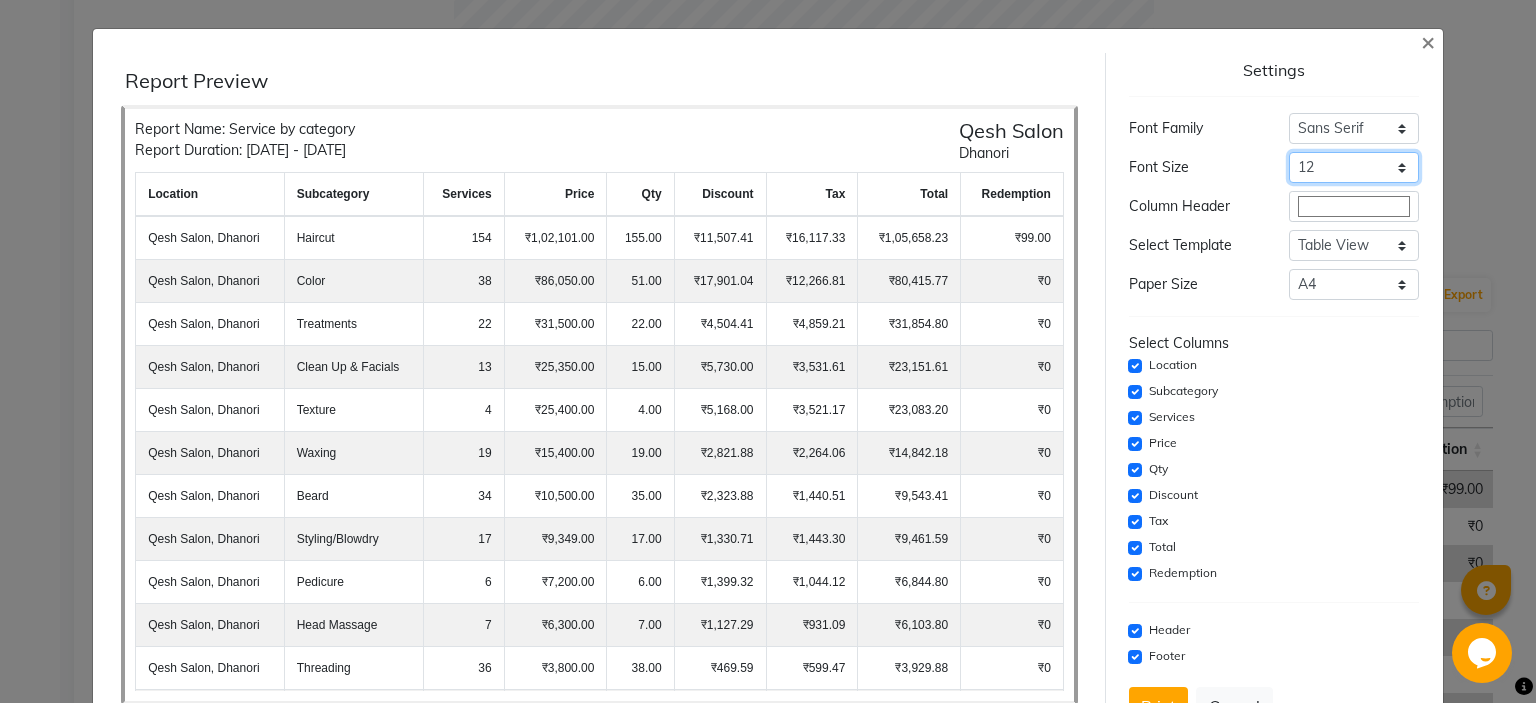 click on "Select 8 9 10 11 12 13 14 15 16 17 18 19 20" 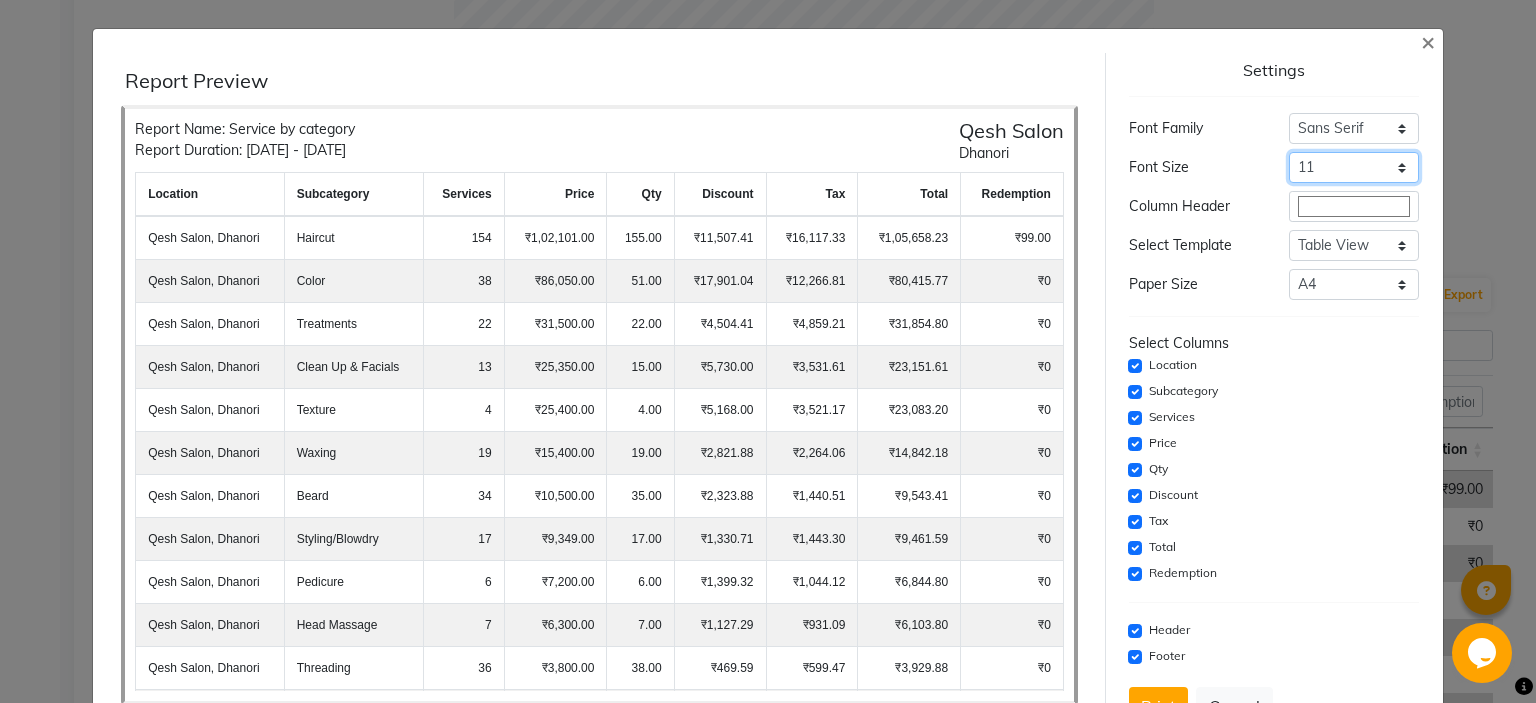 click on "11" 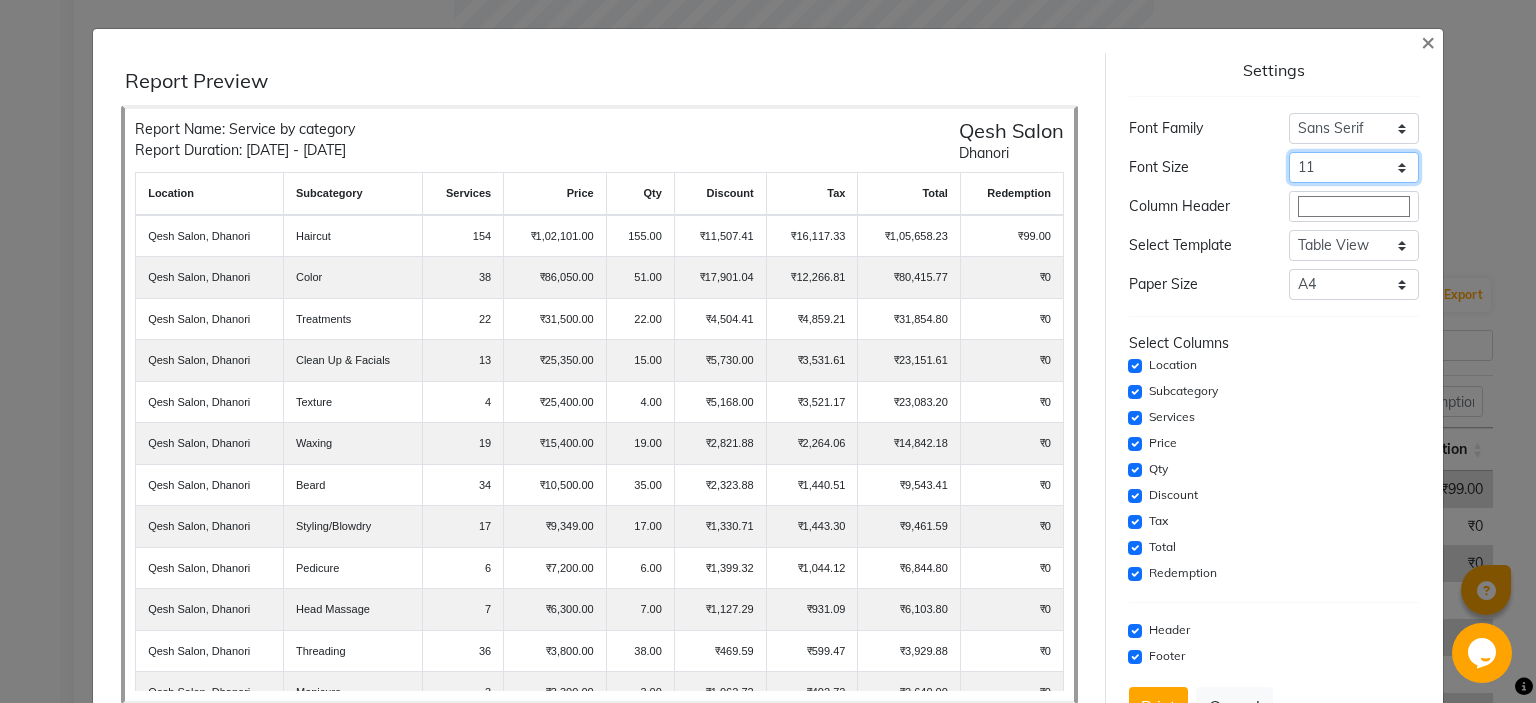 scroll, scrollTop: 195, scrollLeft: 0, axis: vertical 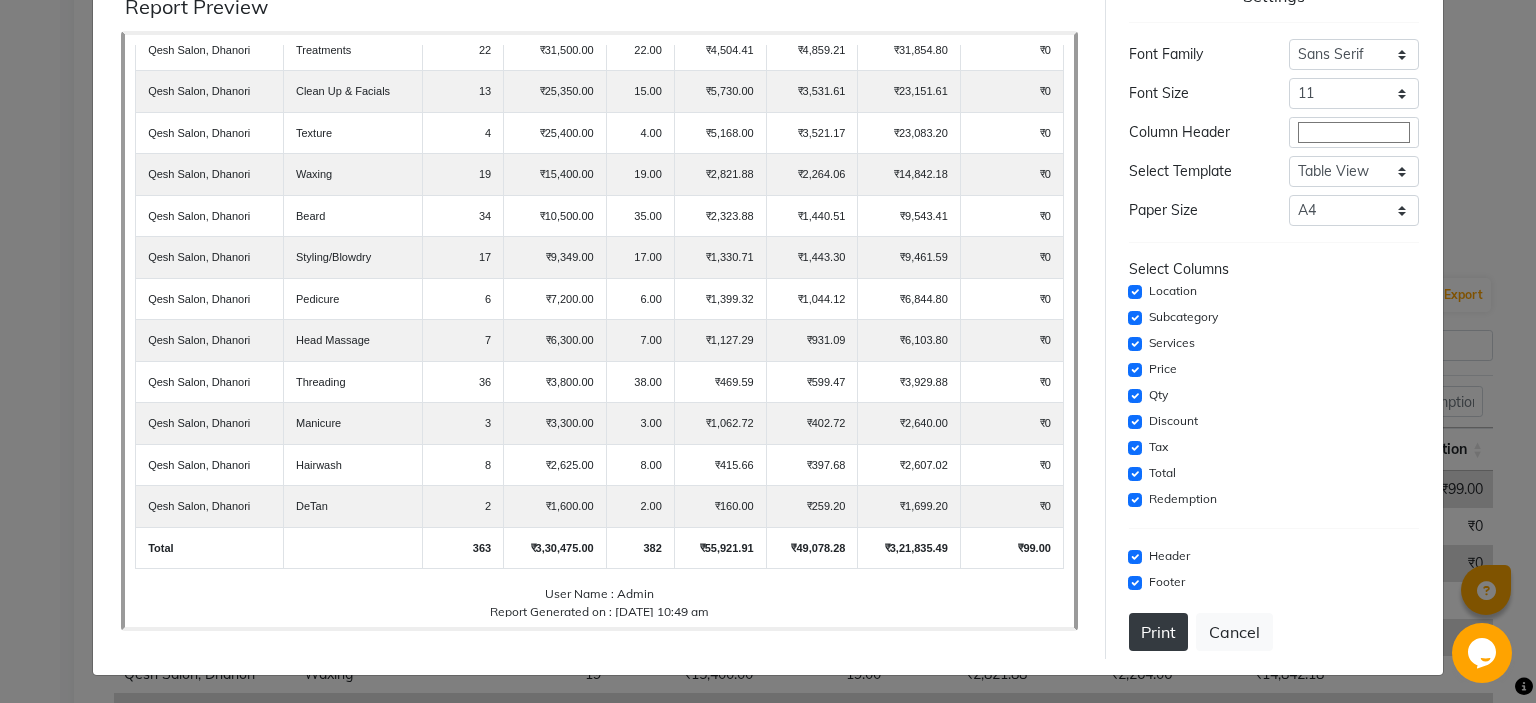 click on "Print" 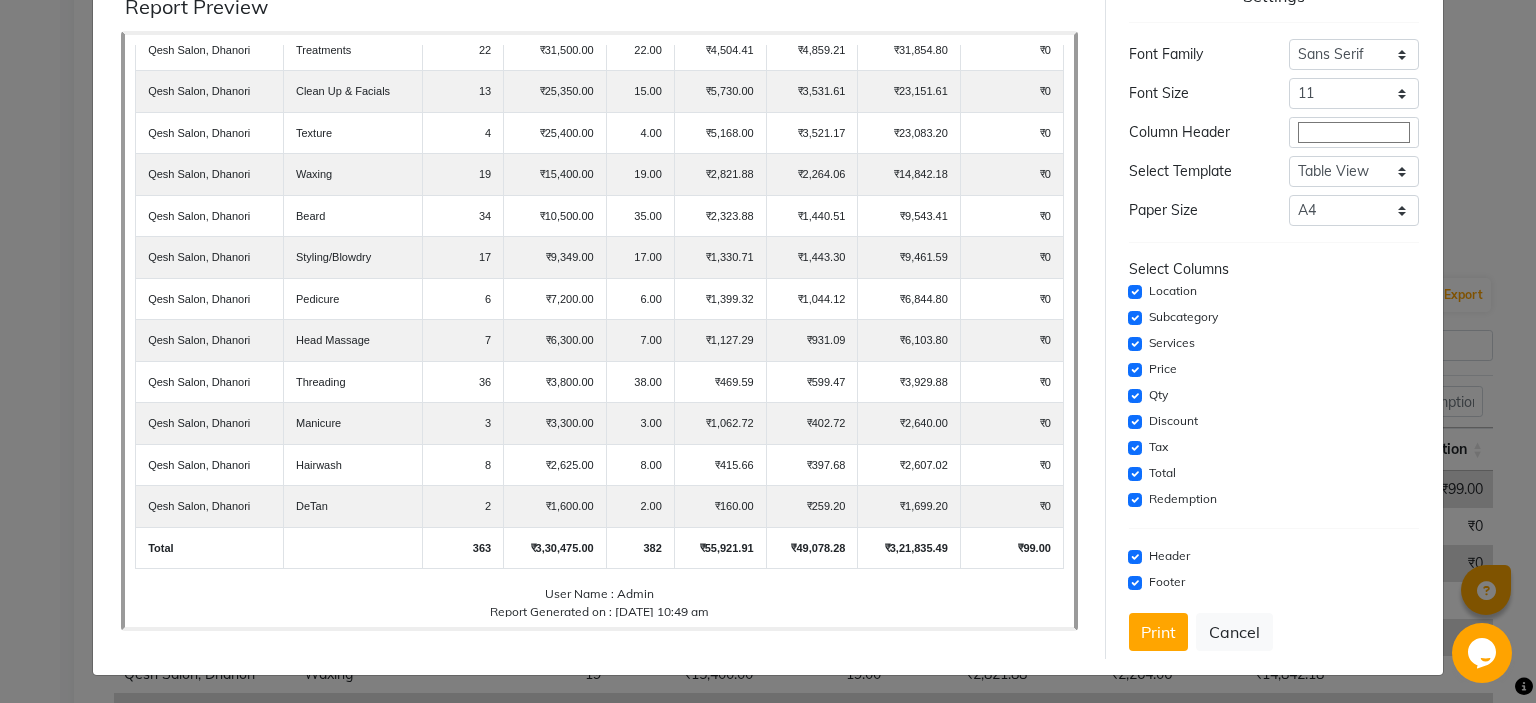 type 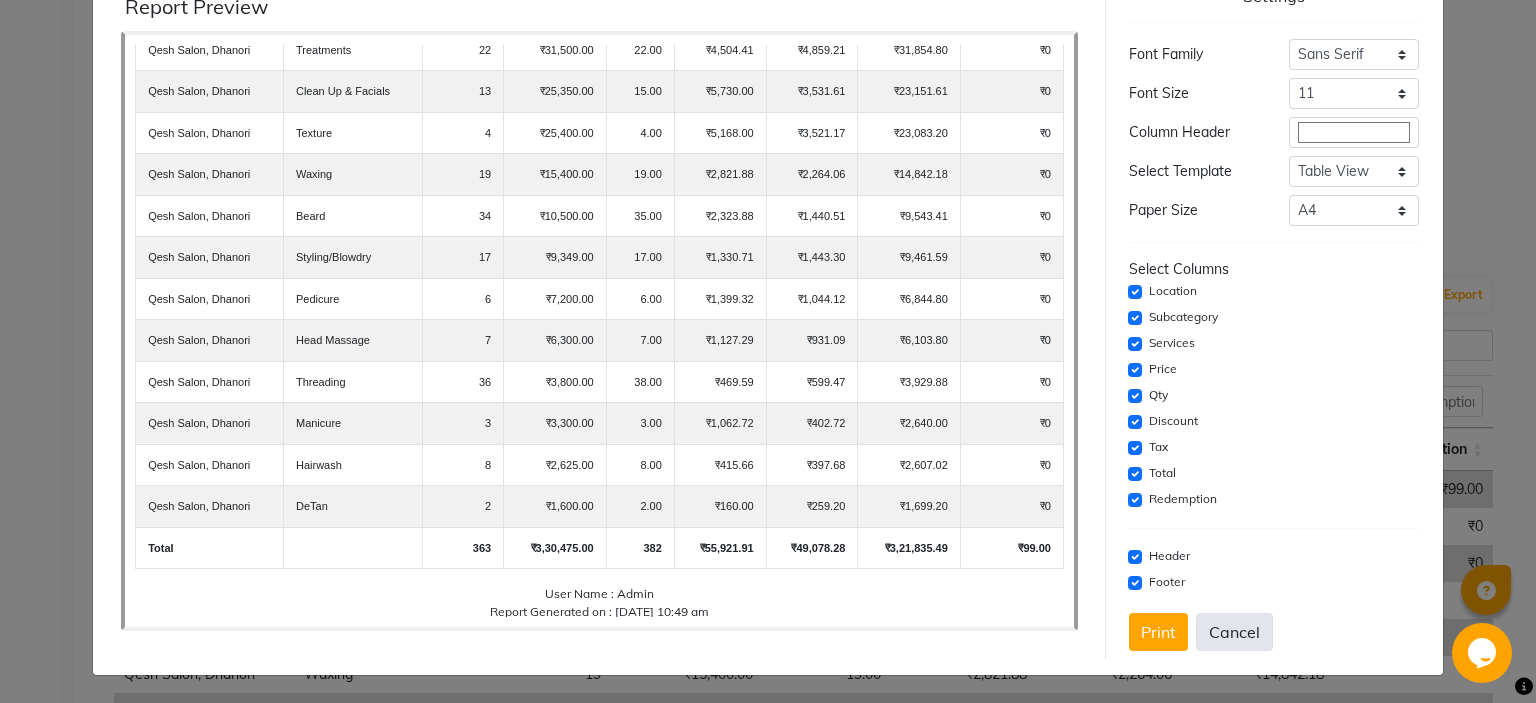 click on "Cancel" 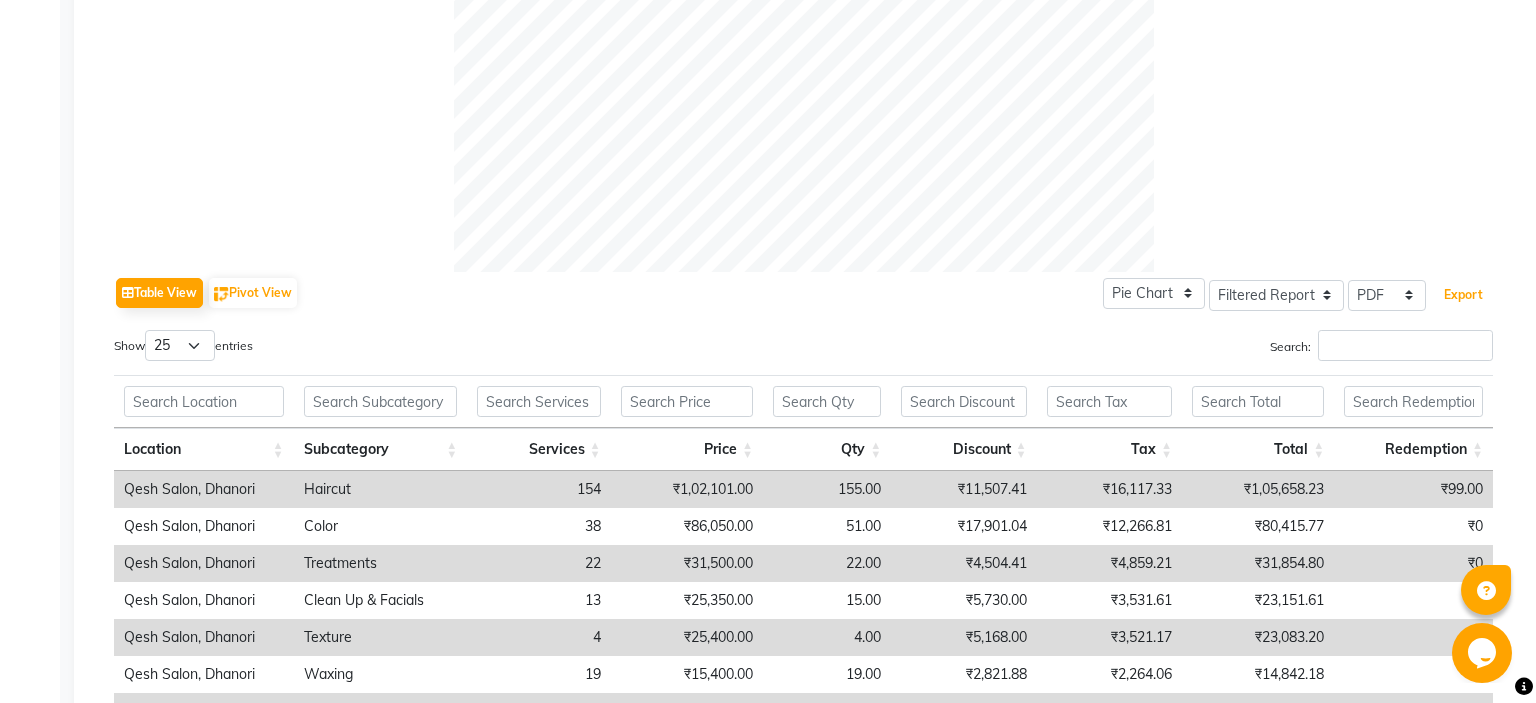 scroll, scrollTop: 1067, scrollLeft: 0, axis: vertical 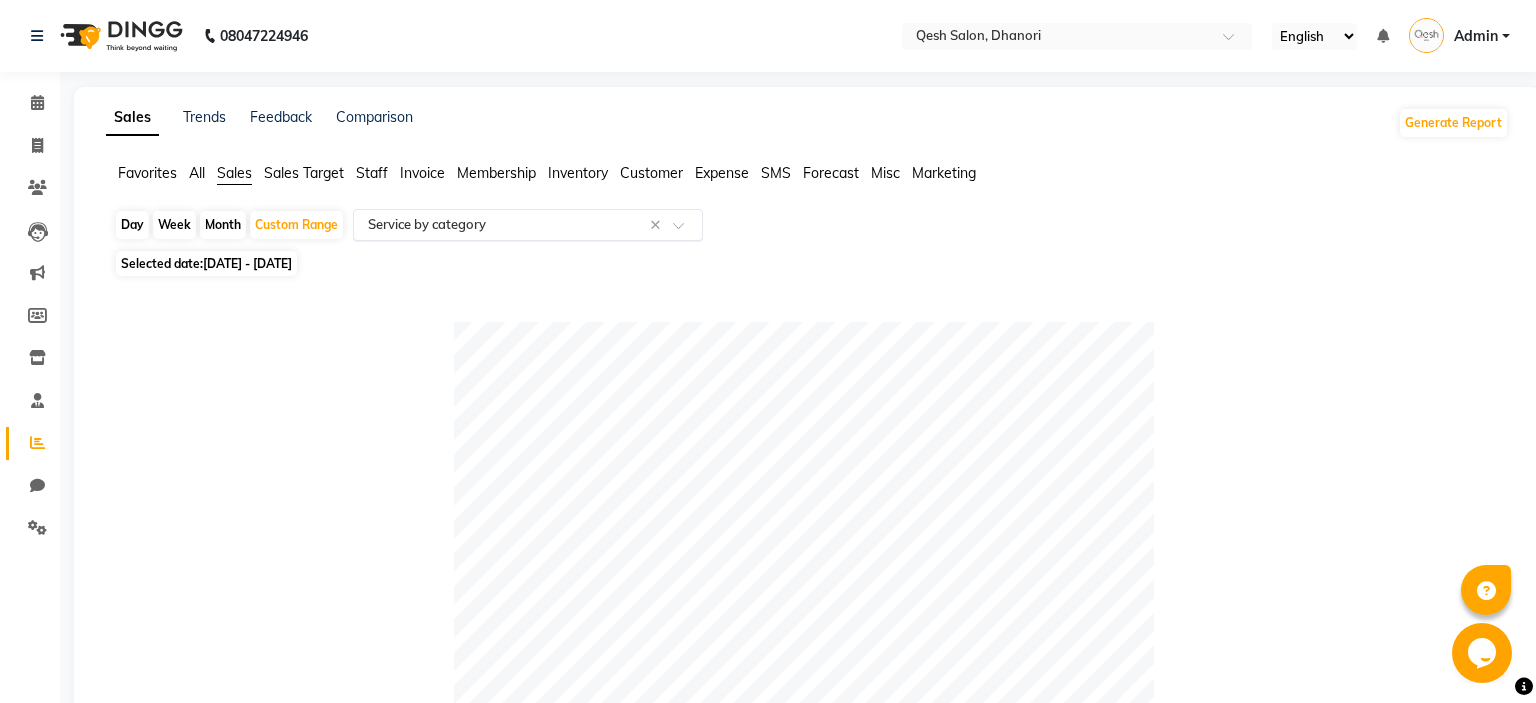 click 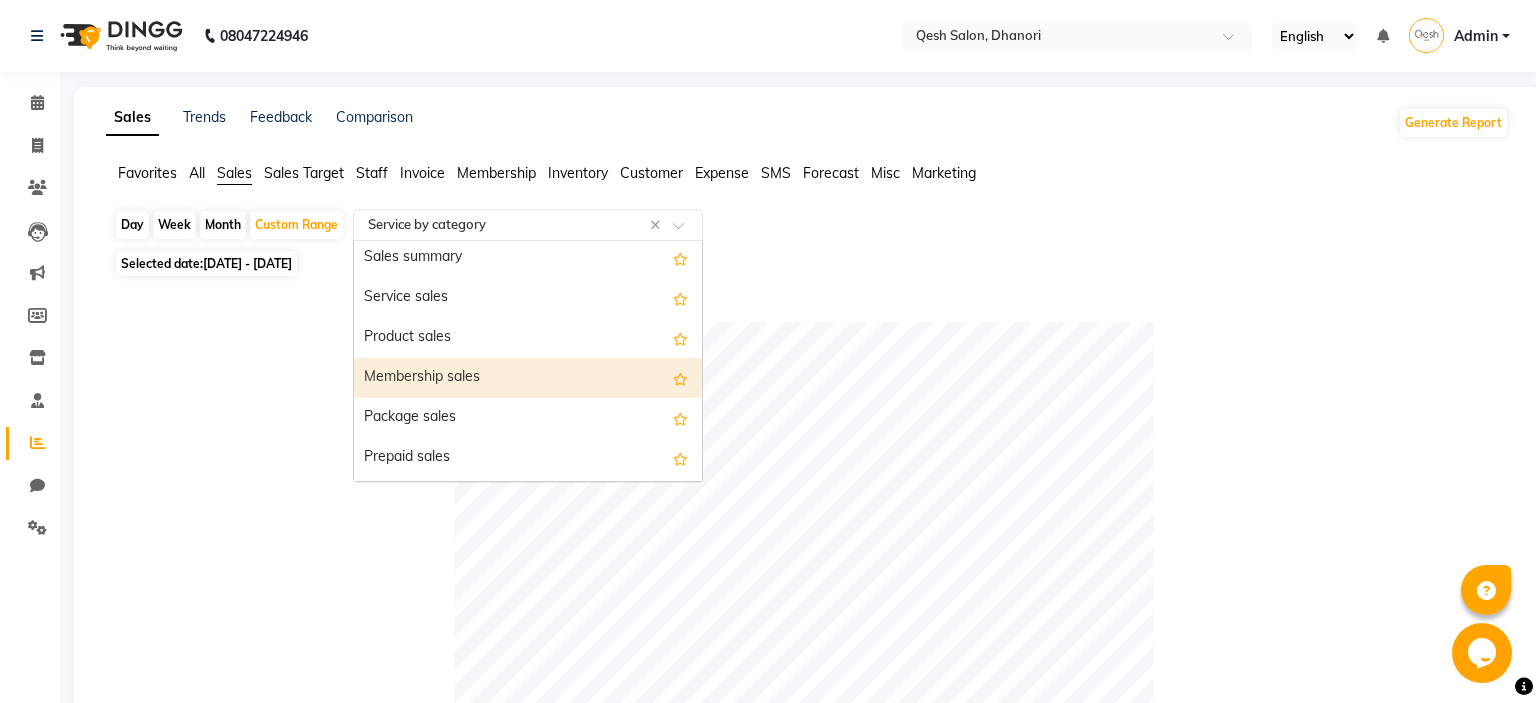 scroll, scrollTop: 480, scrollLeft: 0, axis: vertical 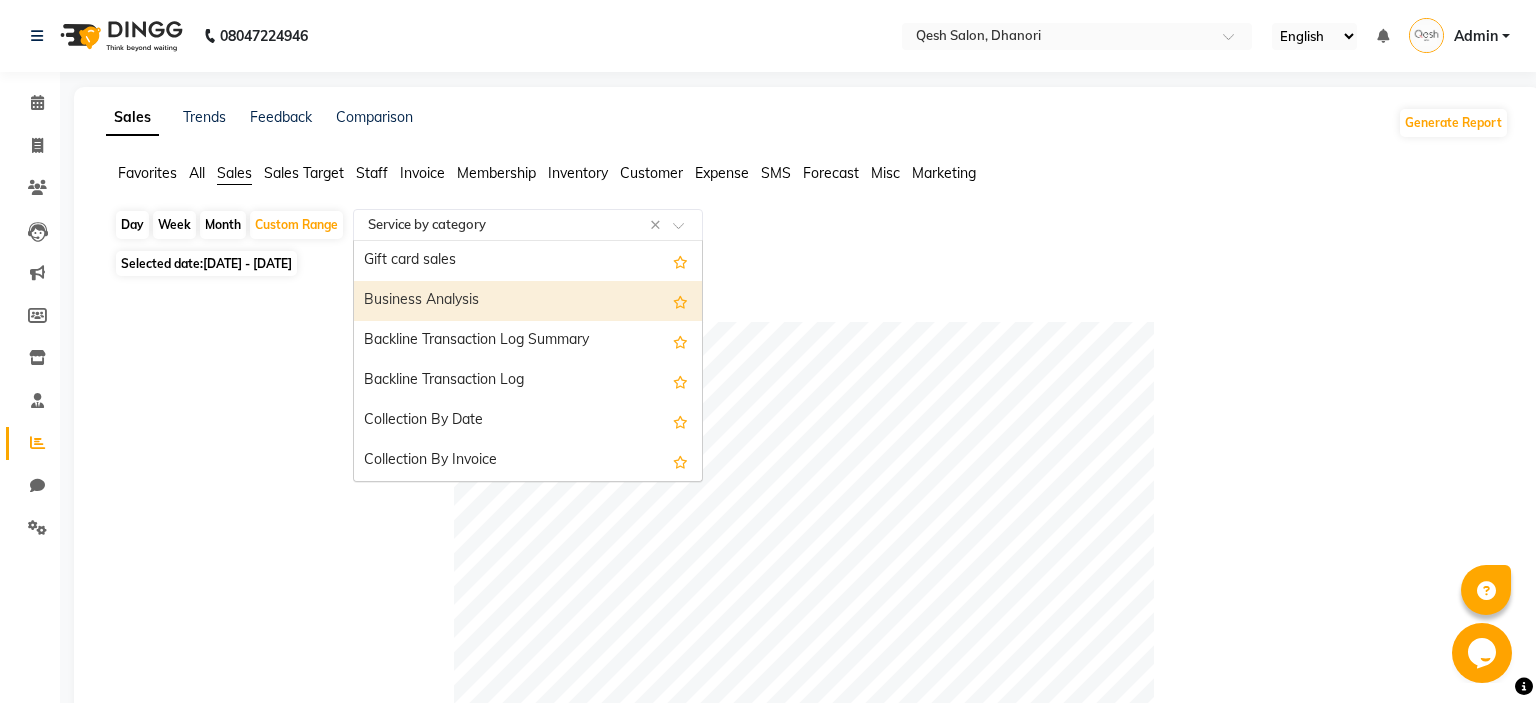 click on "Business Analysis" at bounding box center (528, 301) 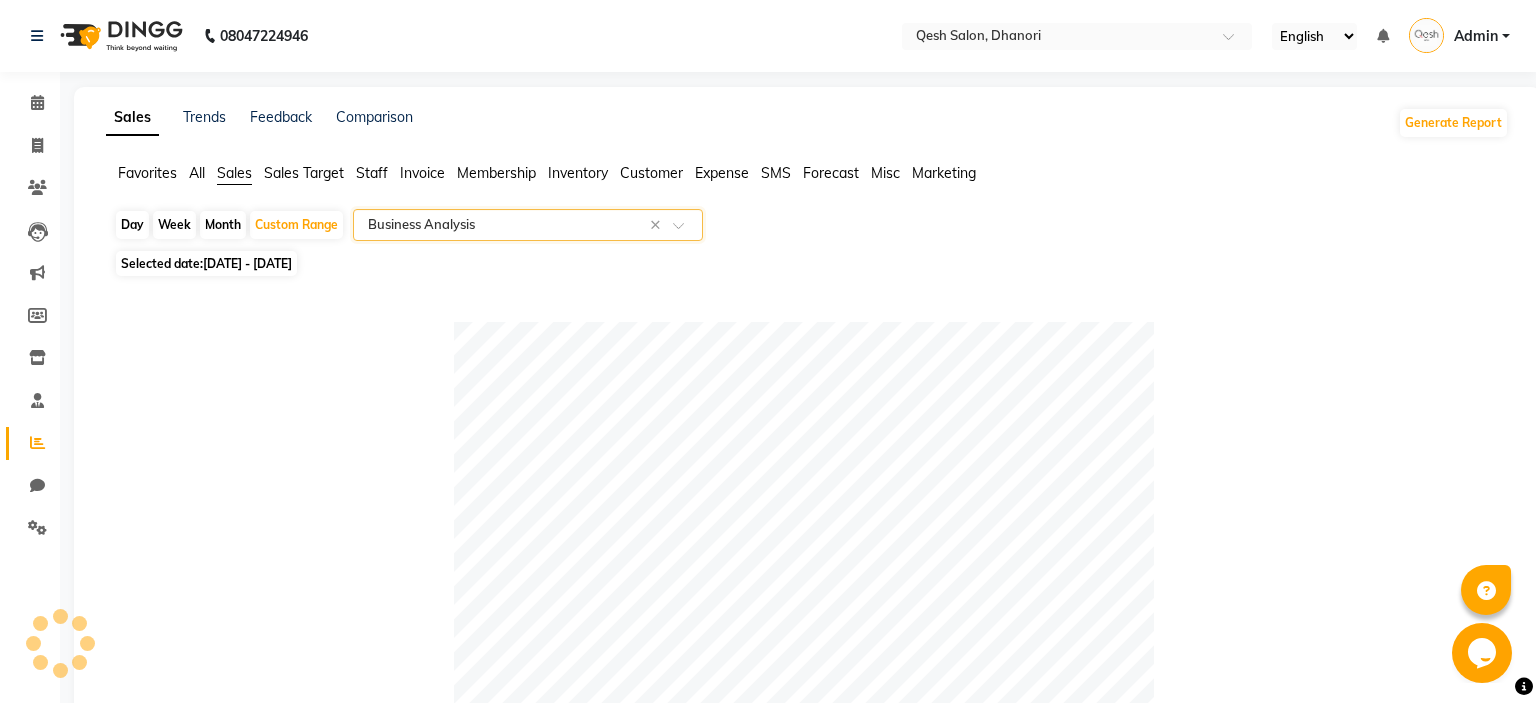 click on "Day   Week   Month   Custom Range  Select Report Type × Business Analysis ×" 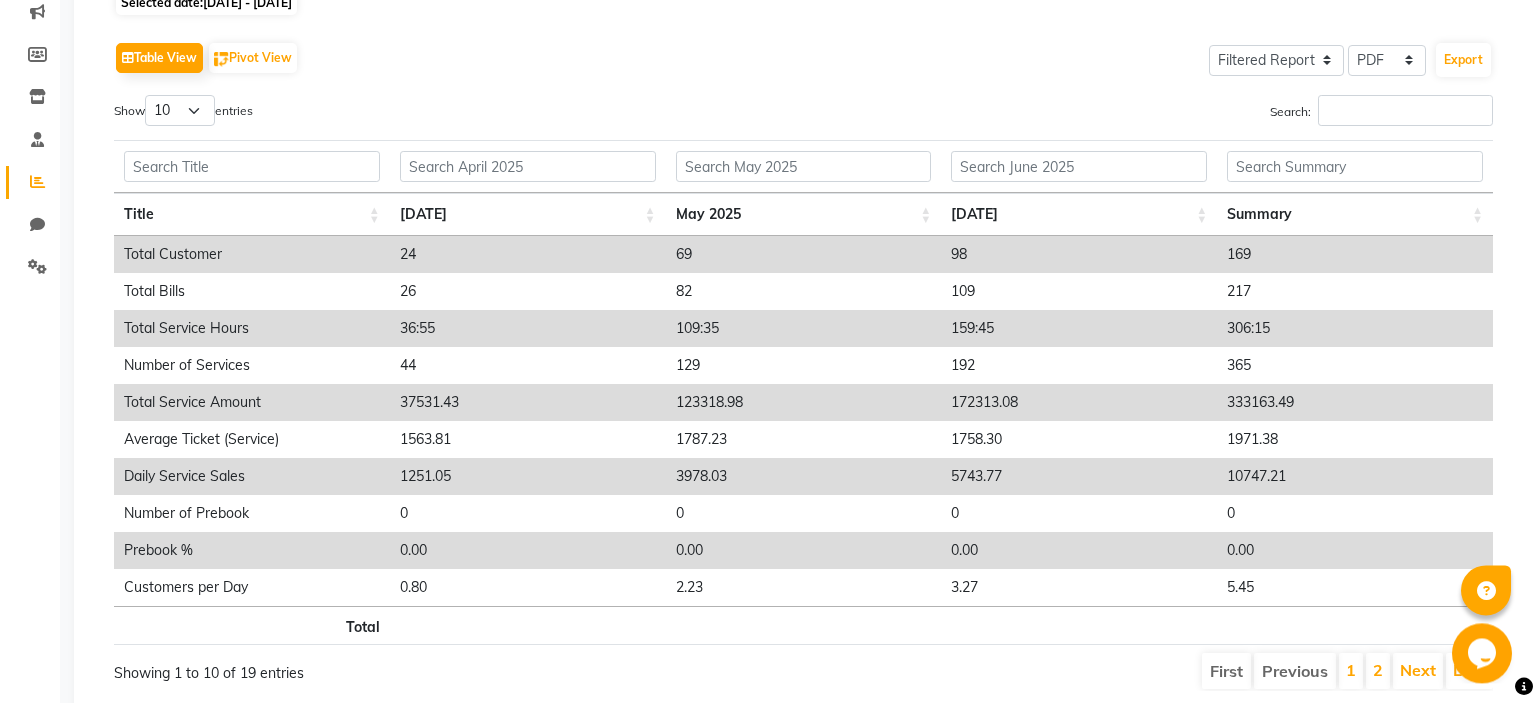scroll, scrollTop: 313, scrollLeft: 0, axis: vertical 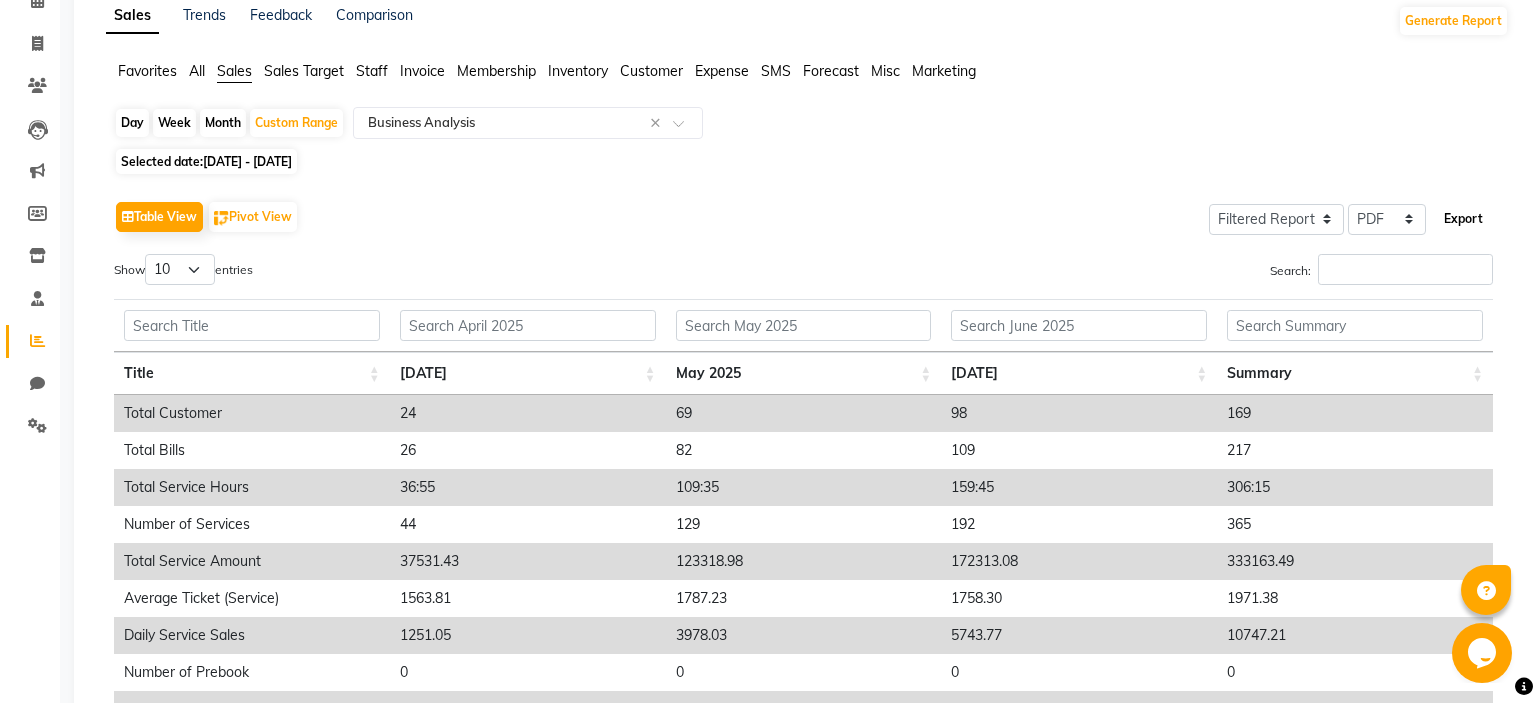 click on "Export" 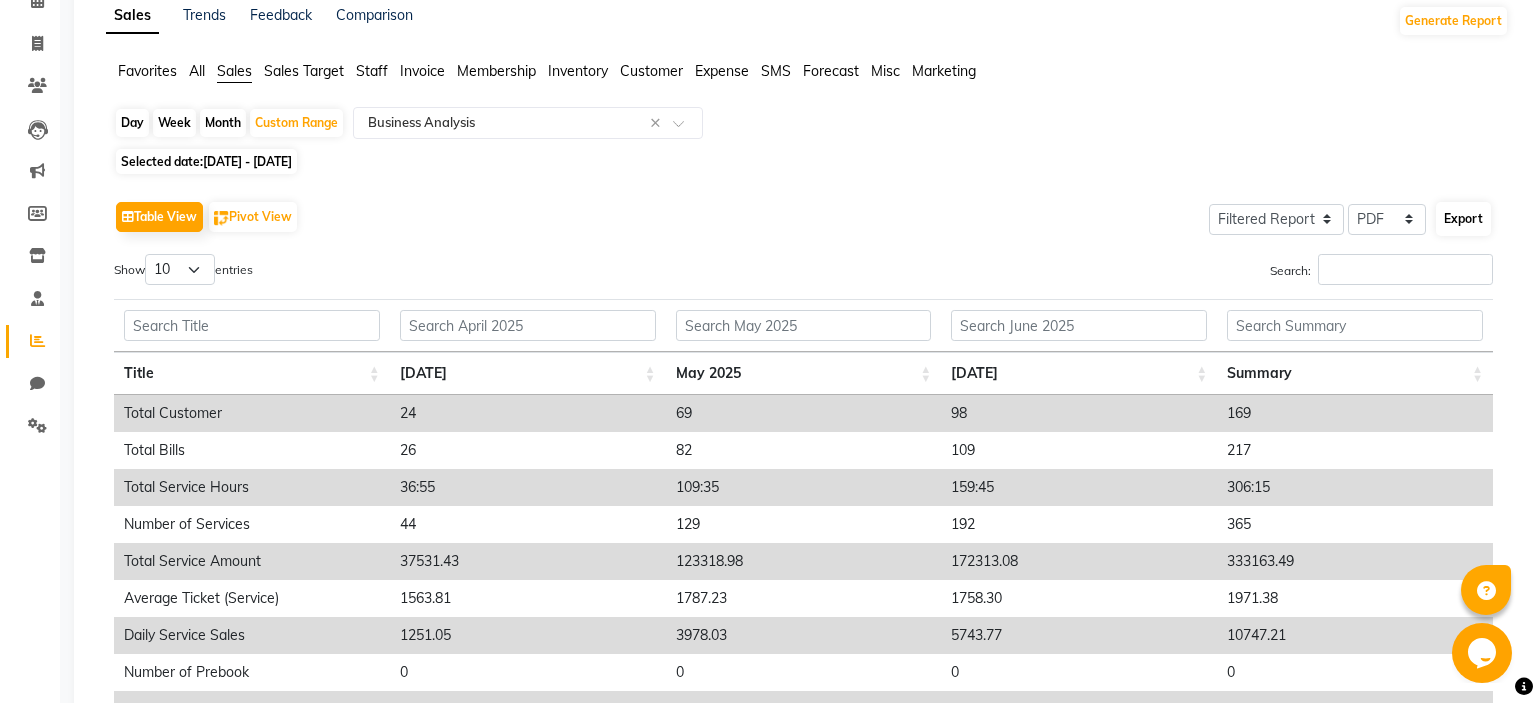 select on "sans-serif" 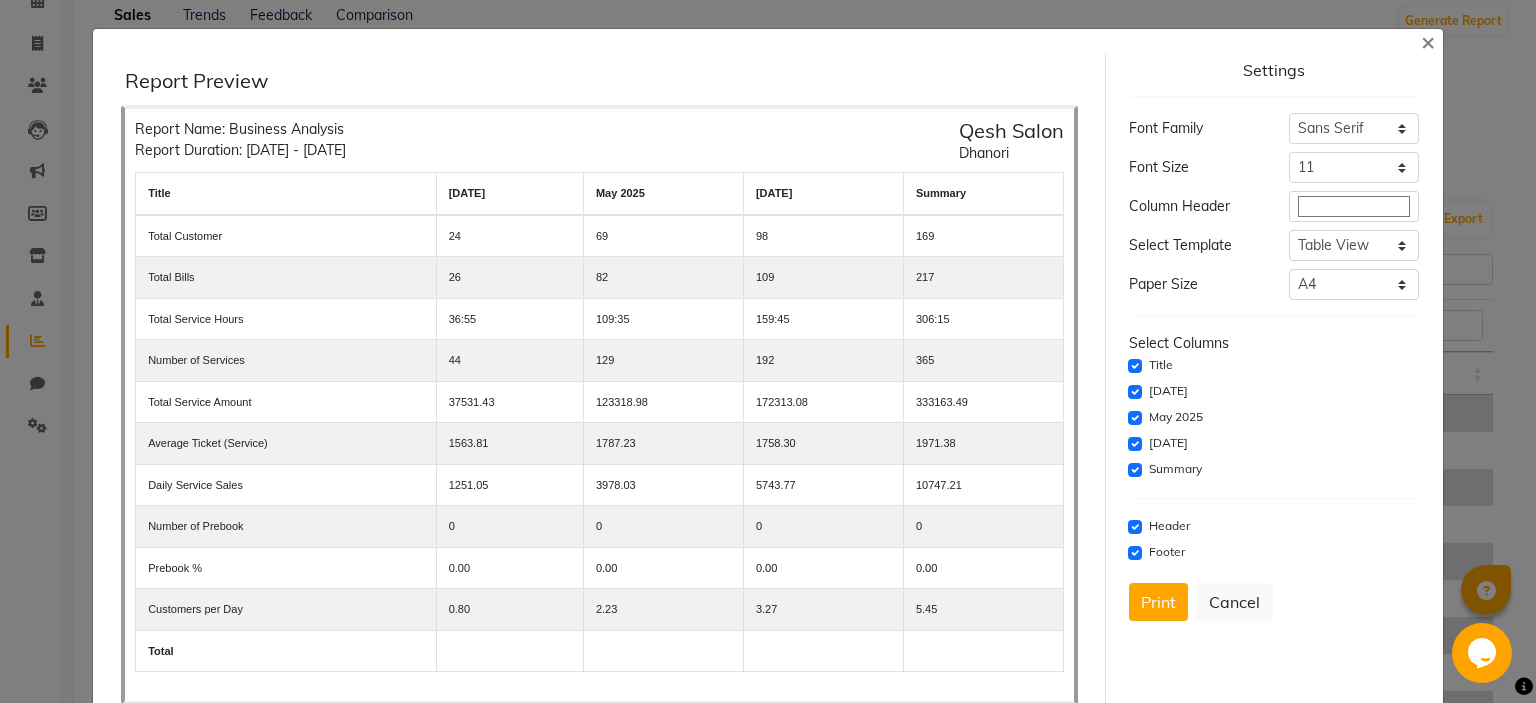 scroll, scrollTop: 30, scrollLeft: 0, axis: vertical 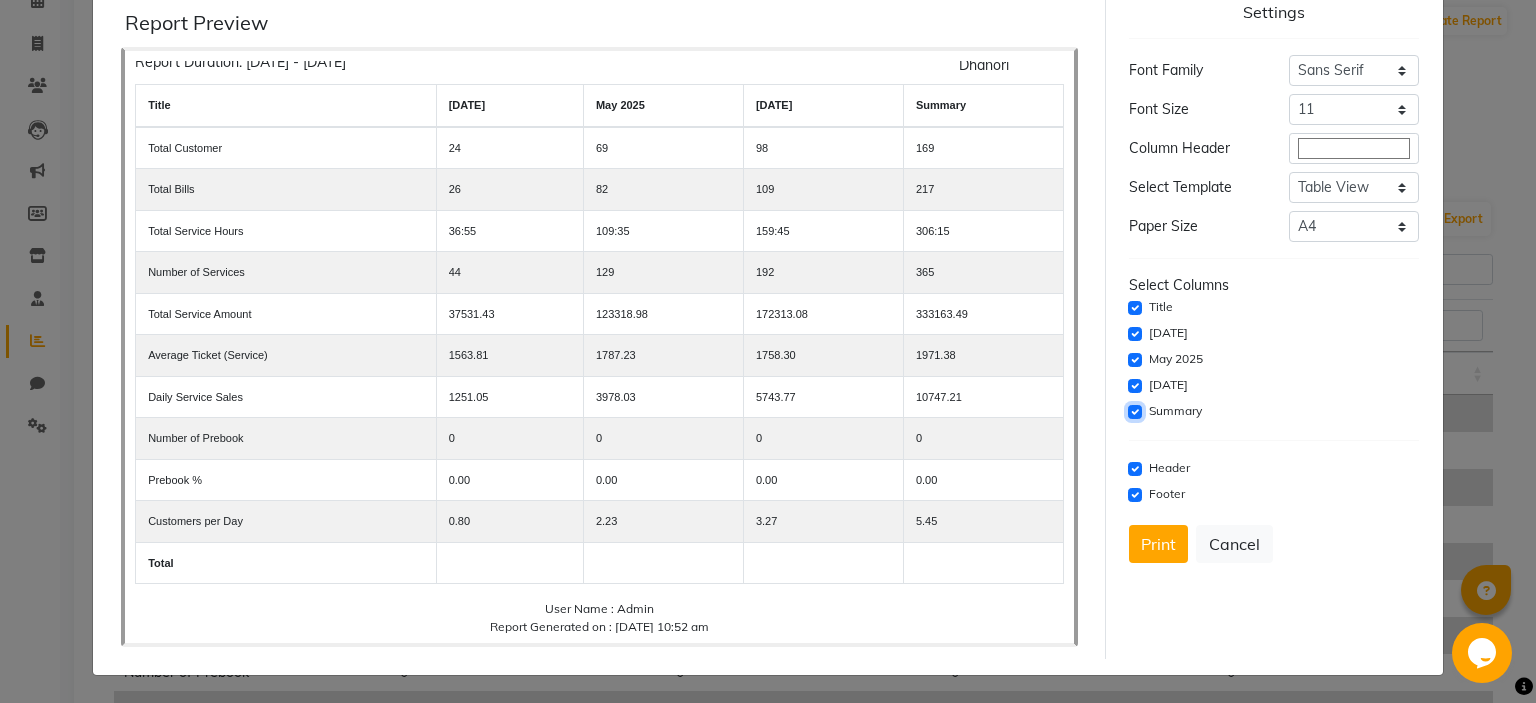 click 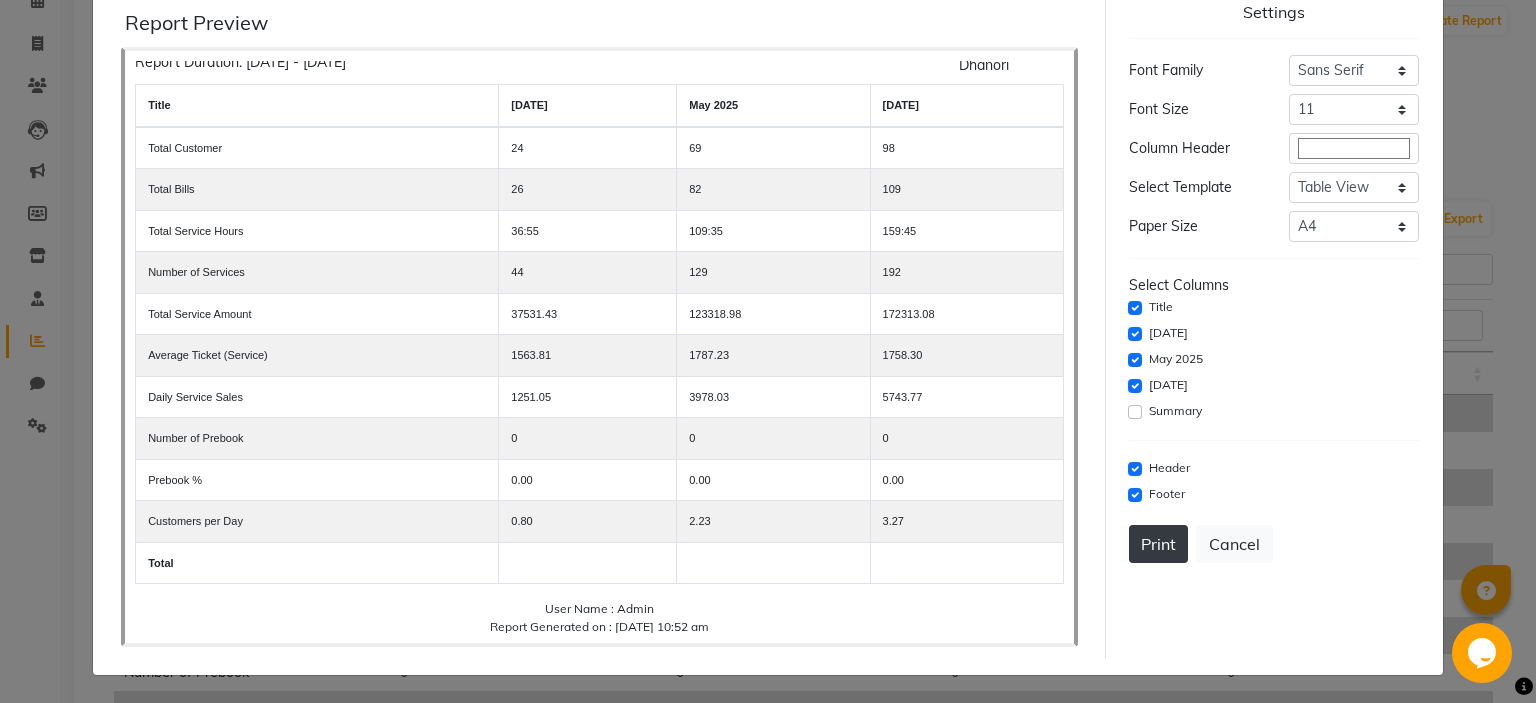 click on "Print" 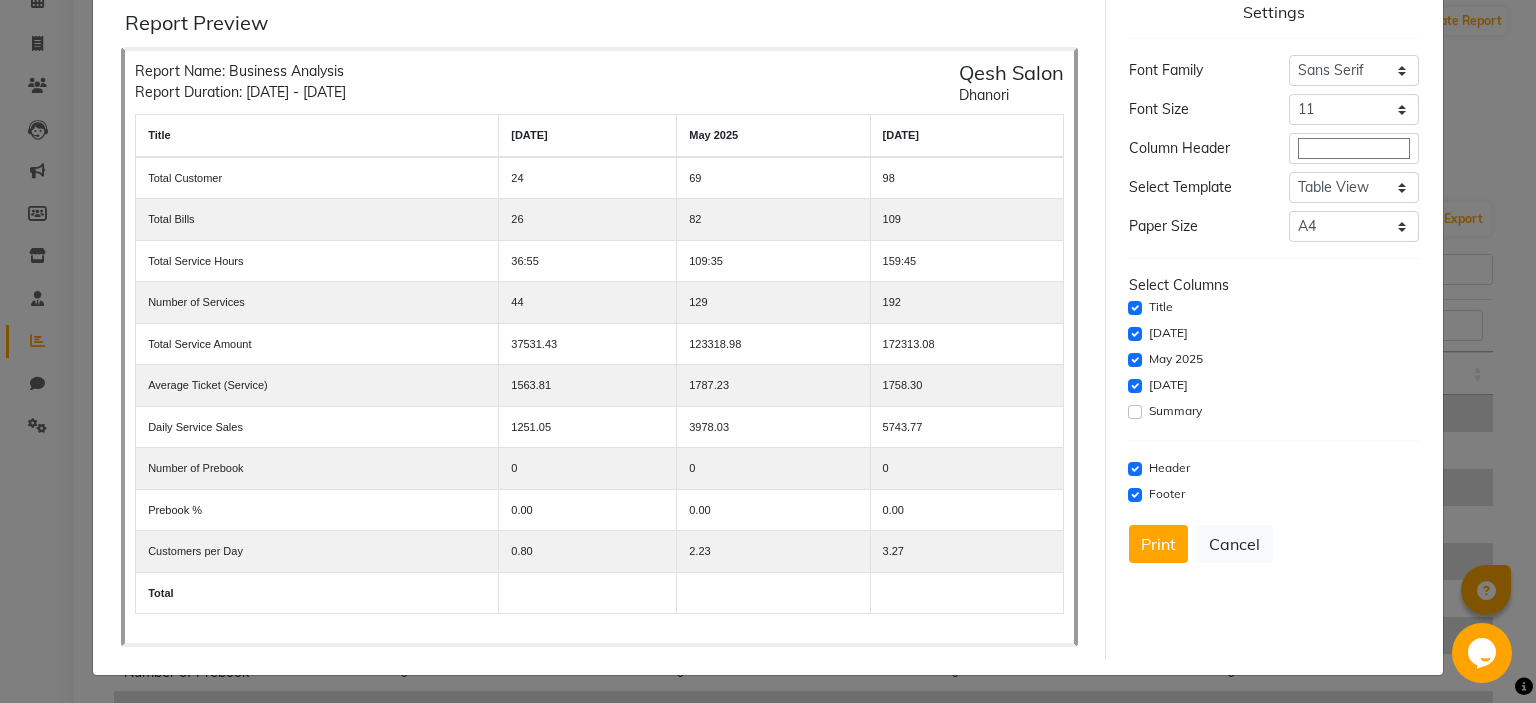 scroll, scrollTop: 30, scrollLeft: 0, axis: vertical 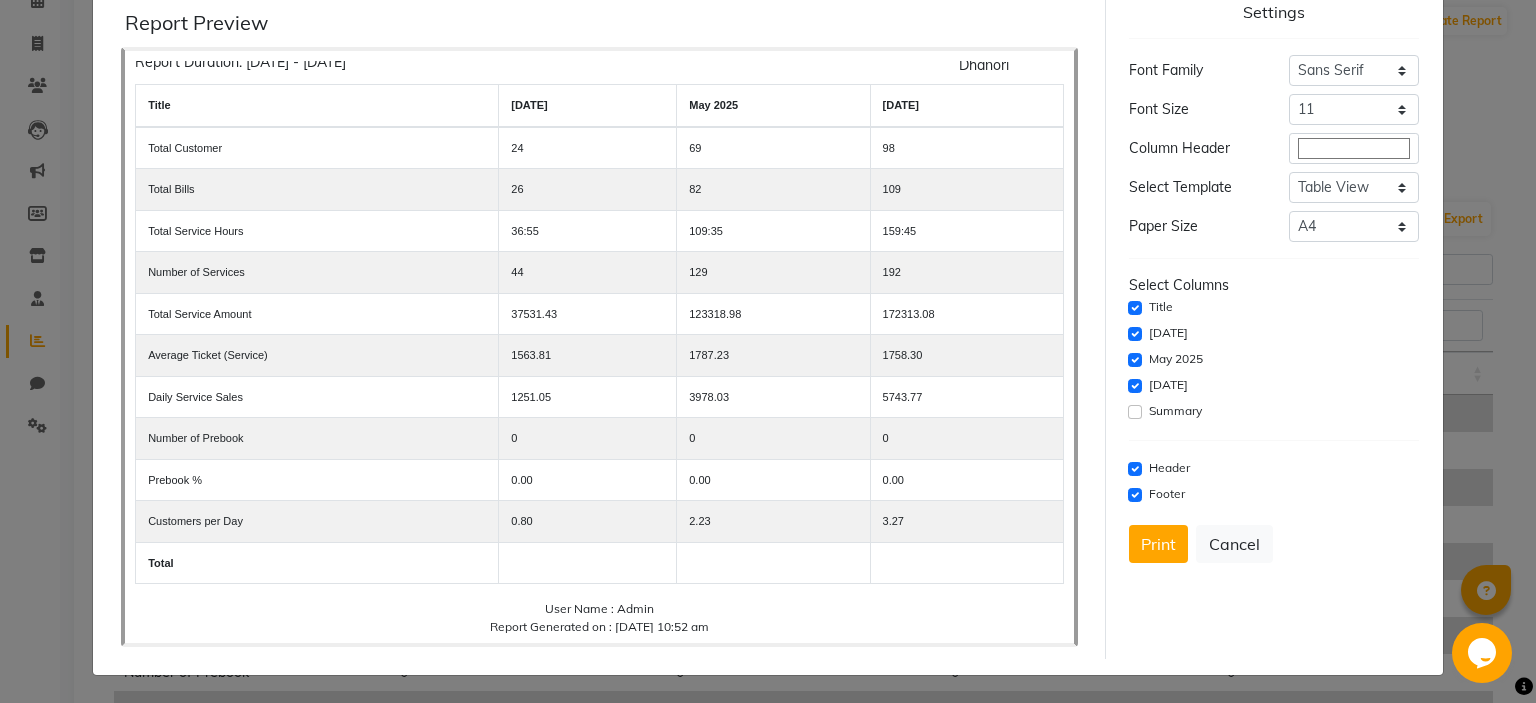 type 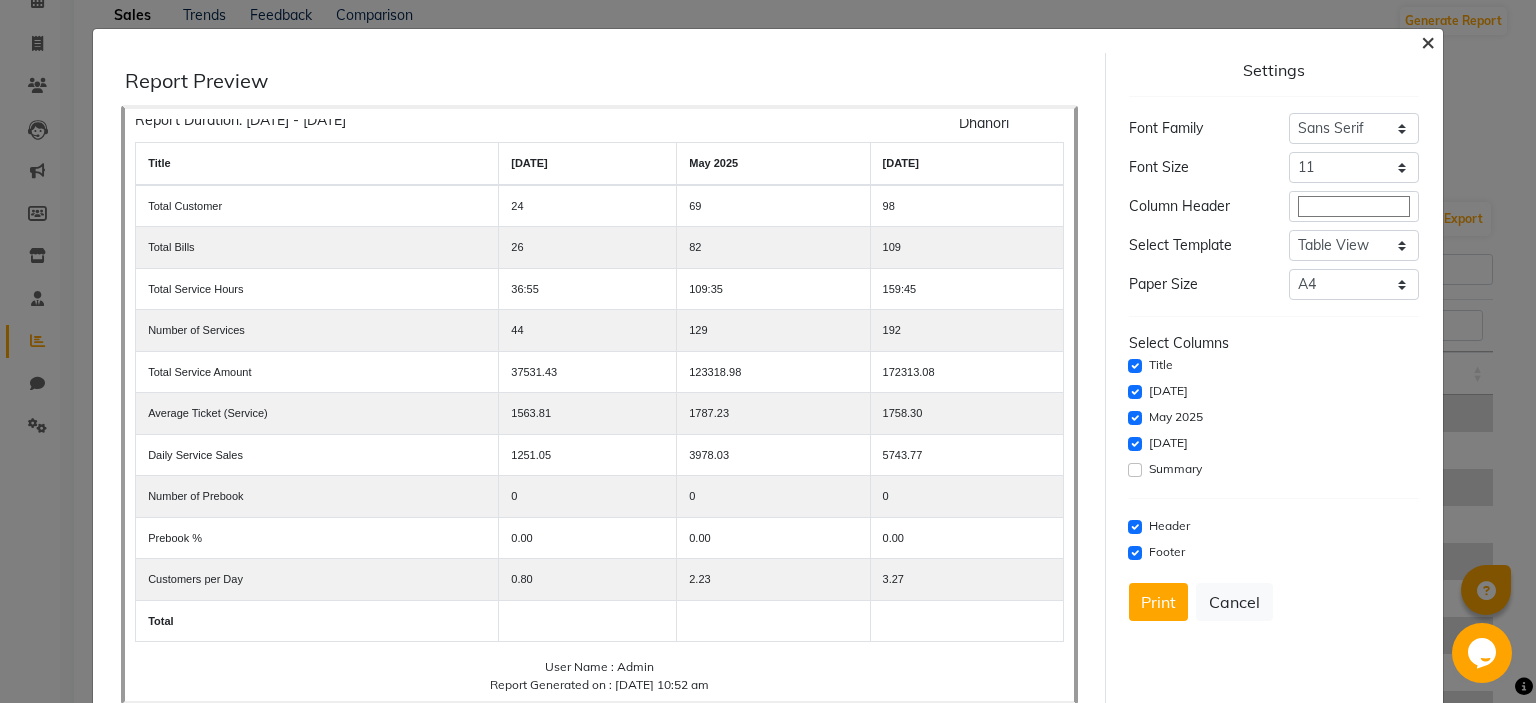 click on "×" 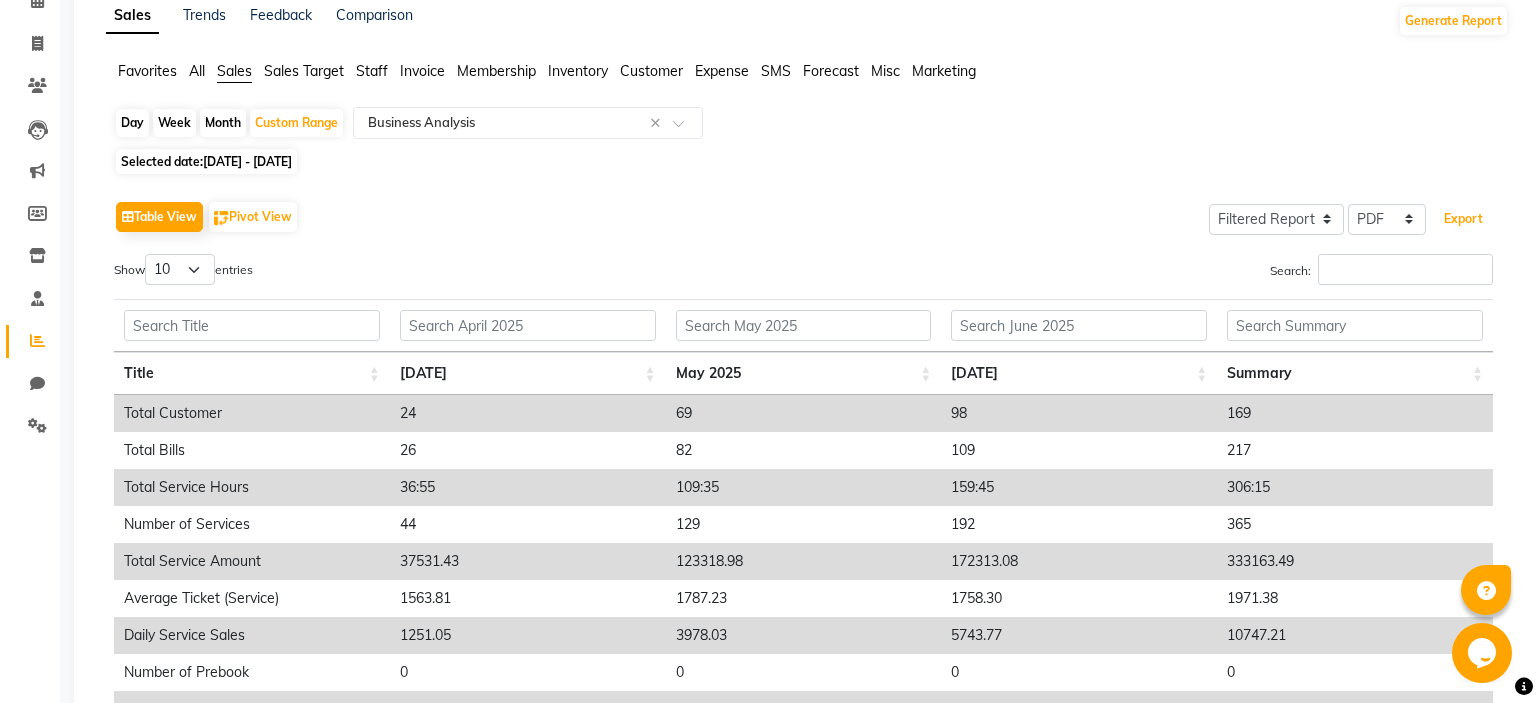 scroll, scrollTop: 313, scrollLeft: 0, axis: vertical 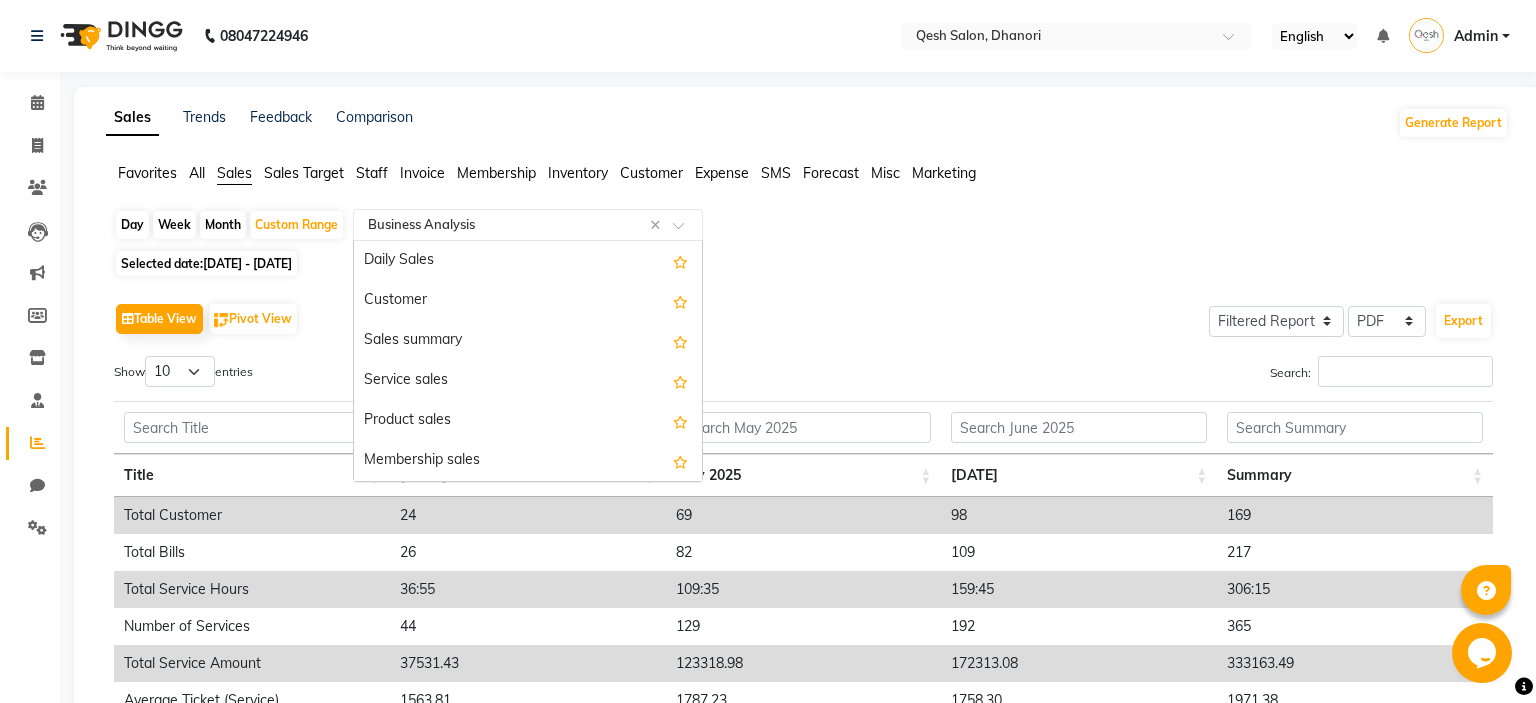 click 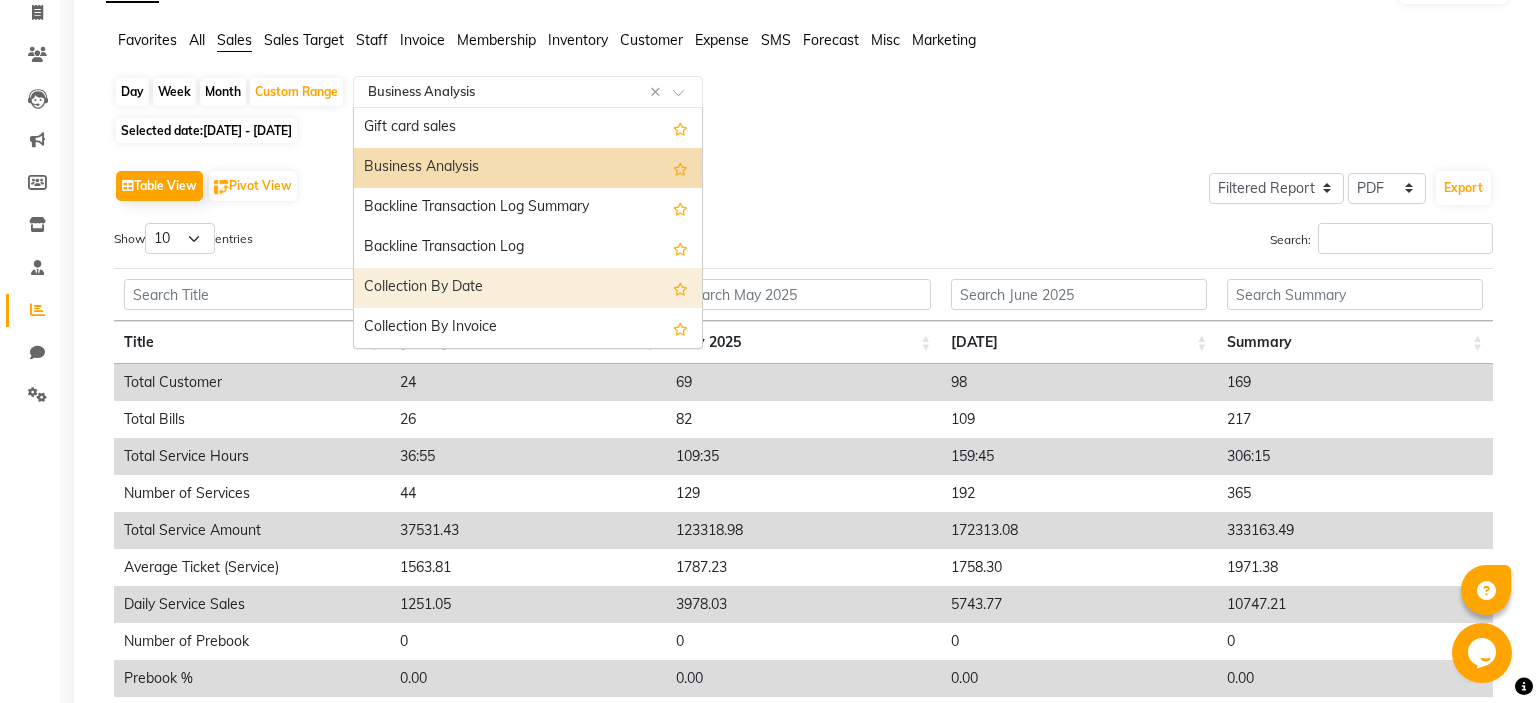 scroll, scrollTop: 105, scrollLeft: 0, axis: vertical 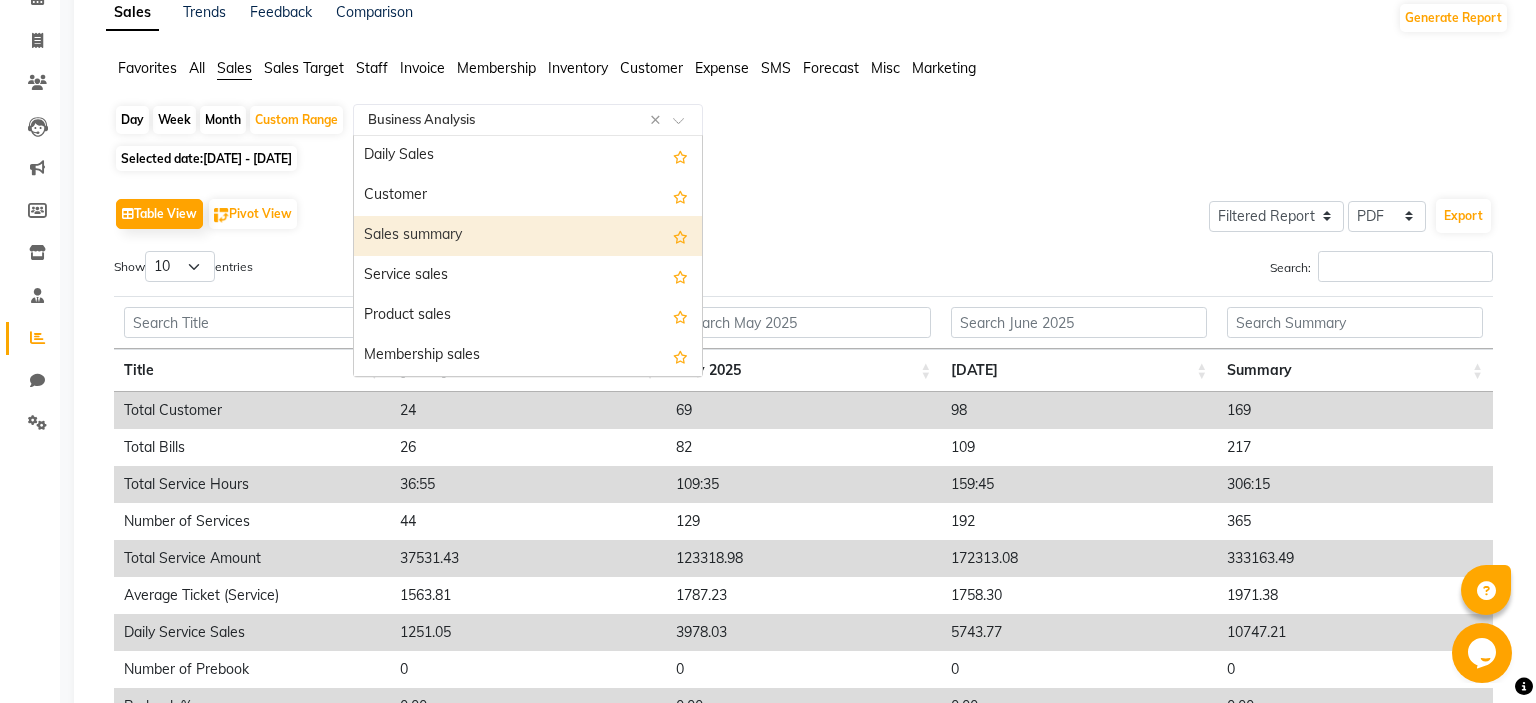 click on "Sales summary" at bounding box center [528, 236] 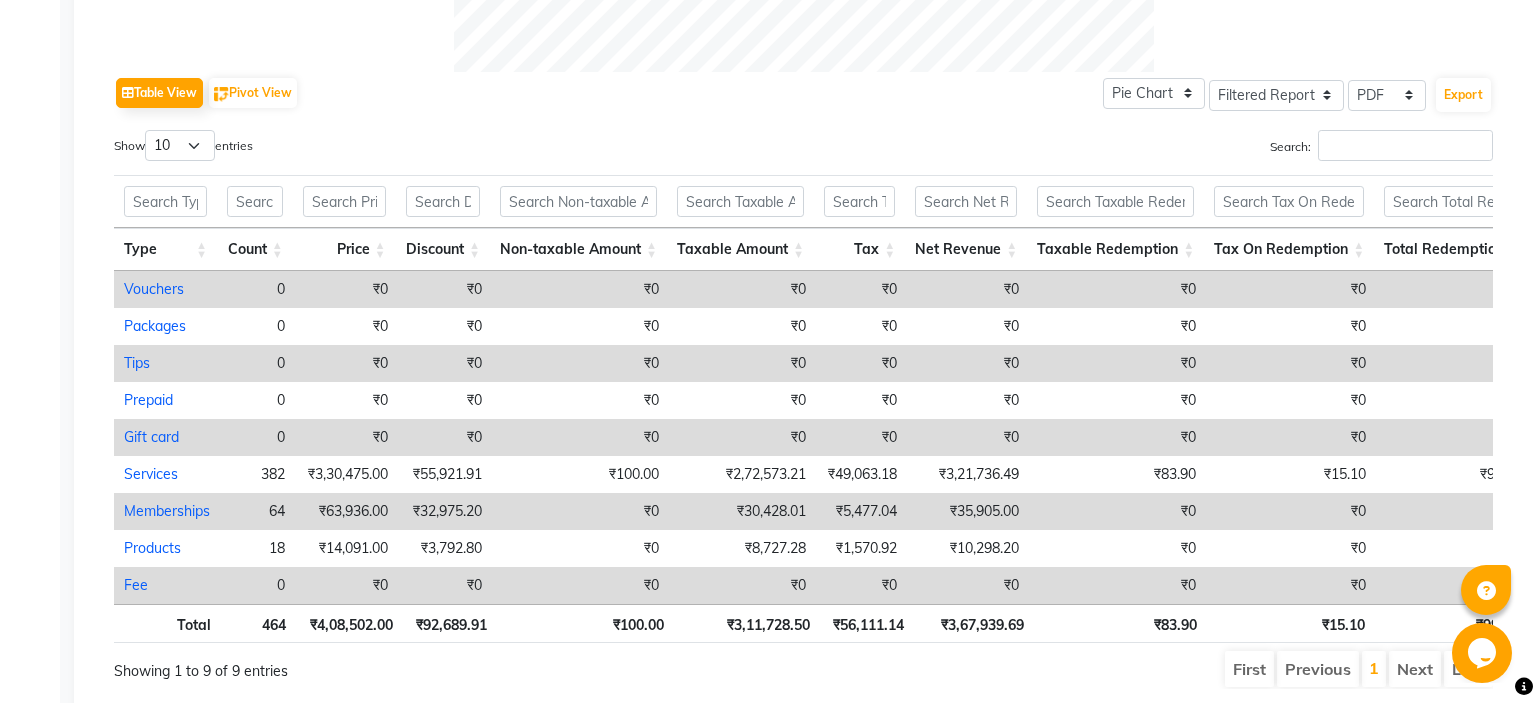 scroll, scrollTop: 1000, scrollLeft: 0, axis: vertical 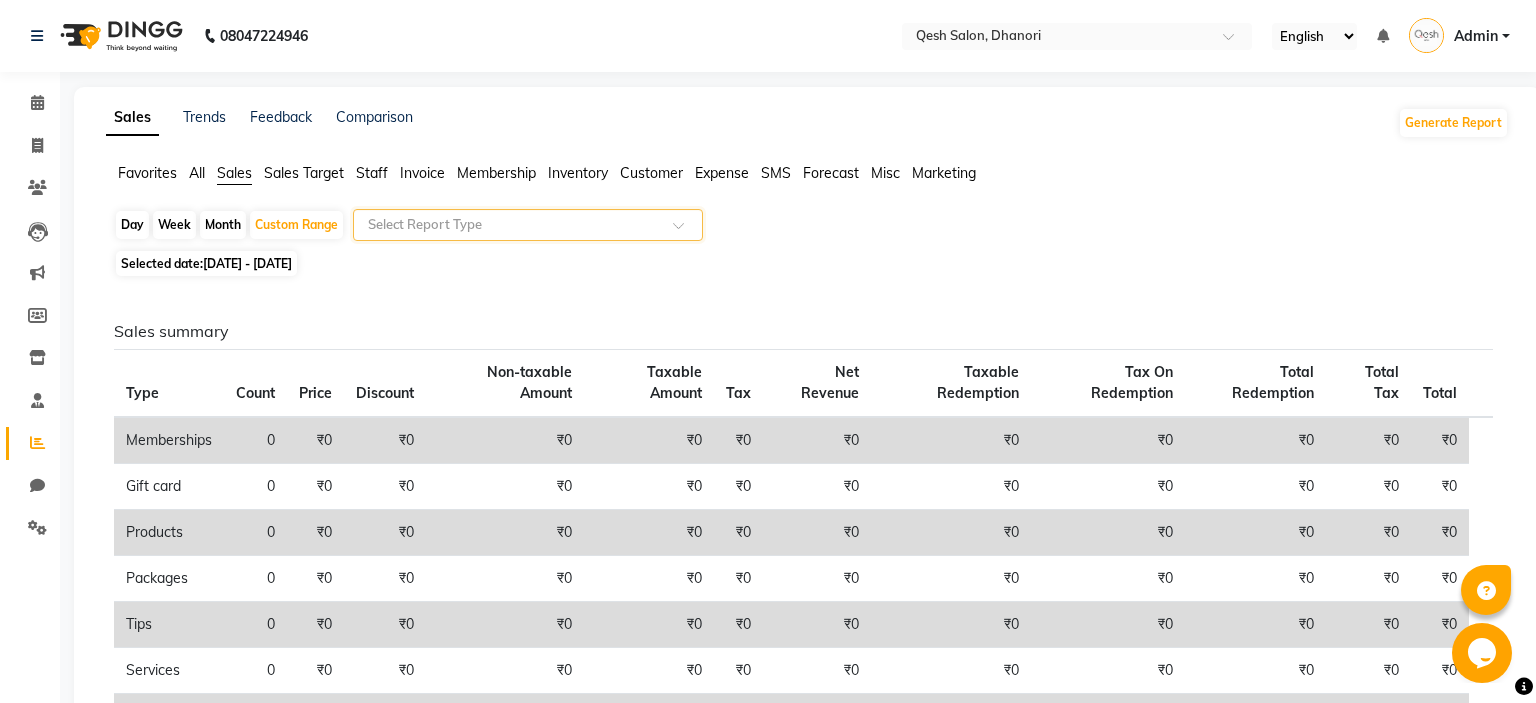 click 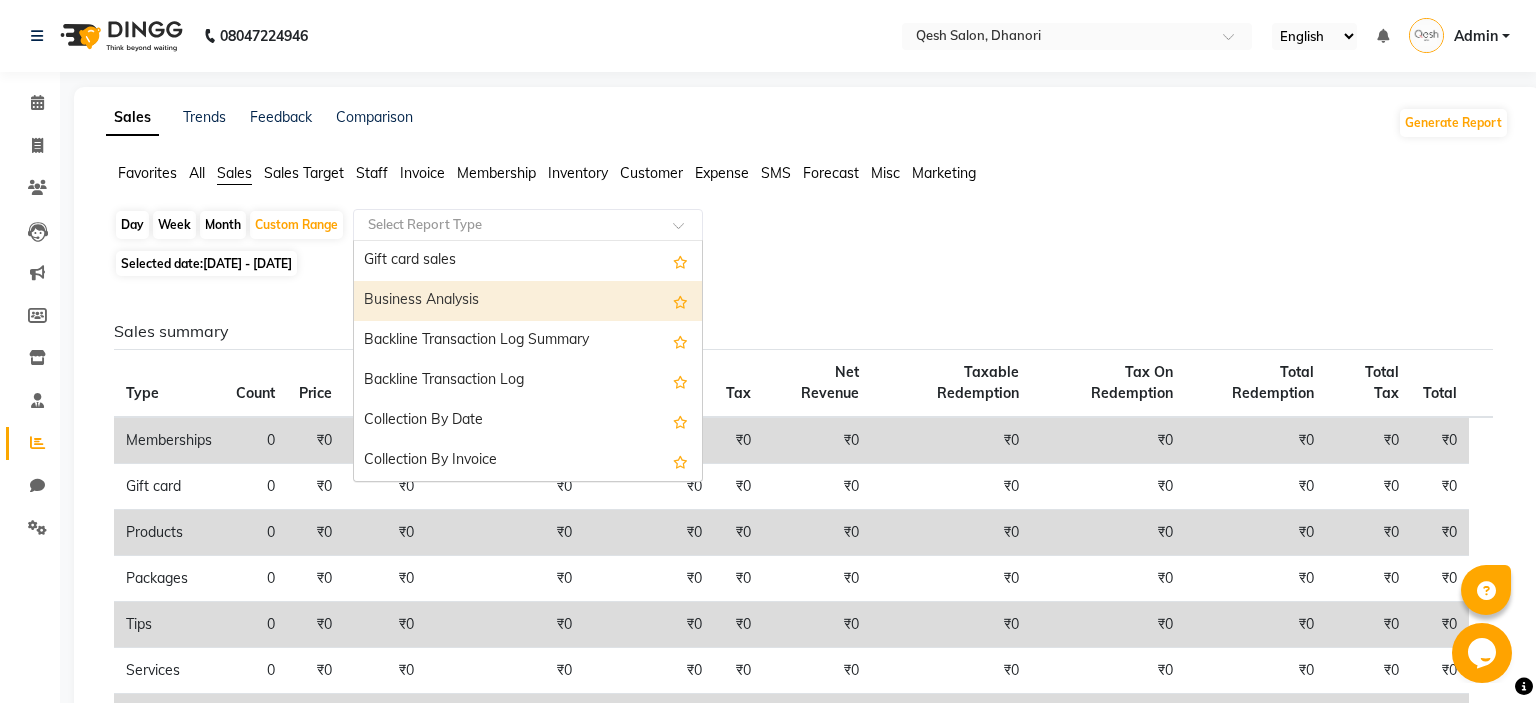 click on "Day   Week   Month   Custom Range  Select Report Type  Daily Sales   Customer   Sales summary   Service sales   Product sales   Membership sales   Package sales   Prepaid sales   Voucher sales   Payment mode   Service by category   Sales by center   Gift card sales   Business Analysis   Backline Transaction Log Summary   Backline Transaction Log   Collection By Date   Collection By Invoice" 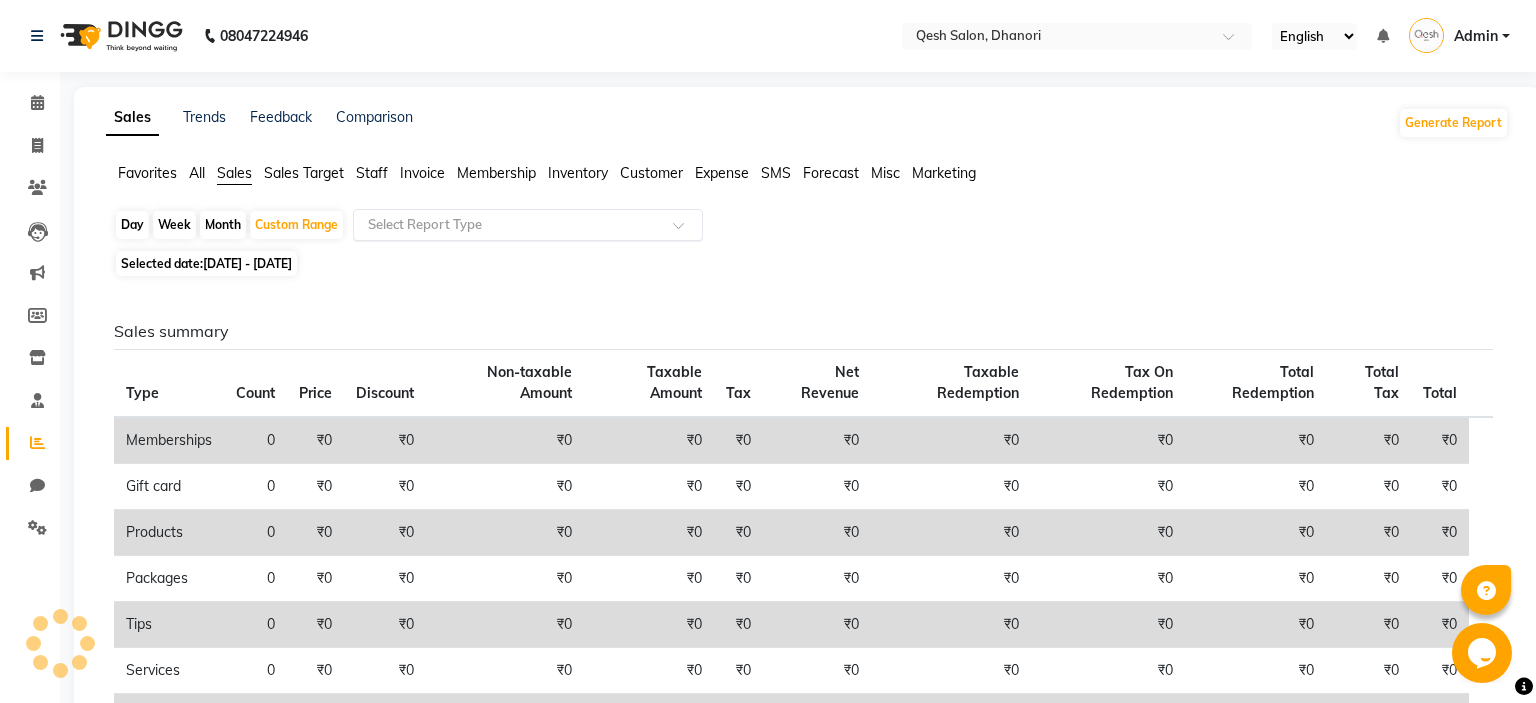 click 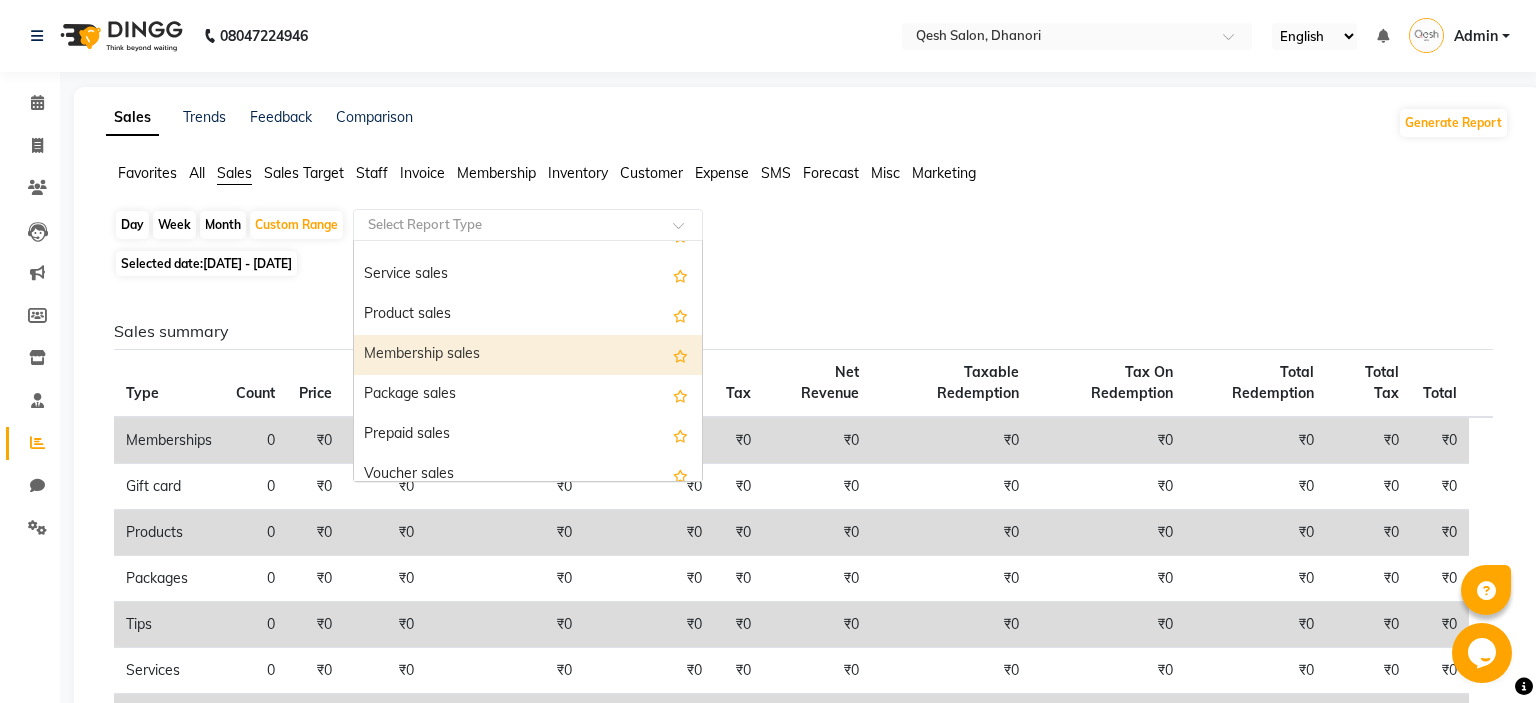 click on "Membership sales" at bounding box center [528, 355] 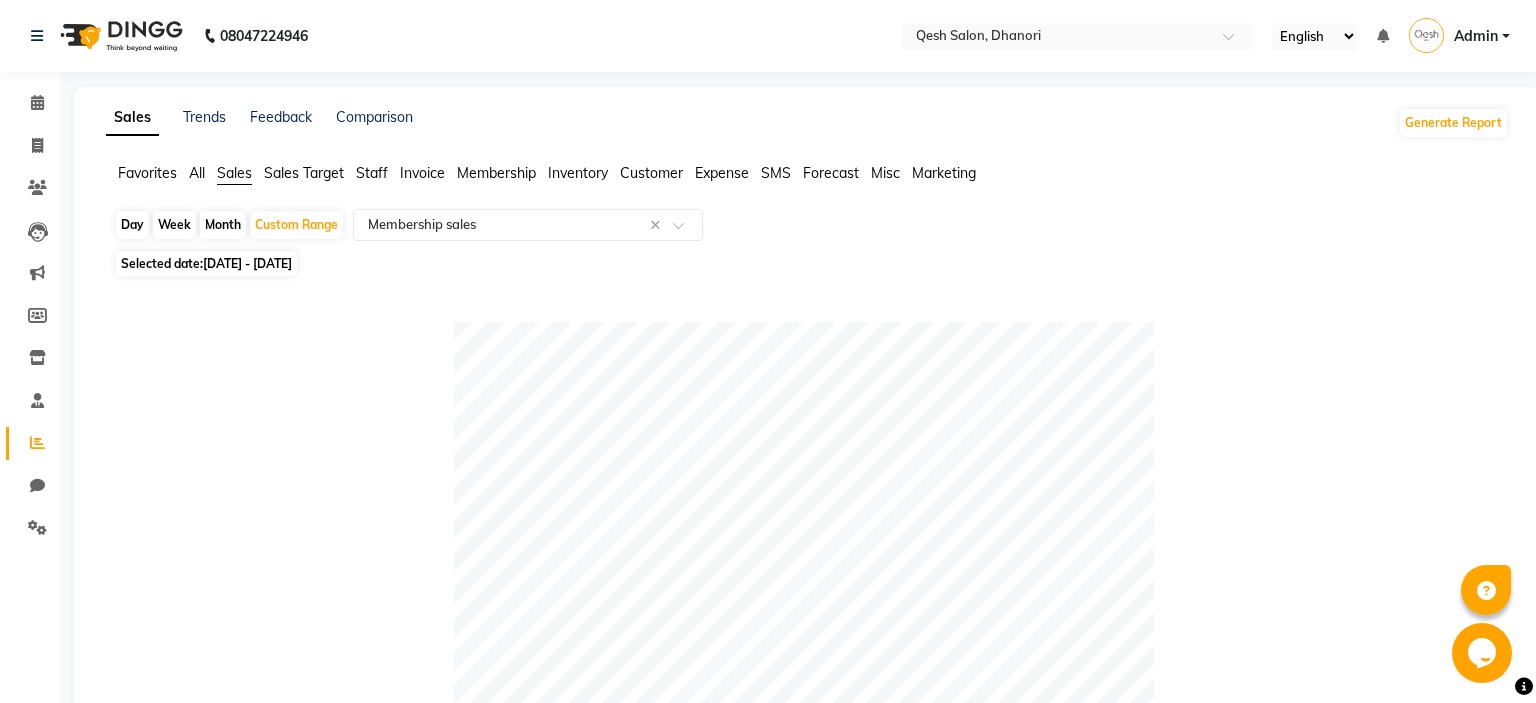 click on "Invoice" 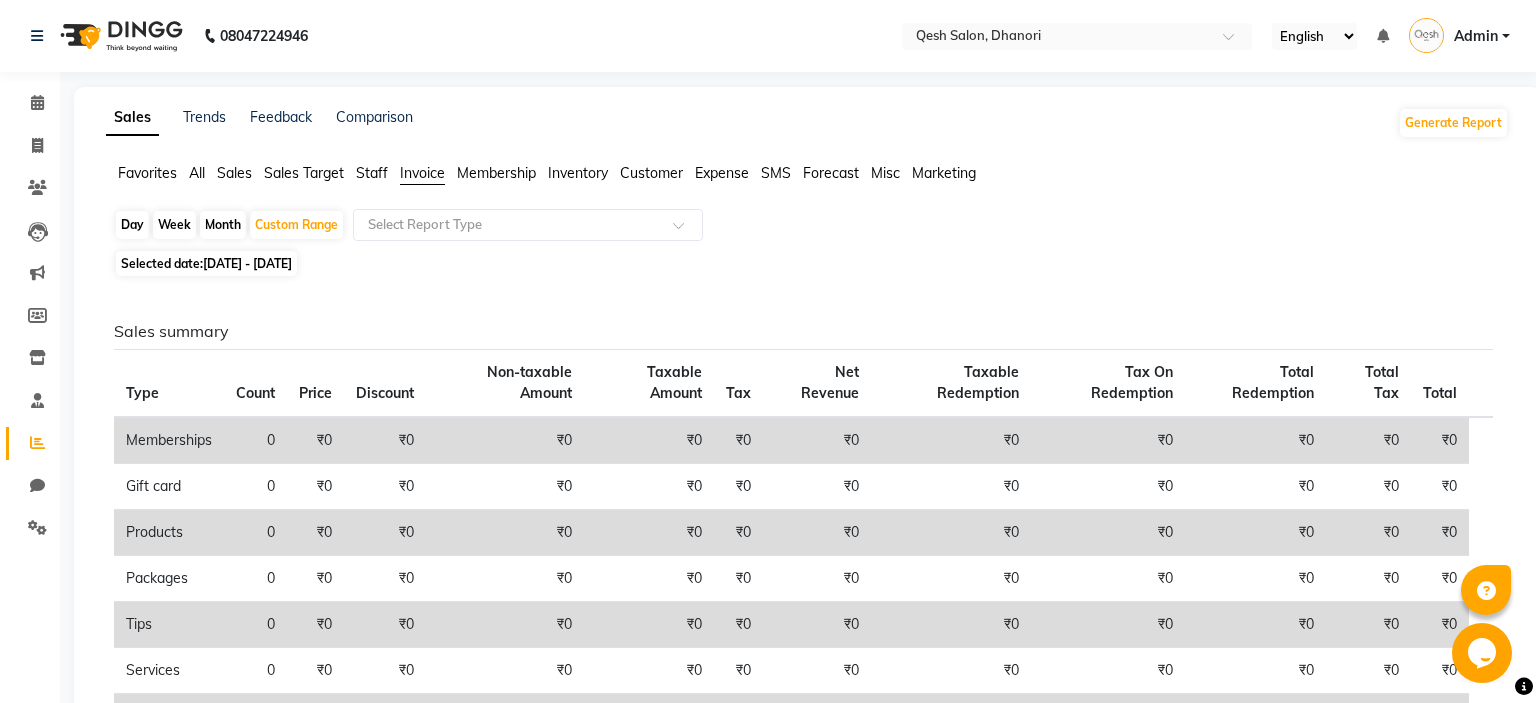 click on "Inventory" 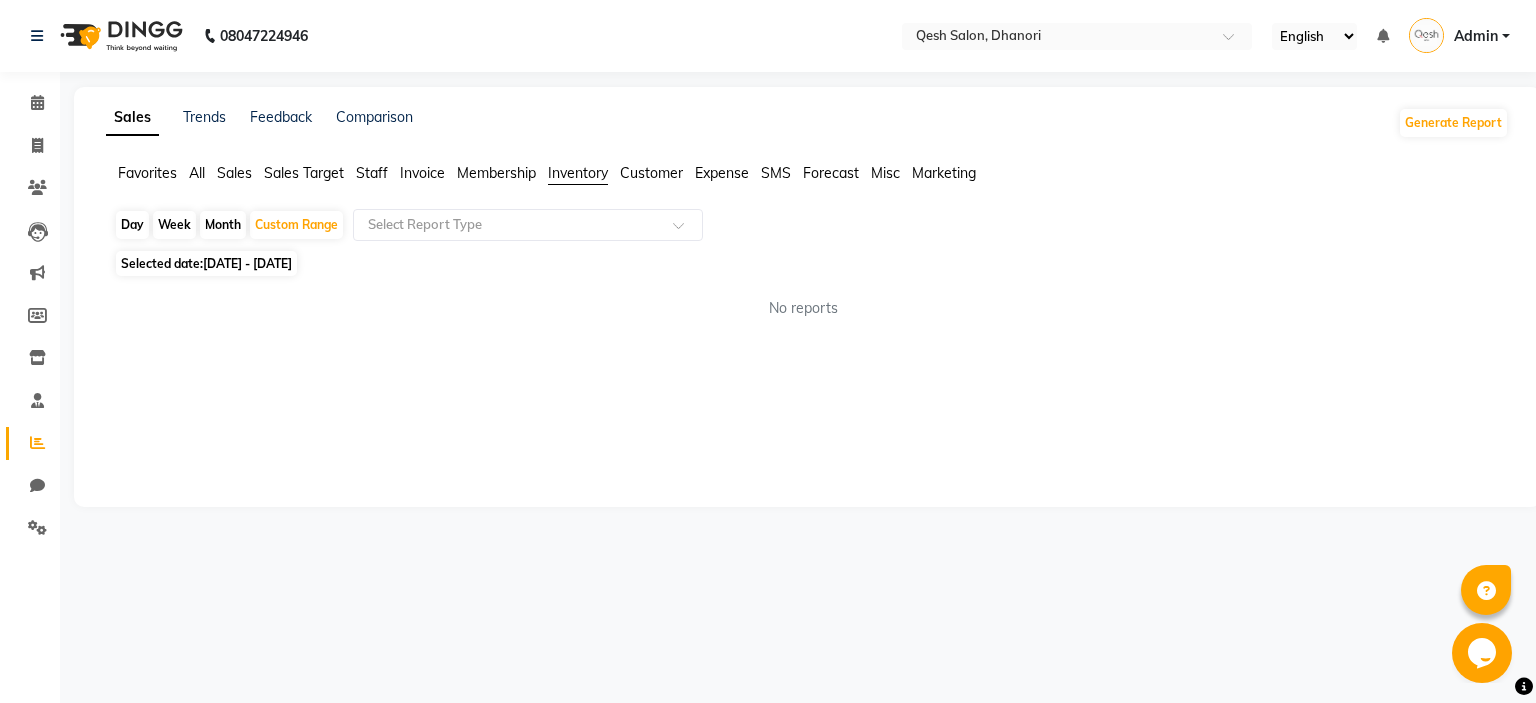click on "Customer" 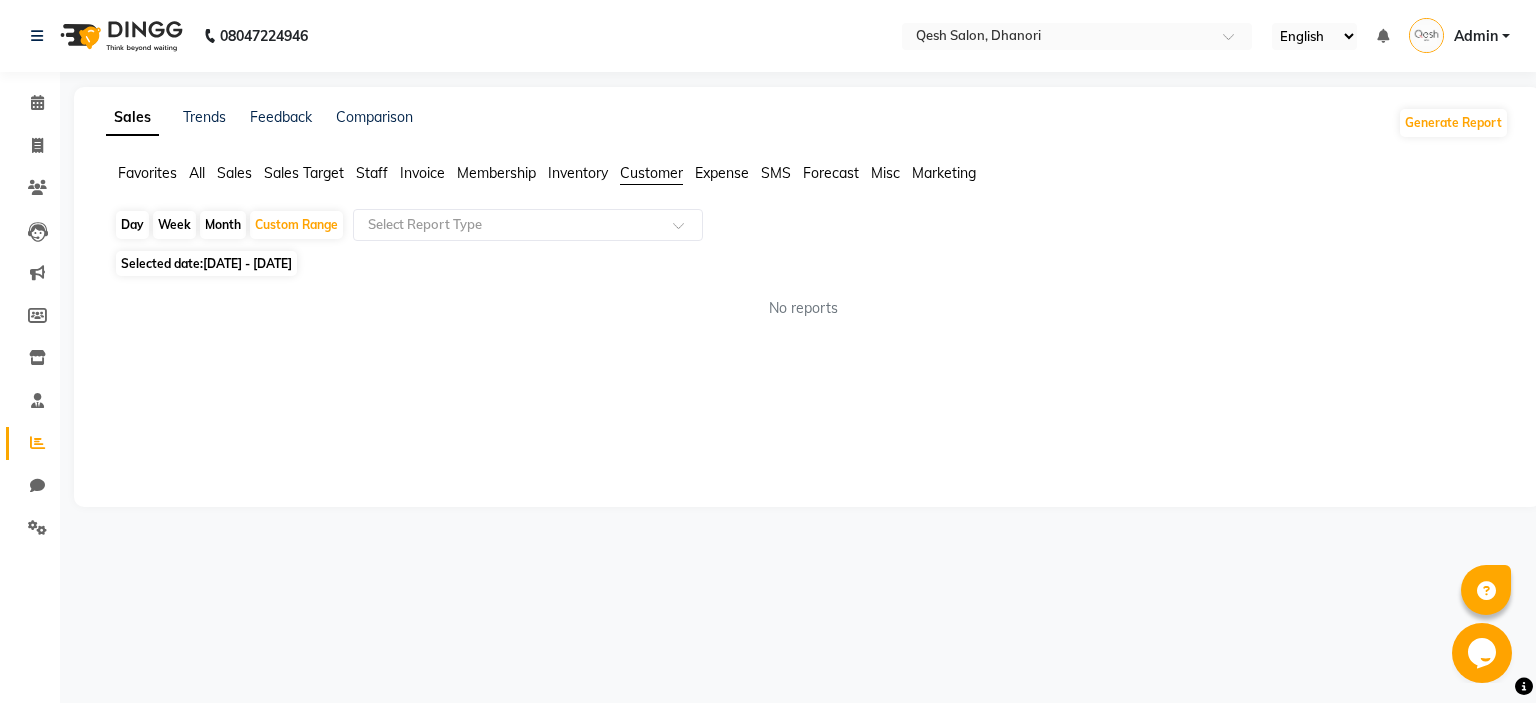 click on "Inventory" 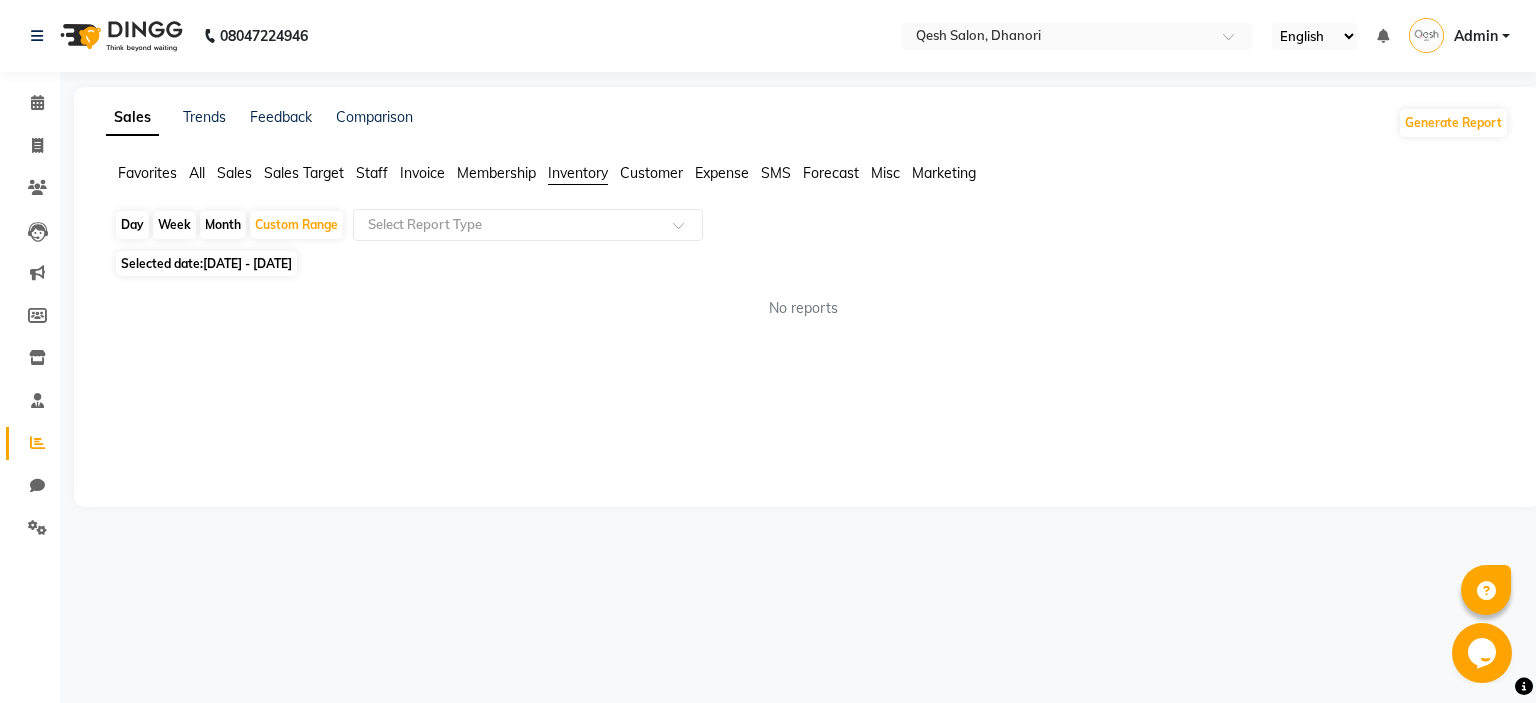 click on "Membership" 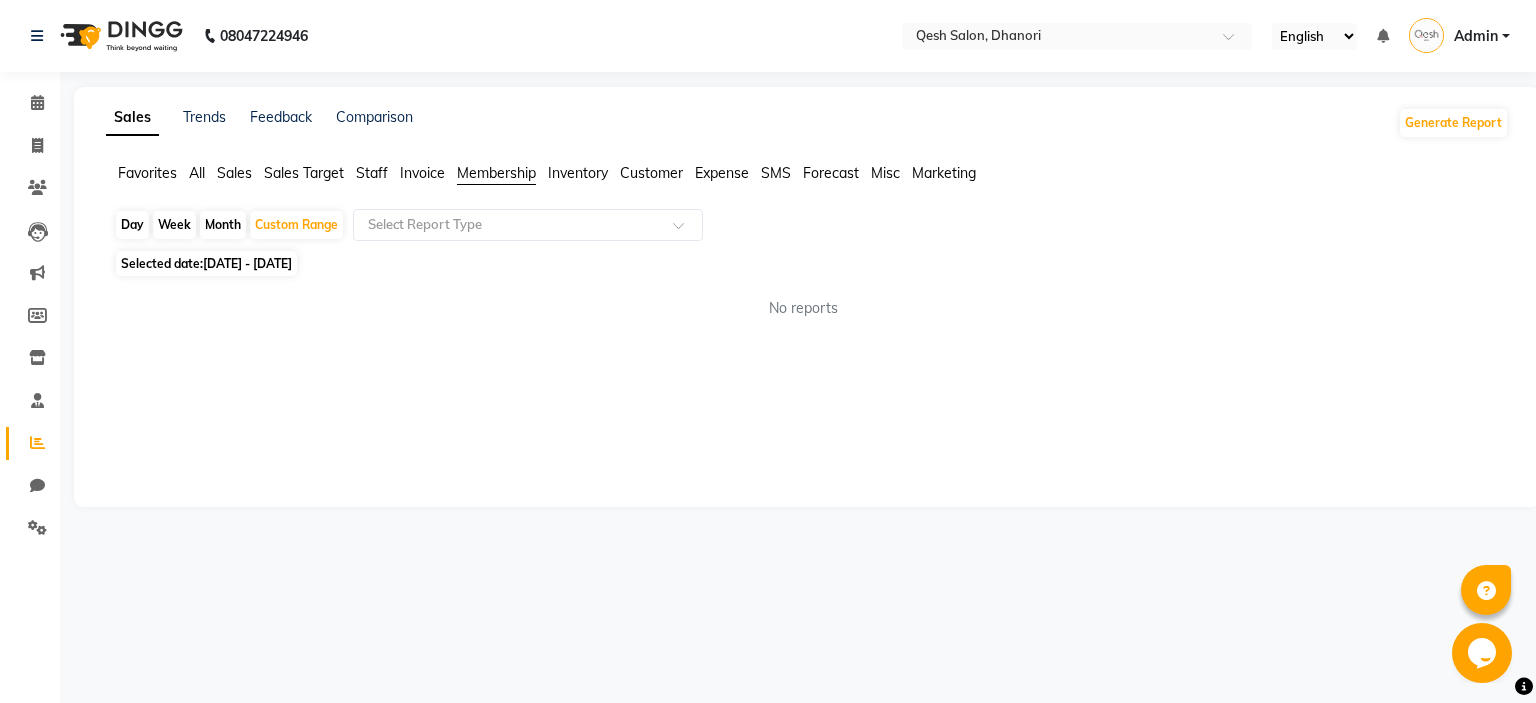 click on "Favorites All Sales Sales Target Staff Invoice Membership Inventory Customer Expense SMS Forecast Misc Marketing" 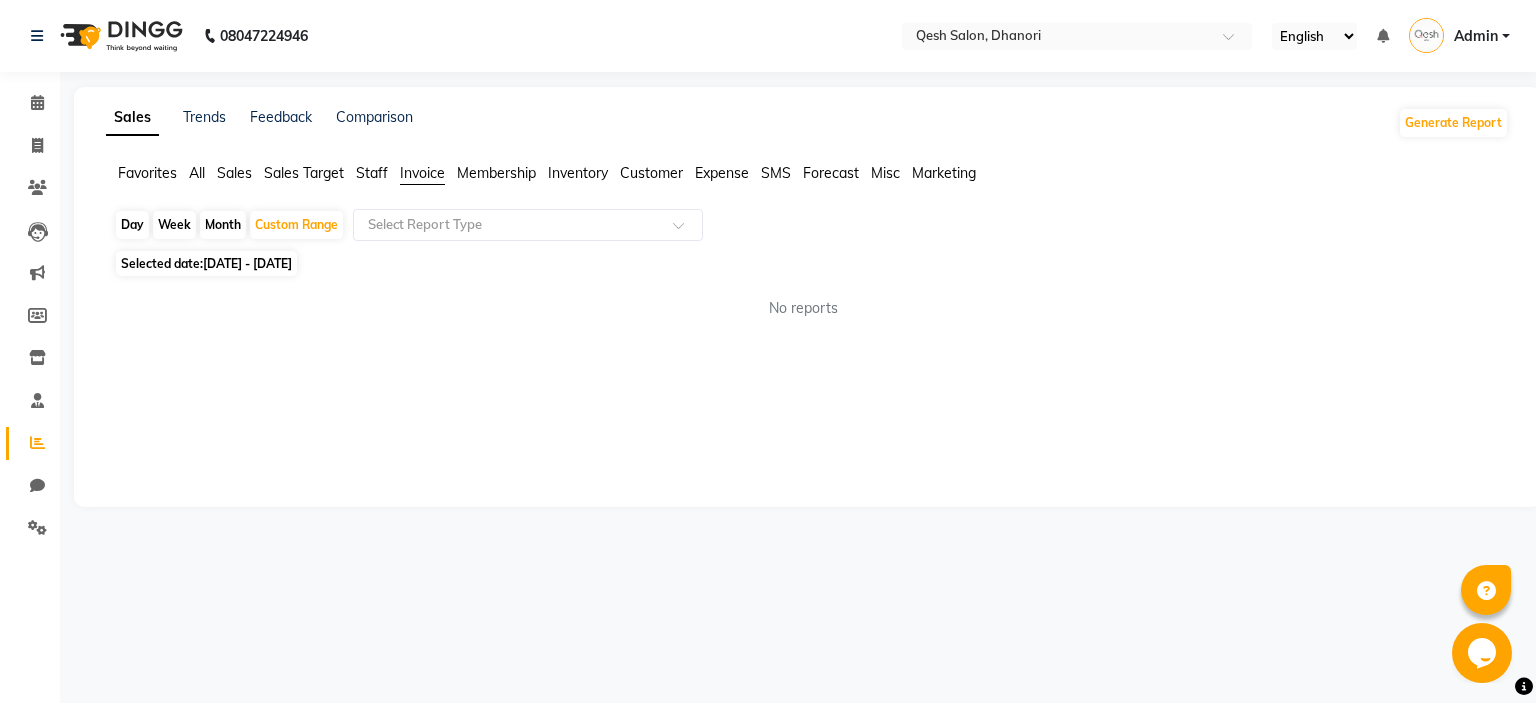 click on "Staff" 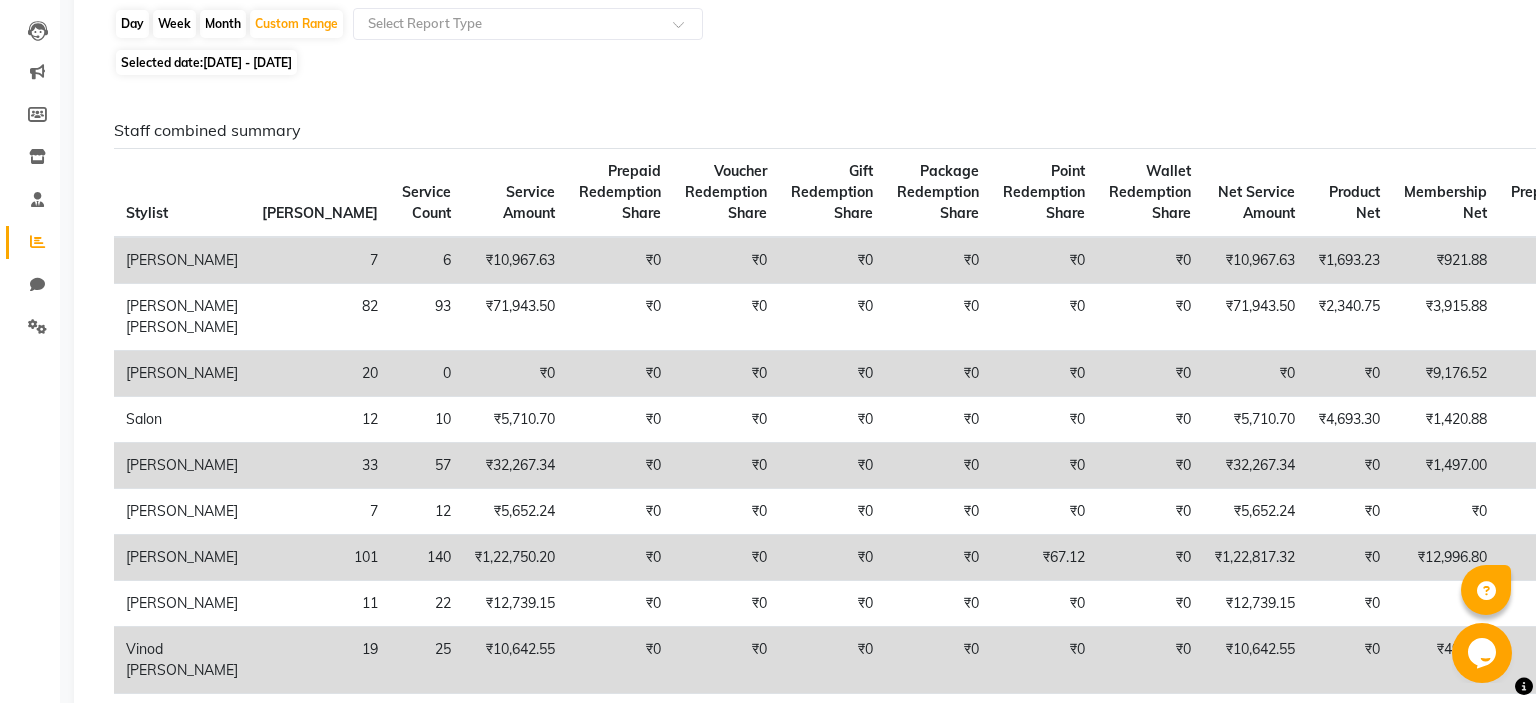 scroll, scrollTop: 0, scrollLeft: 0, axis: both 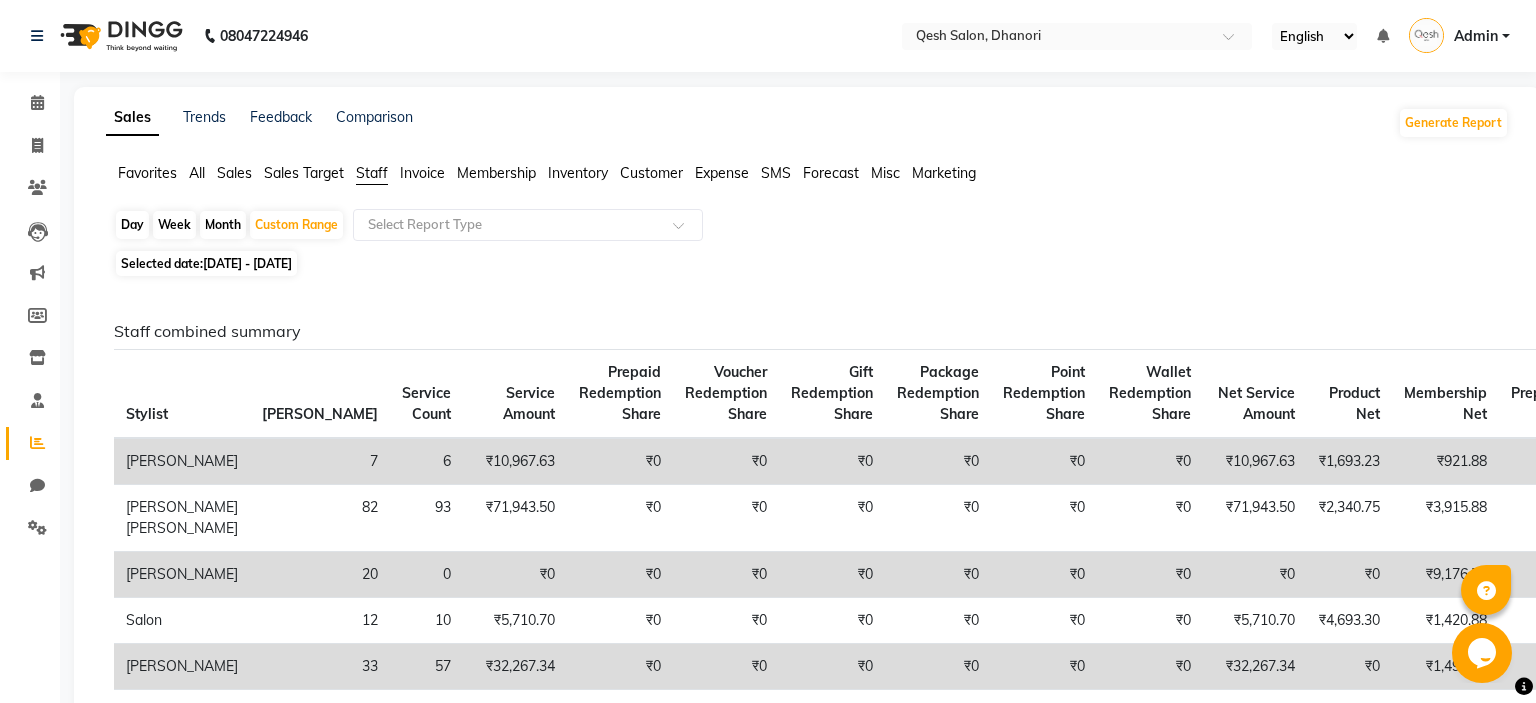 click on "Customer" 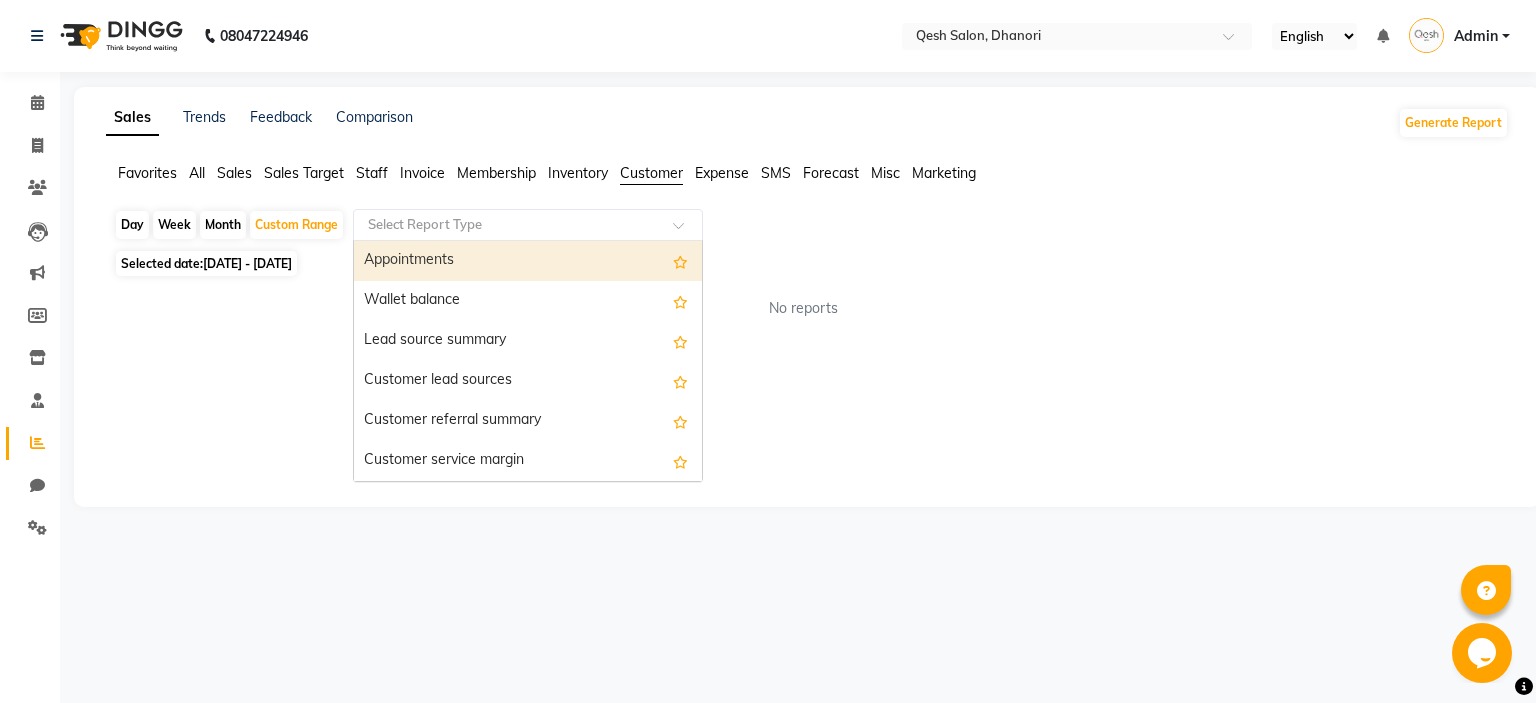 click 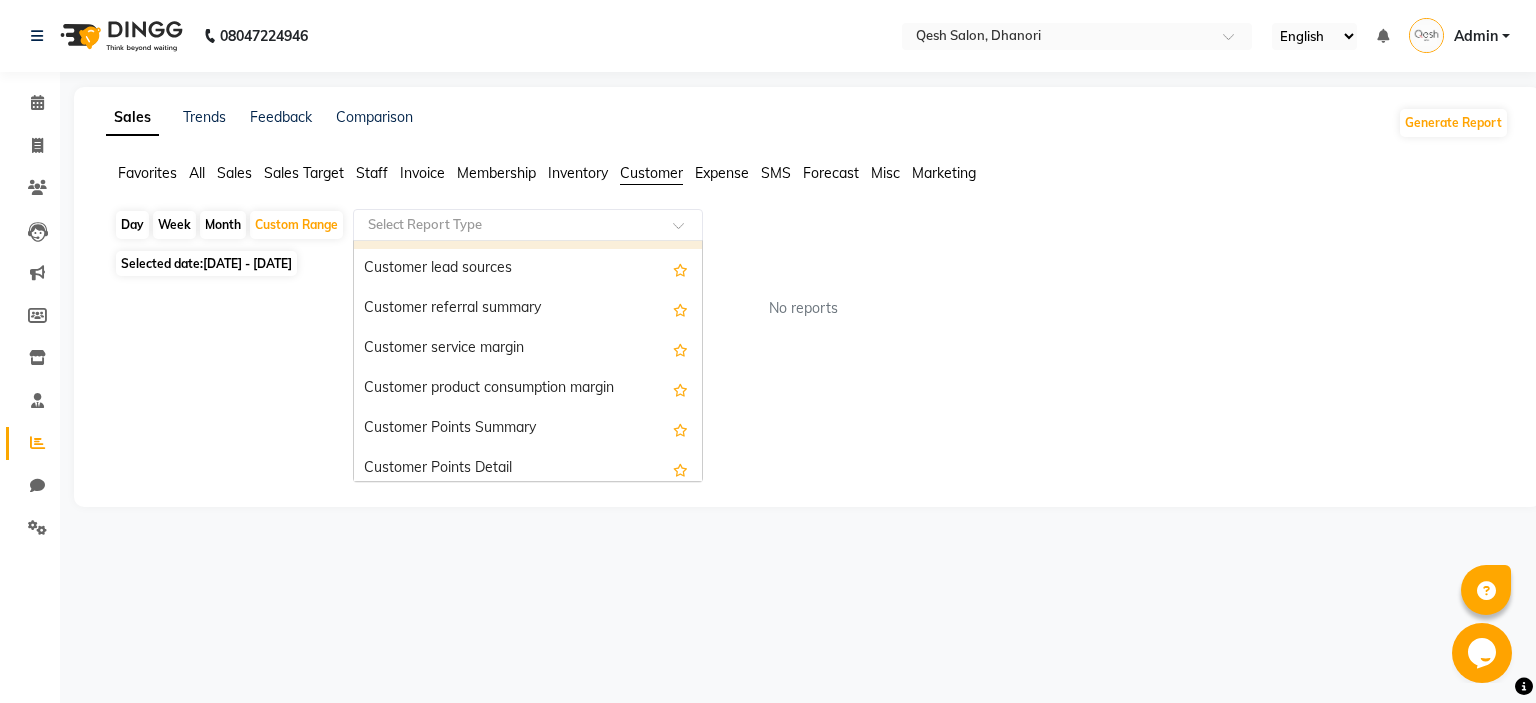 scroll, scrollTop: 211, scrollLeft: 0, axis: vertical 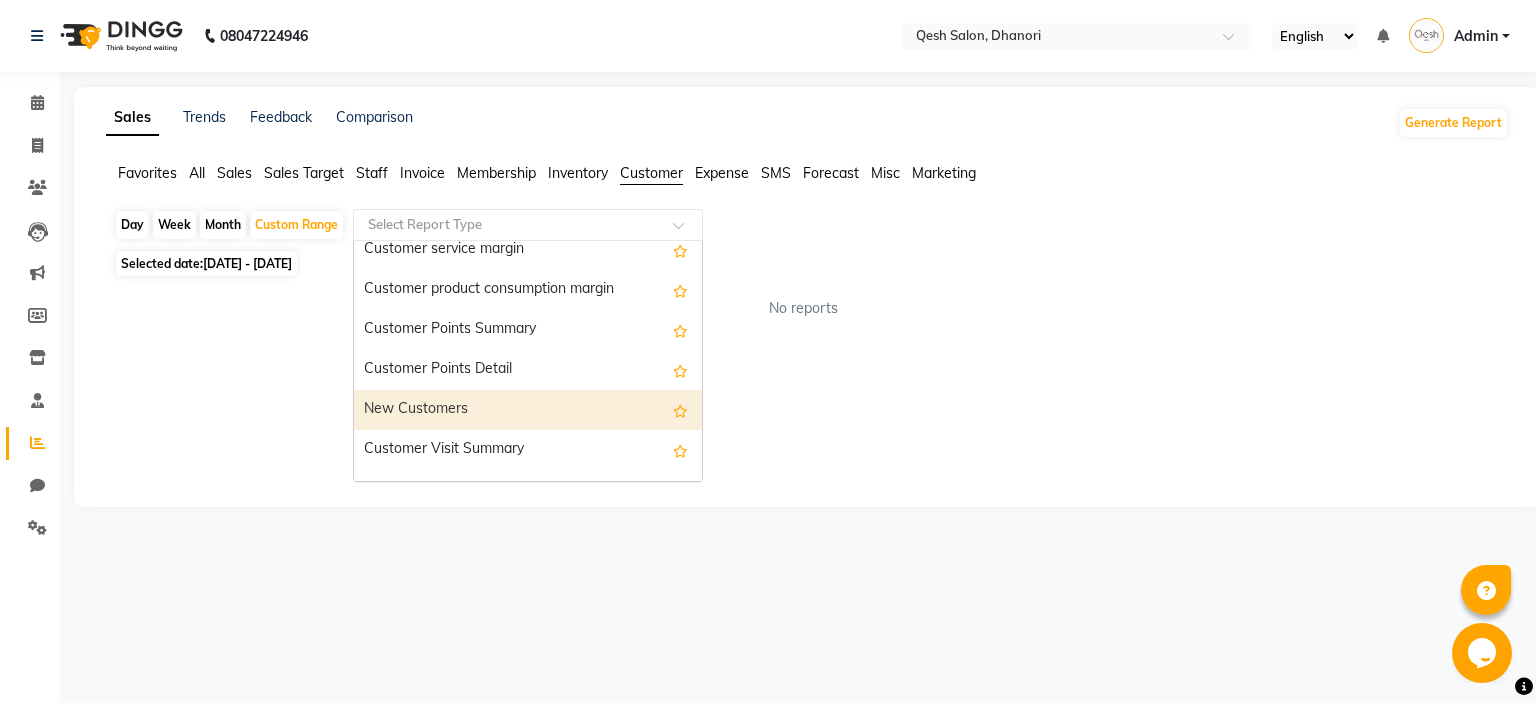 click on "New Customers" at bounding box center (528, 410) 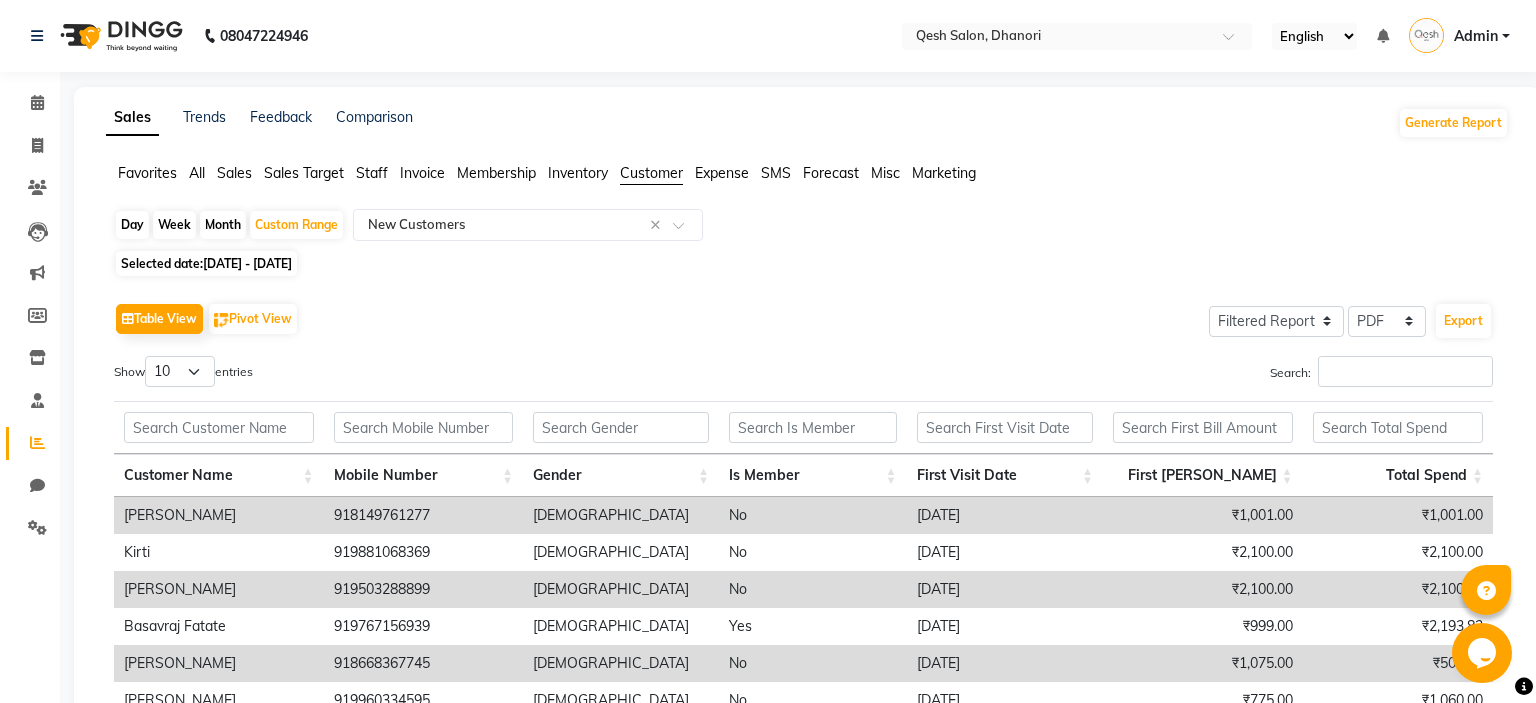 click on "Selected date:  [DATE] - [DATE]" 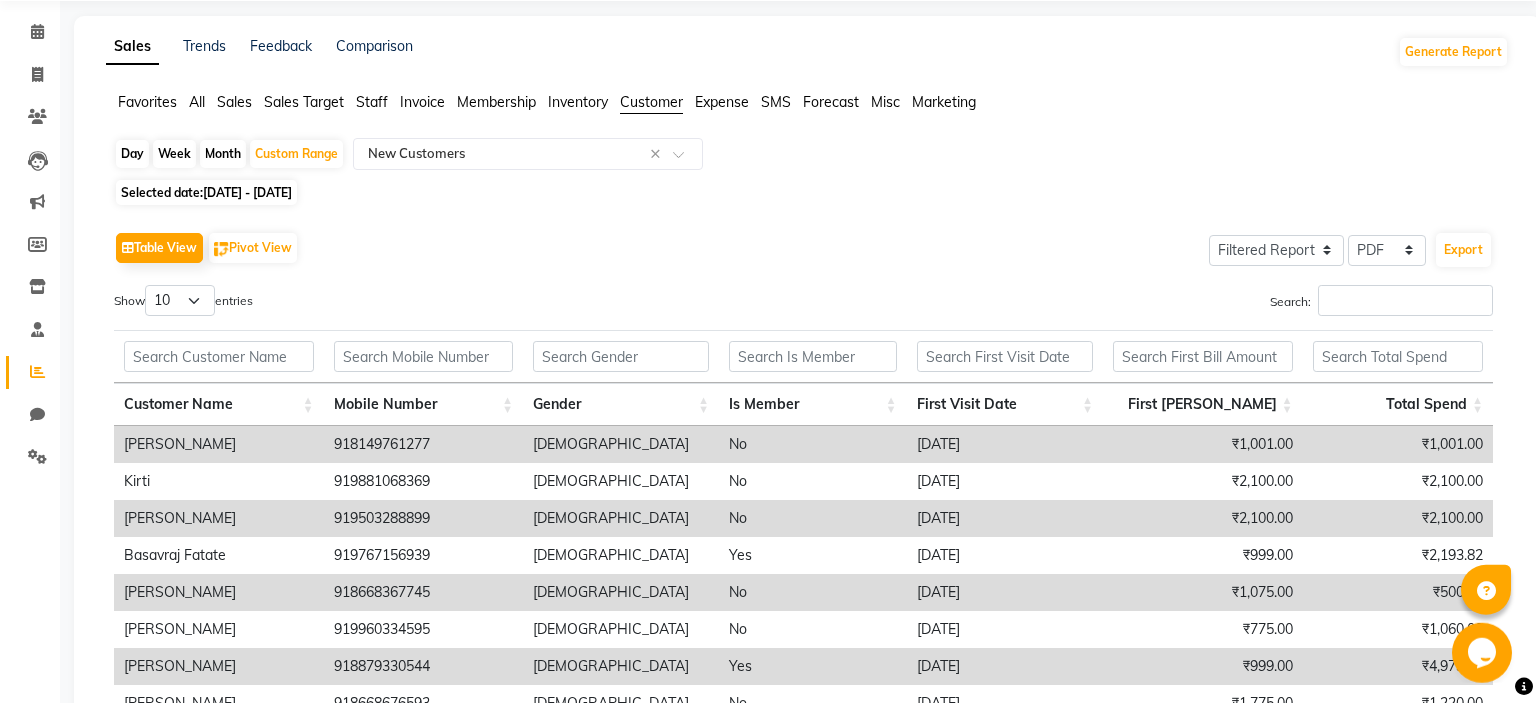scroll, scrollTop: 0, scrollLeft: 0, axis: both 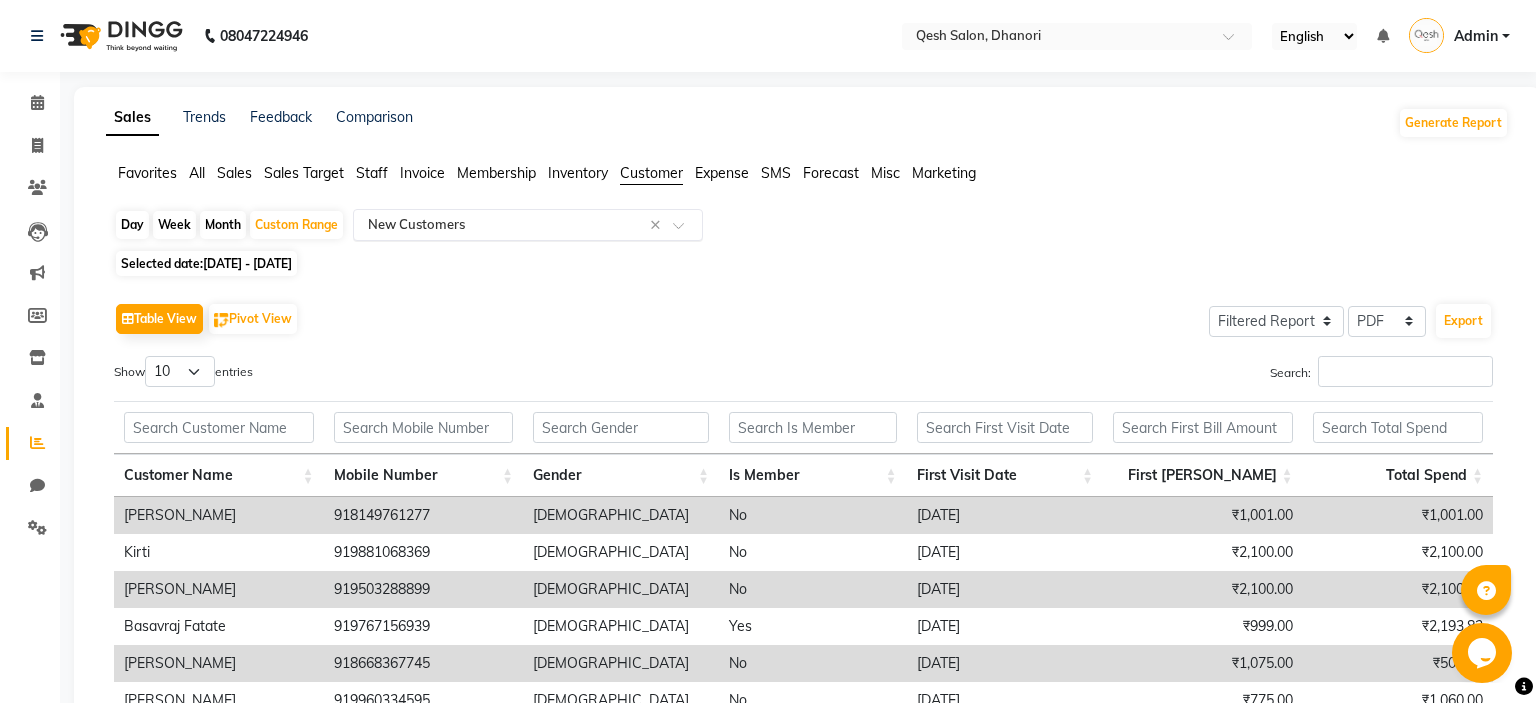 click 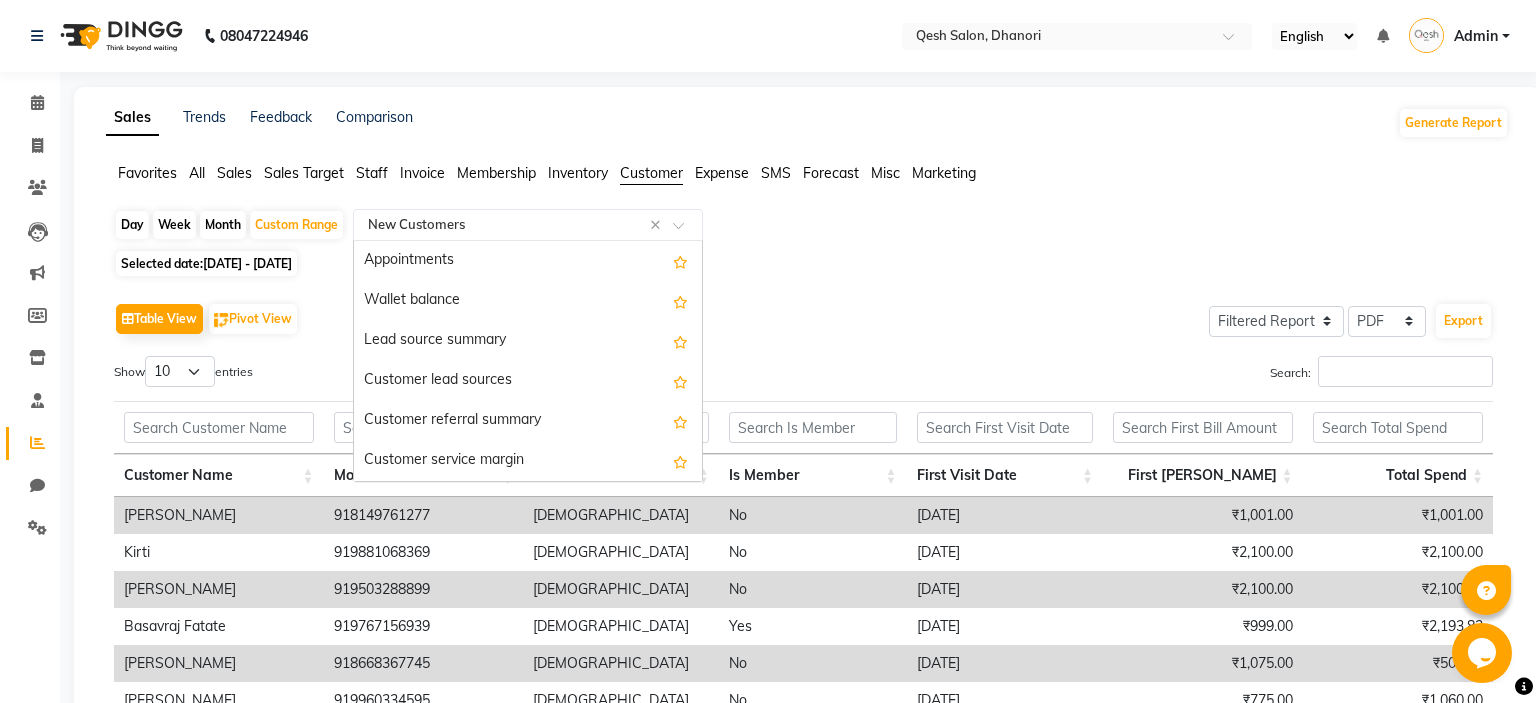 scroll, scrollTop: 320, scrollLeft: 0, axis: vertical 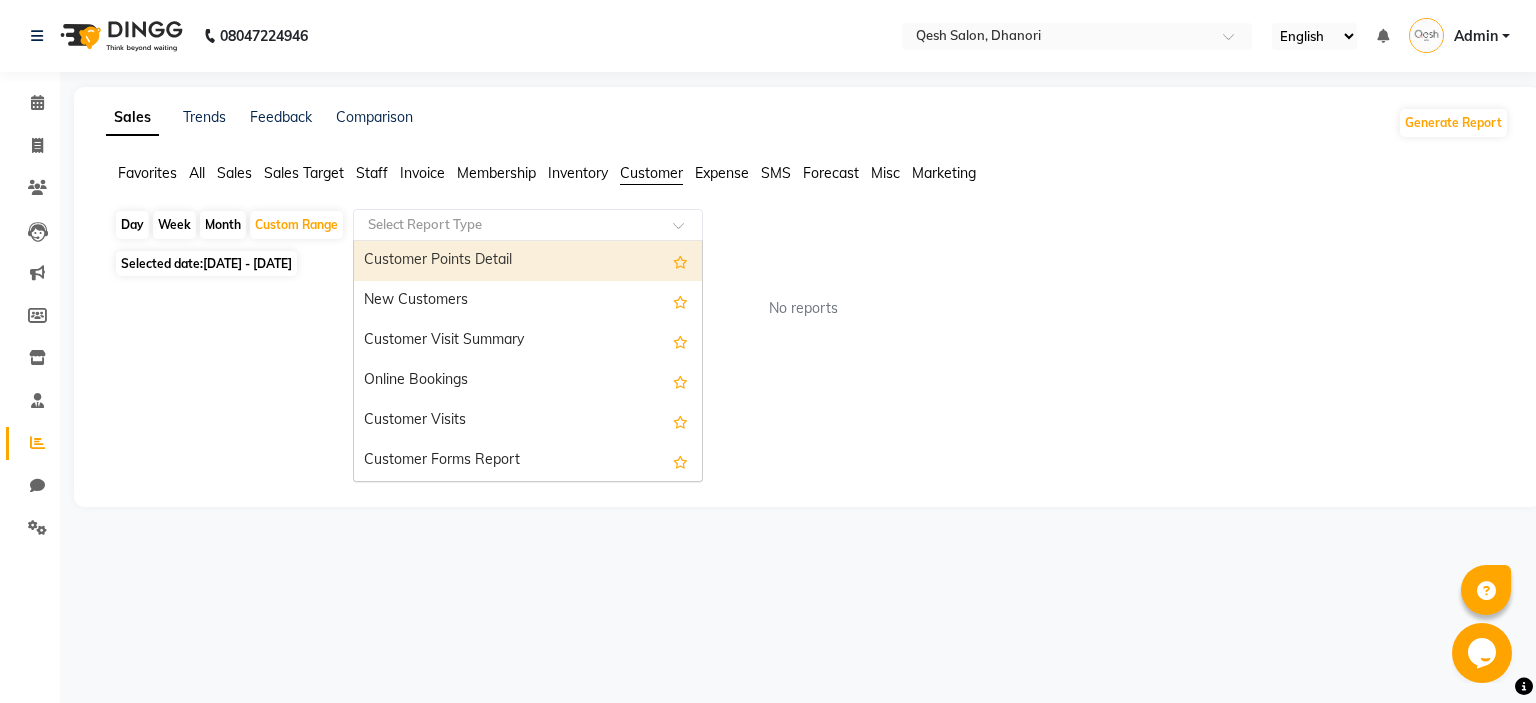 click on "Customer Points Detail" at bounding box center (528, 261) 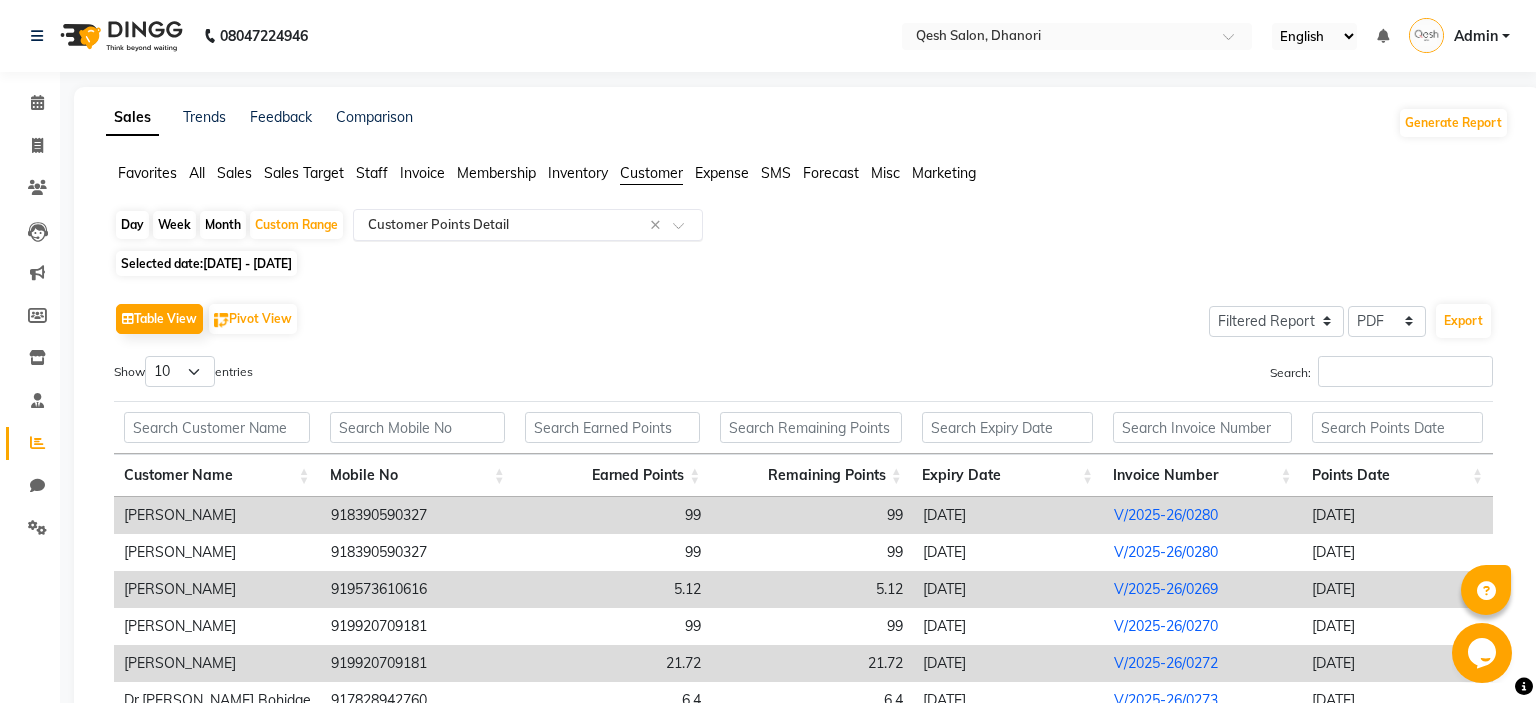 click on "Day   Week   Month   Custom Range  Select Report Type × Customer Points Detail ×" 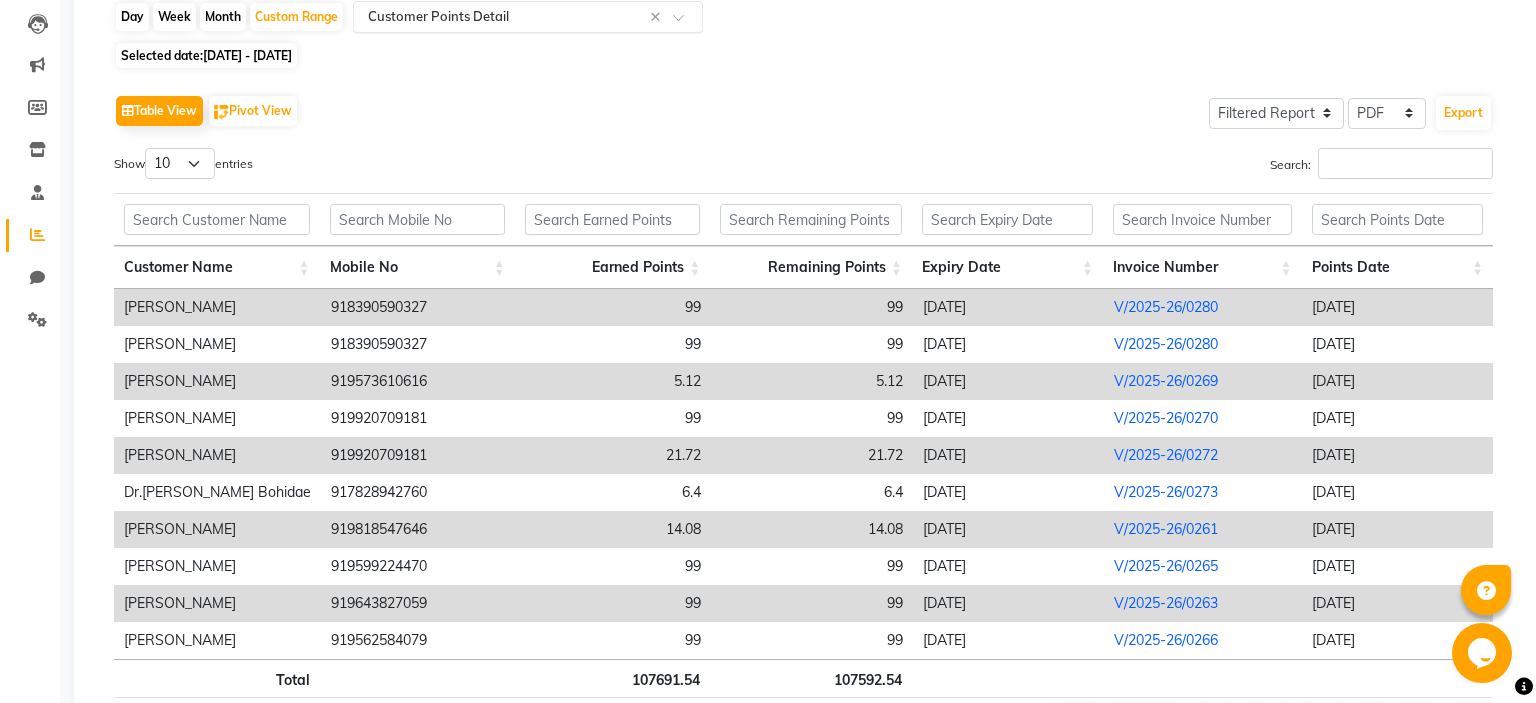 scroll, scrollTop: 313, scrollLeft: 0, axis: vertical 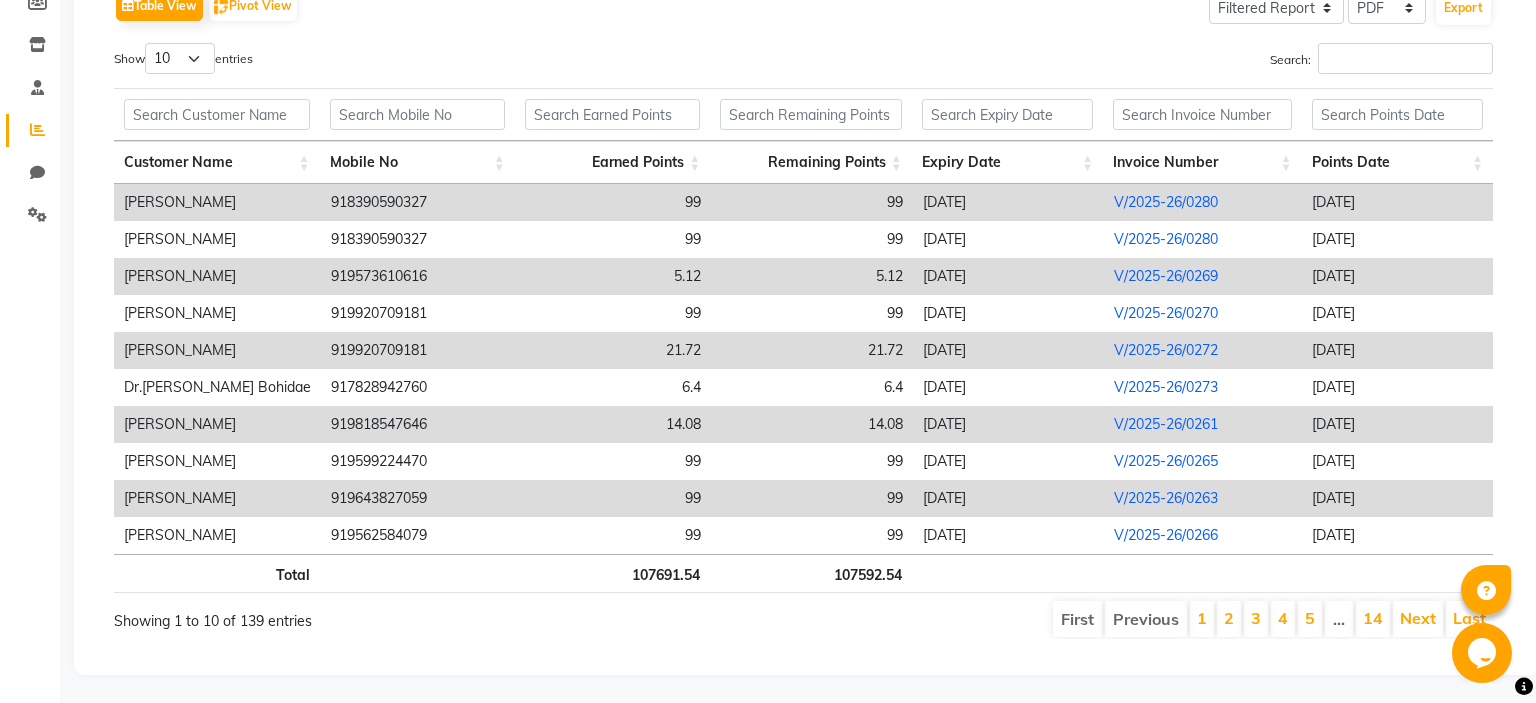 click on "Remaining Points" at bounding box center [811, 162] 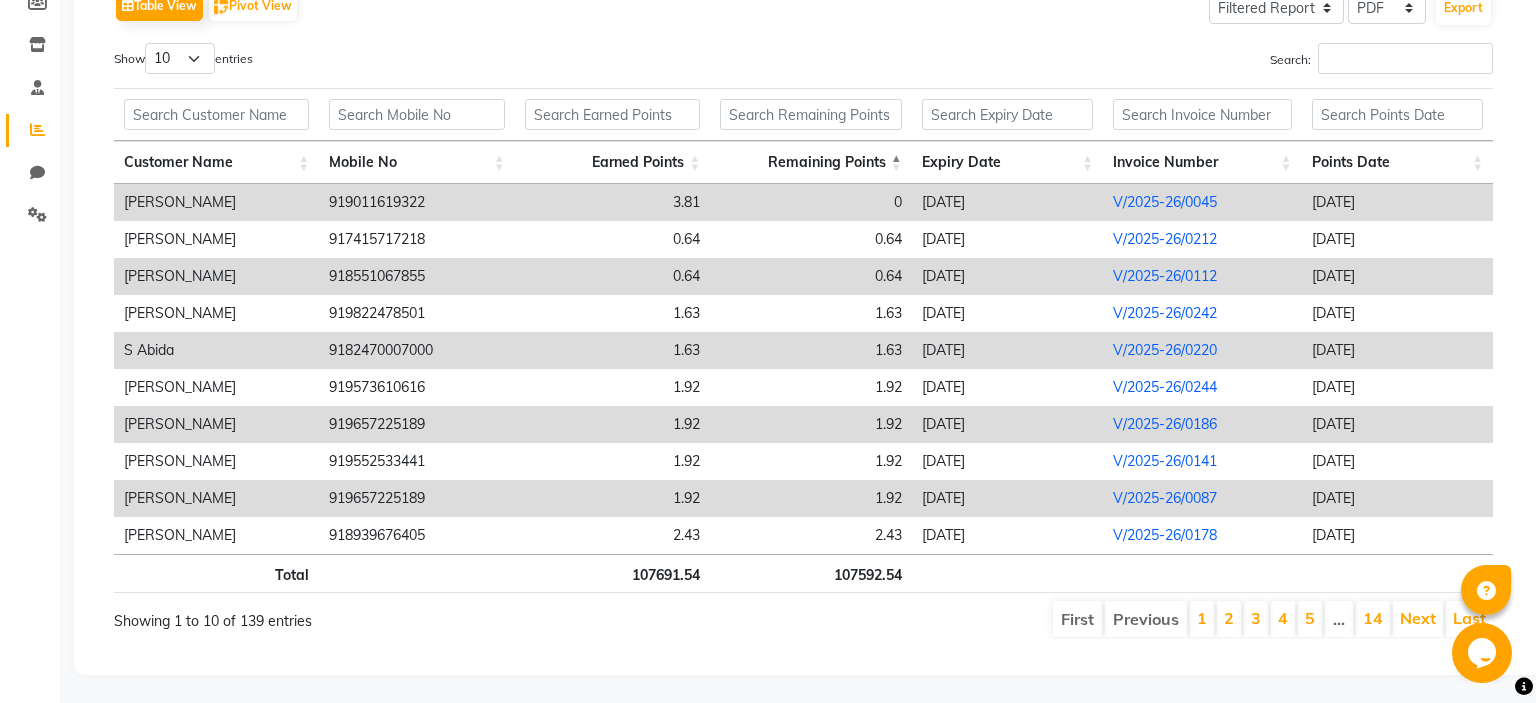 click on "Remaining Points" at bounding box center (811, 162) 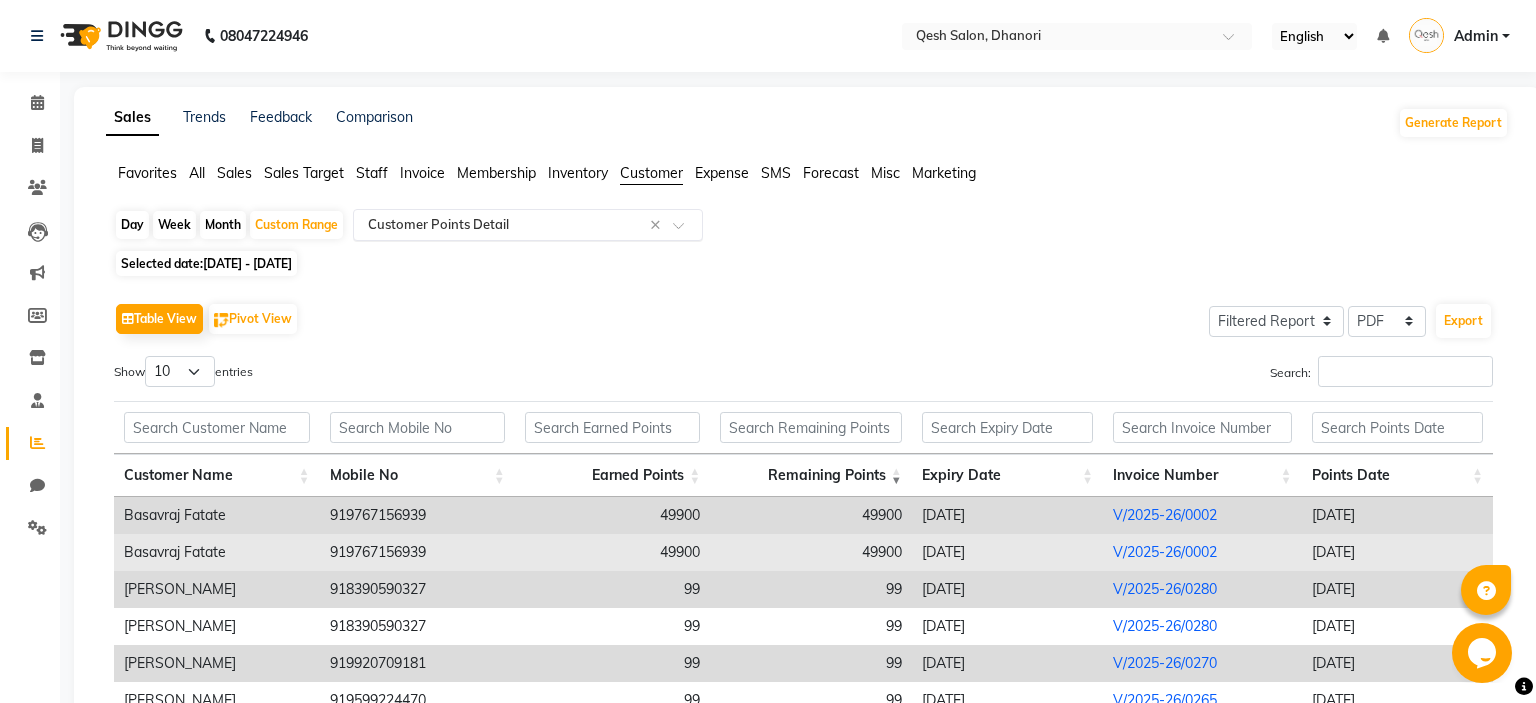 scroll, scrollTop: 313, scrollLeft: 0, axis: vertical 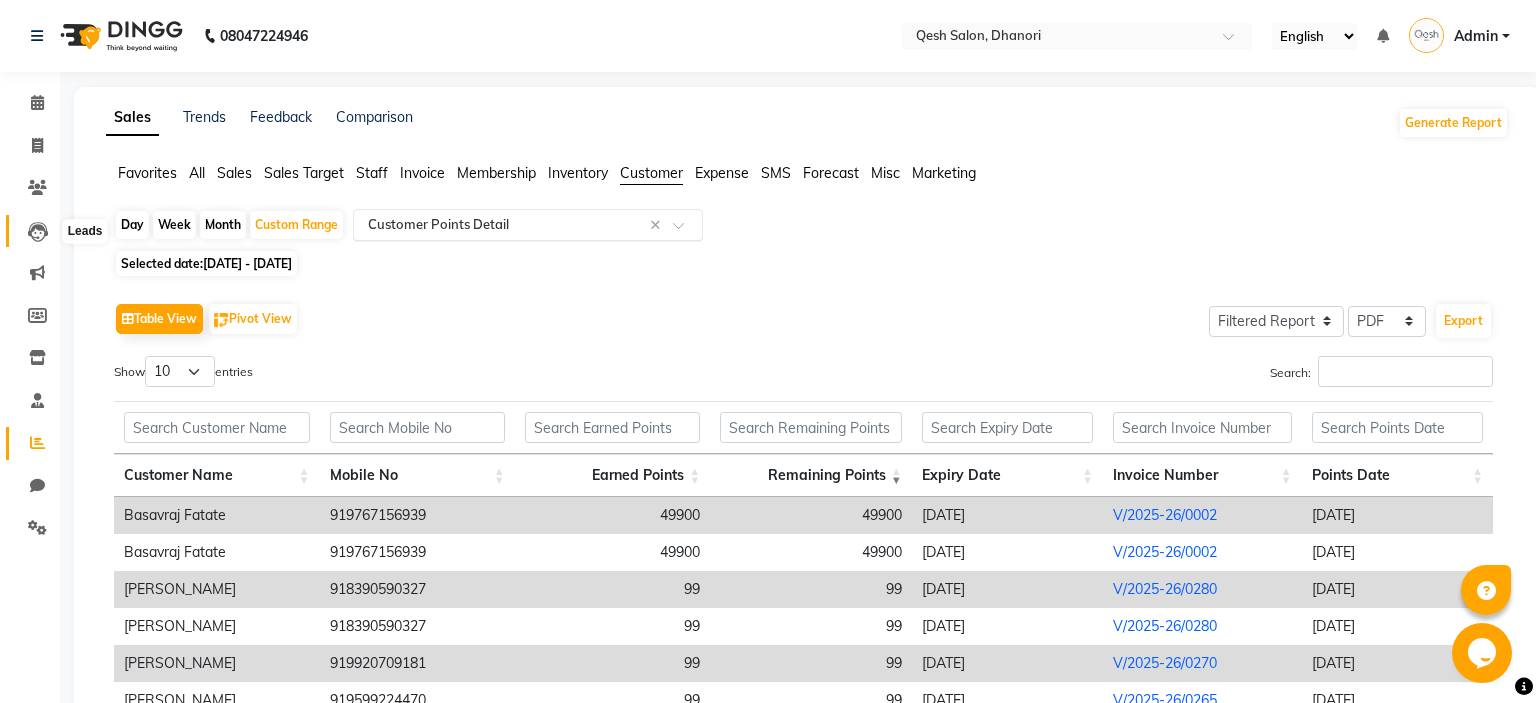 click 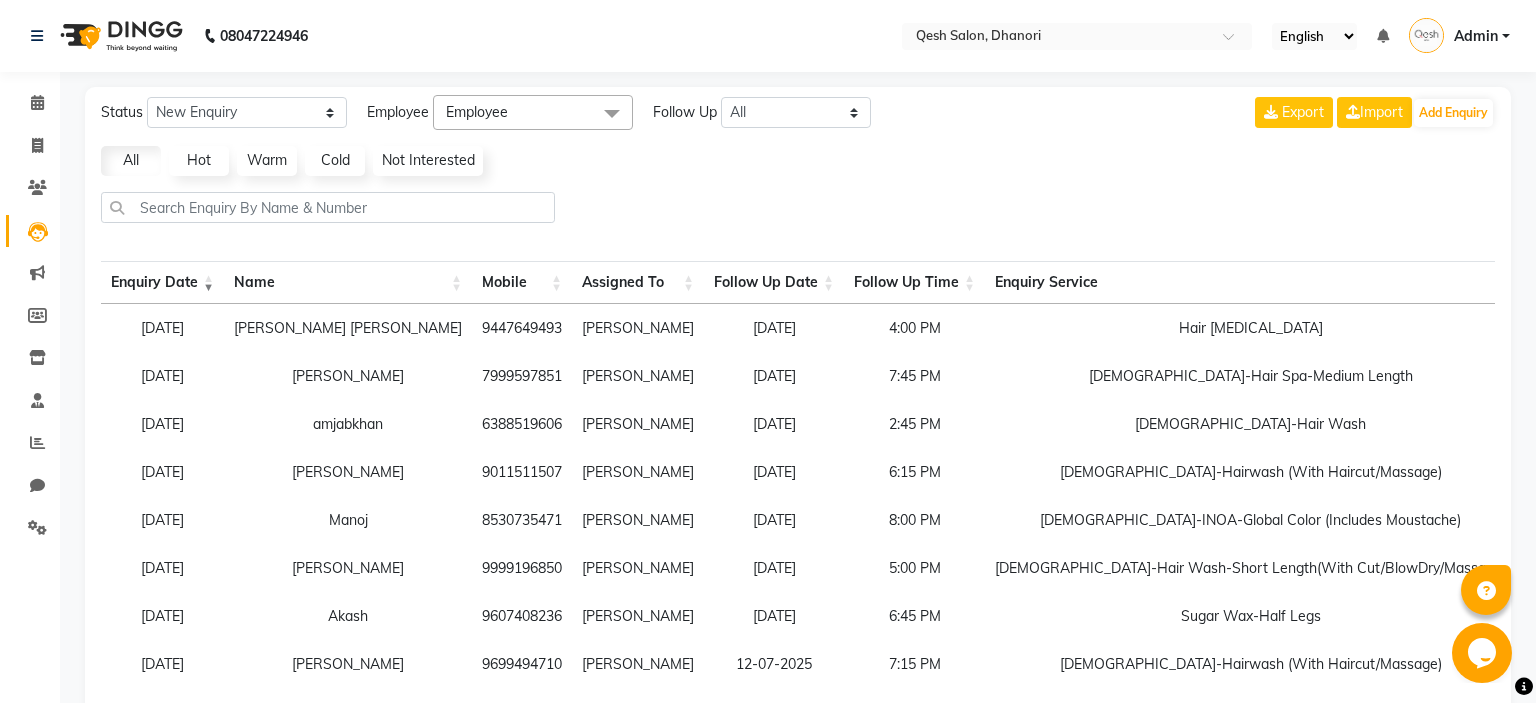 scroll, scrollTop: 243, scrollLeft: 0, axis: vertical 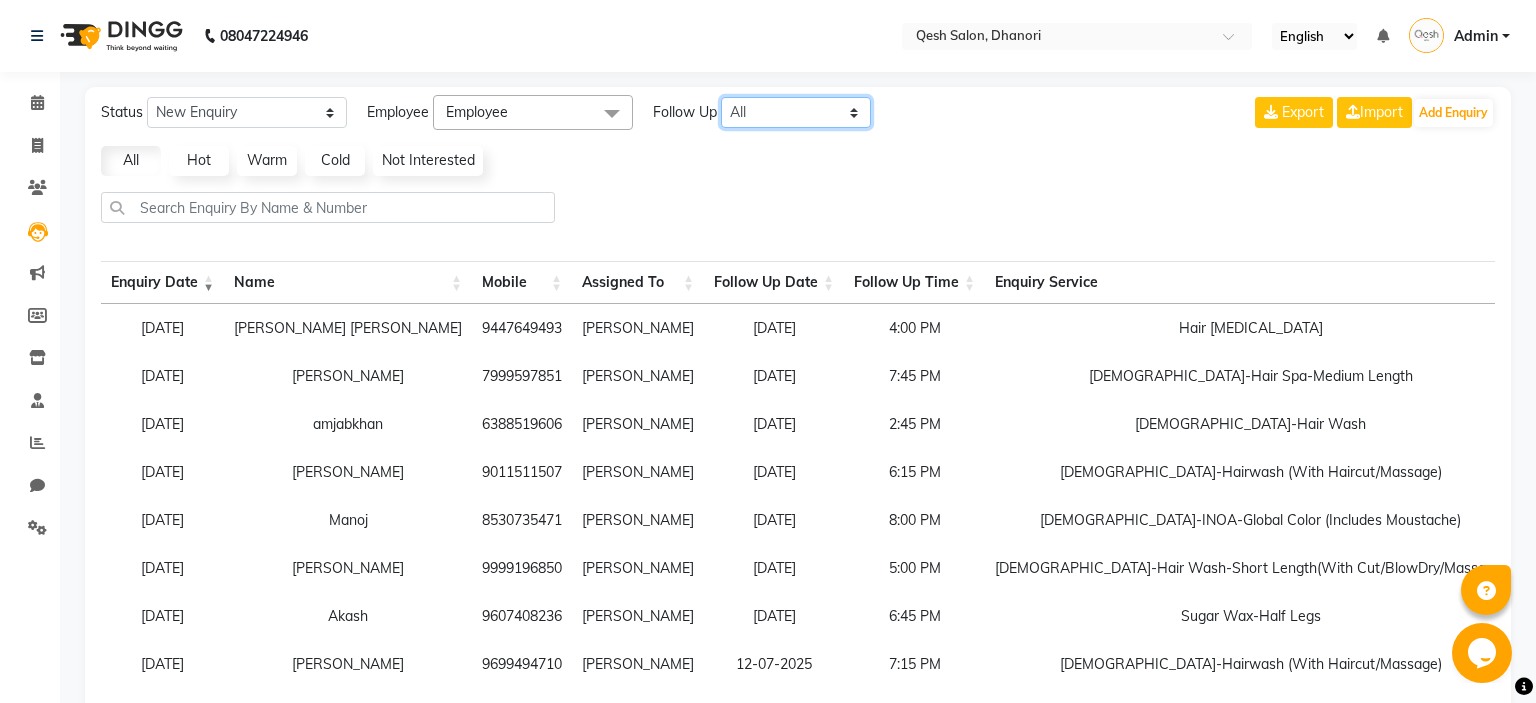click on "All [DATE] [DATE] This Week This Month Custom" 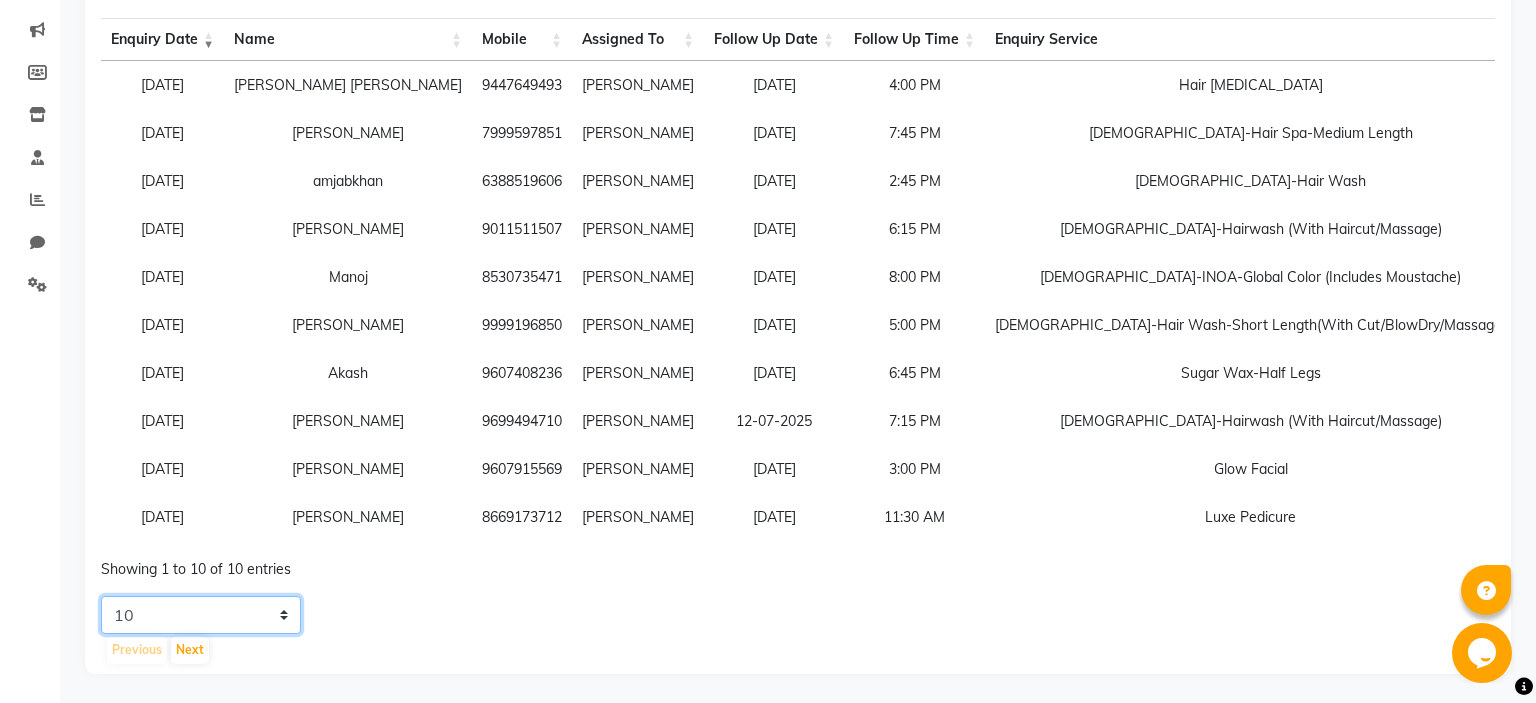 click on "5 10 20 50" 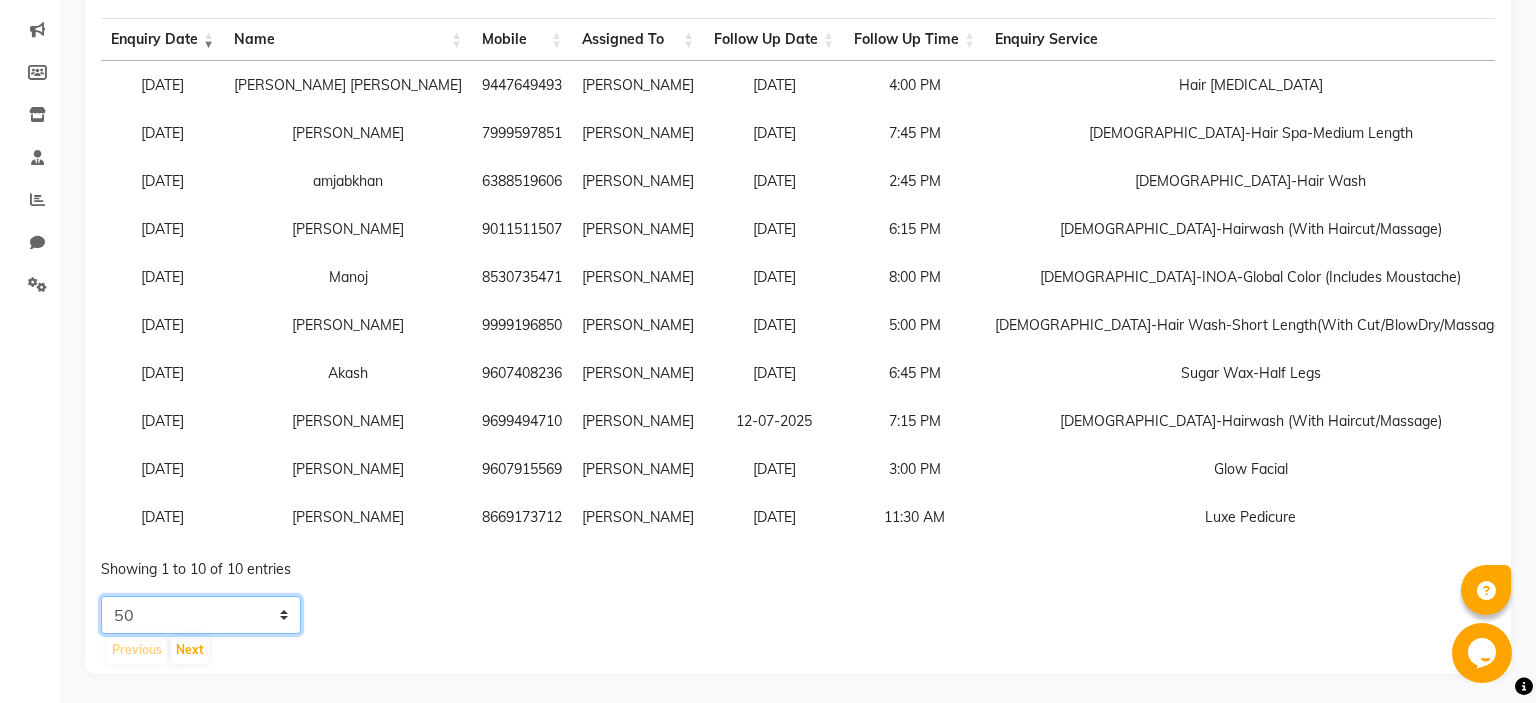 click on "50" 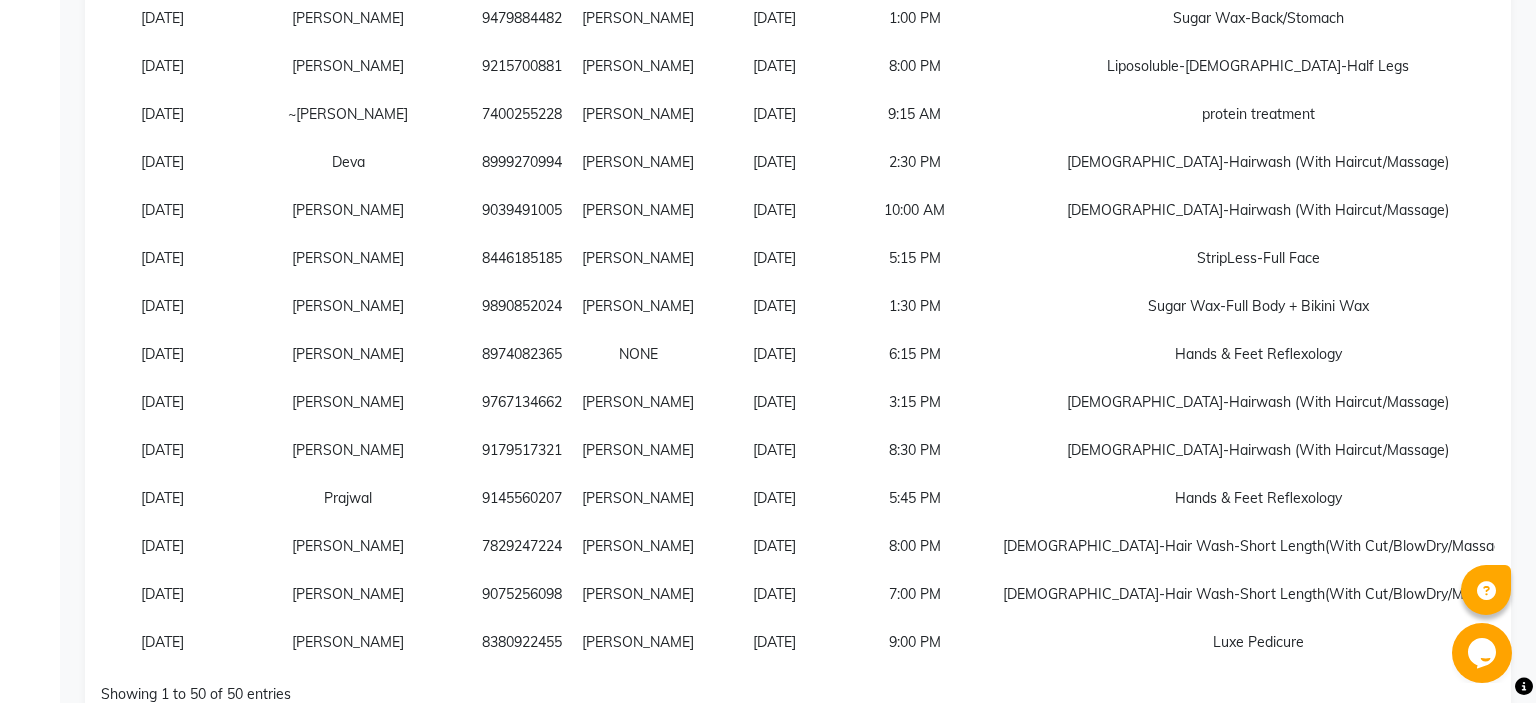 scroll, scrollTop: 2163, scrollLeft: 0, axis: vertical 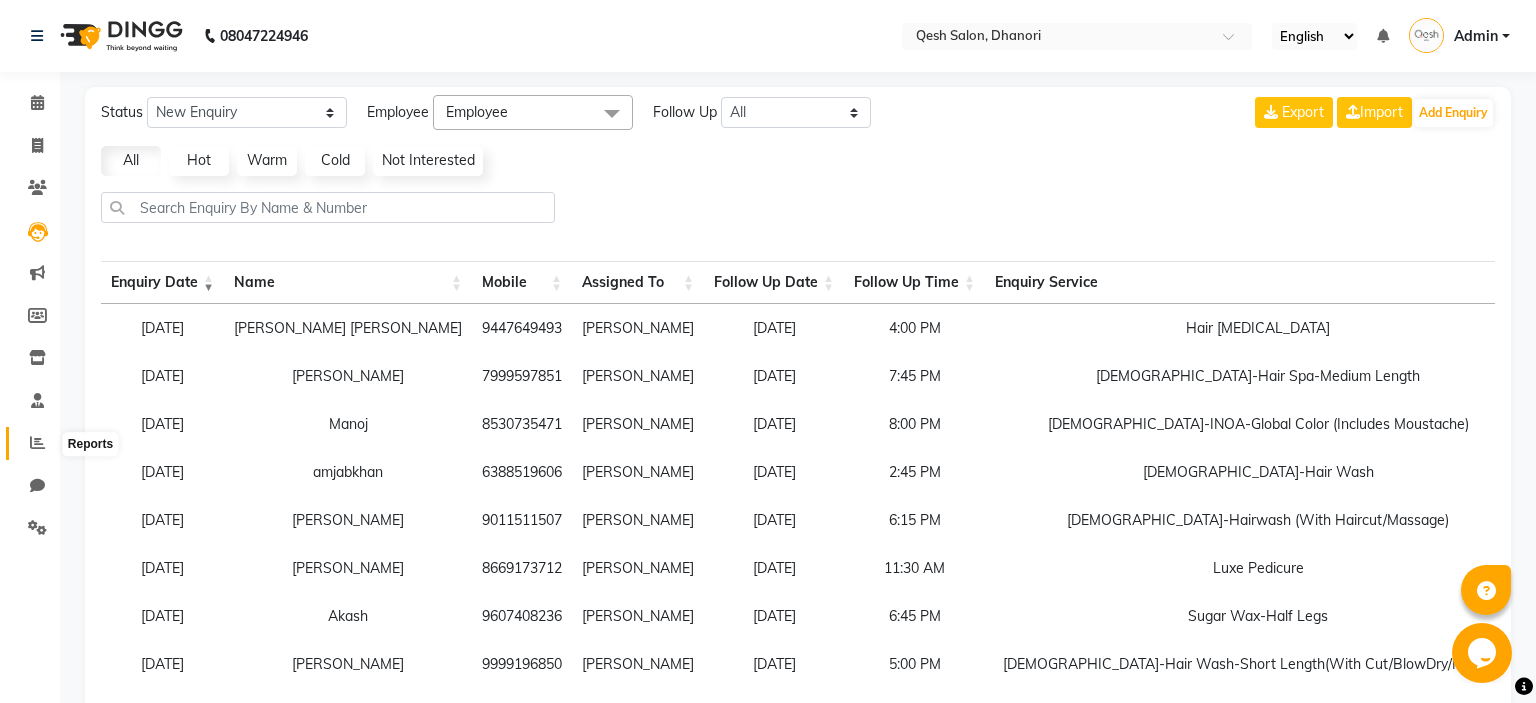 click 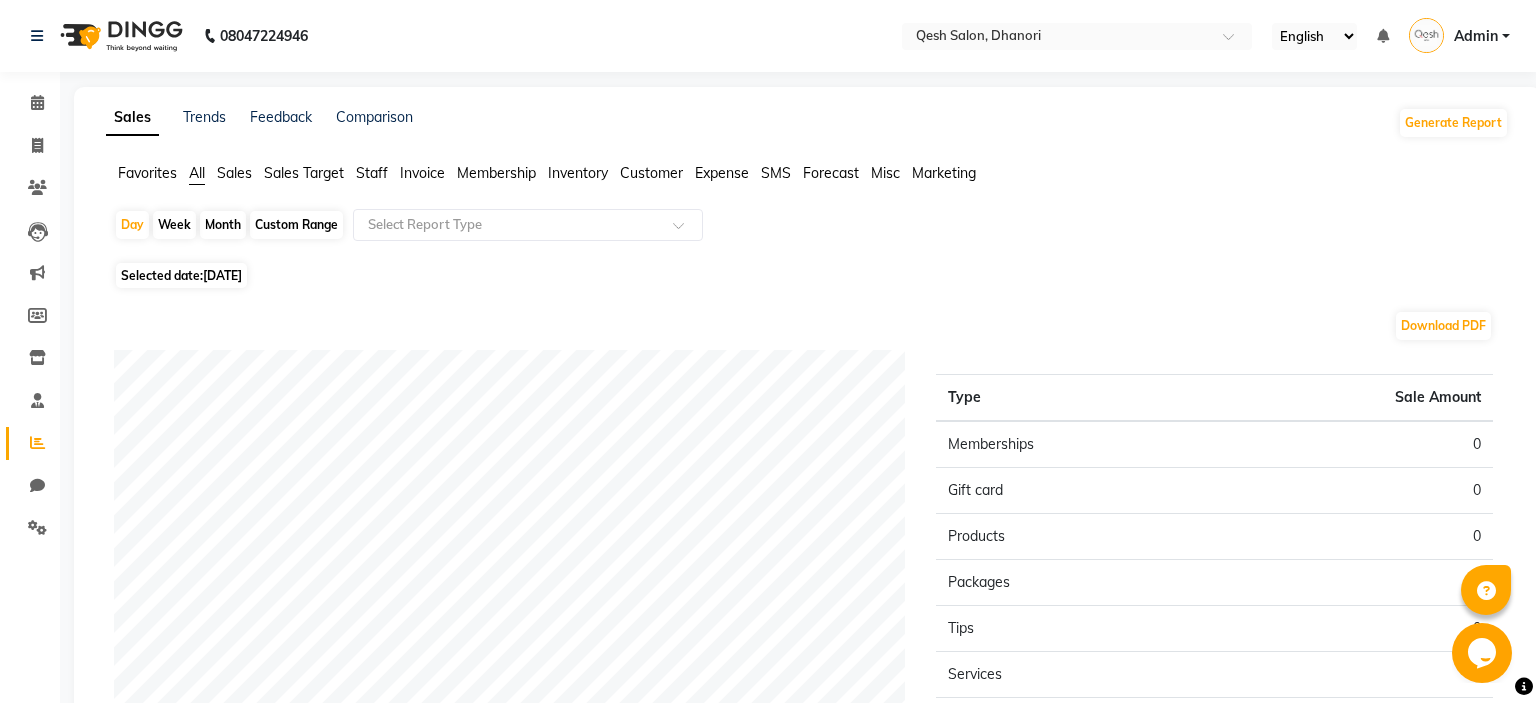 click on "Customer" 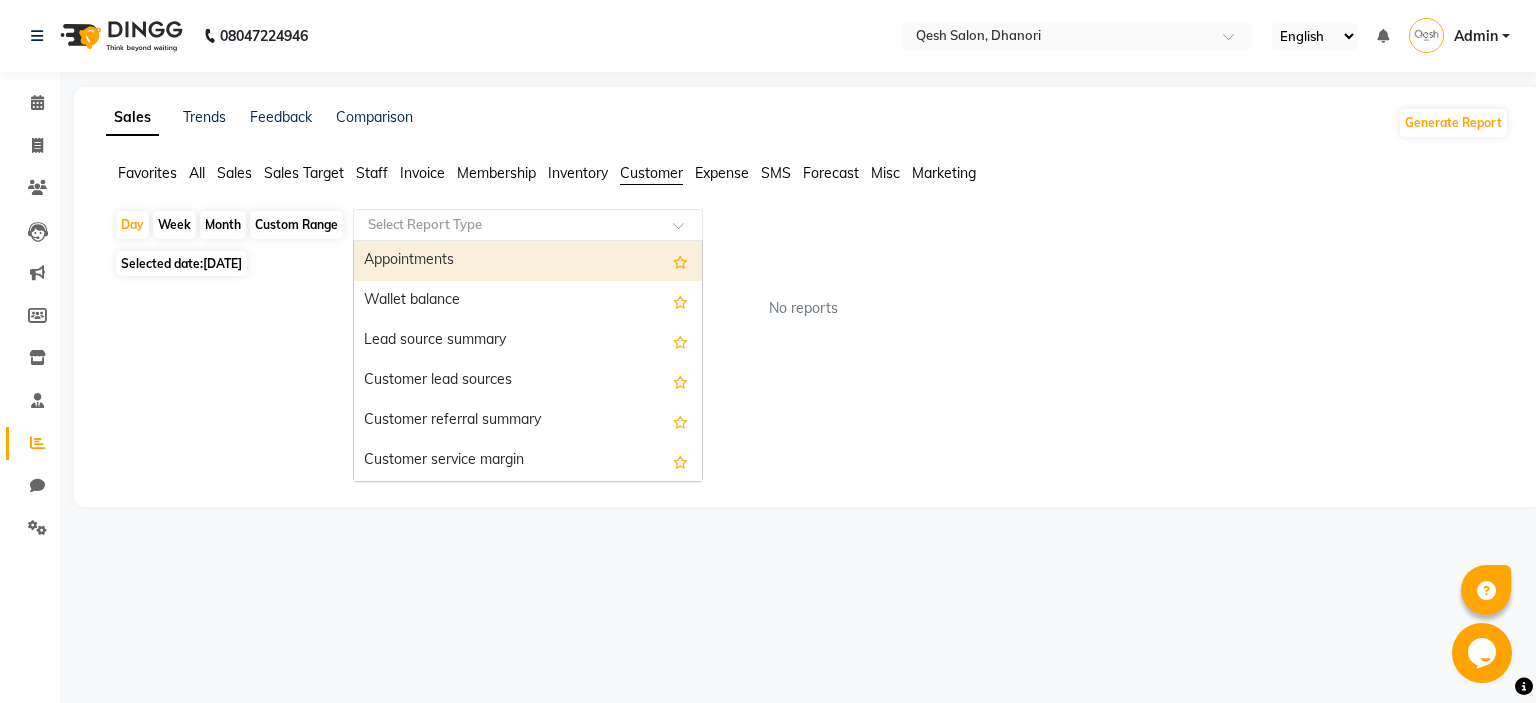 click 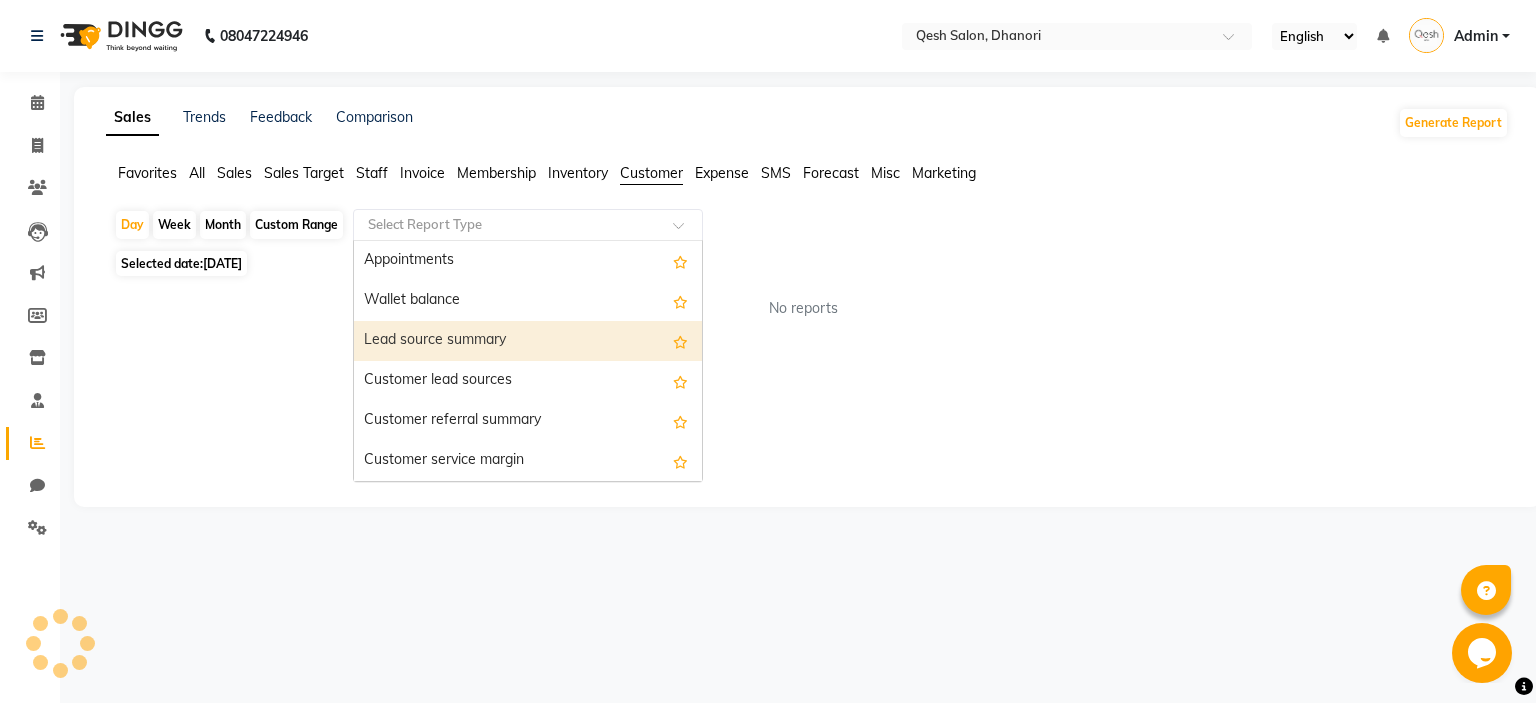 click on "Lead source summary" at bounding box center [528, 341] 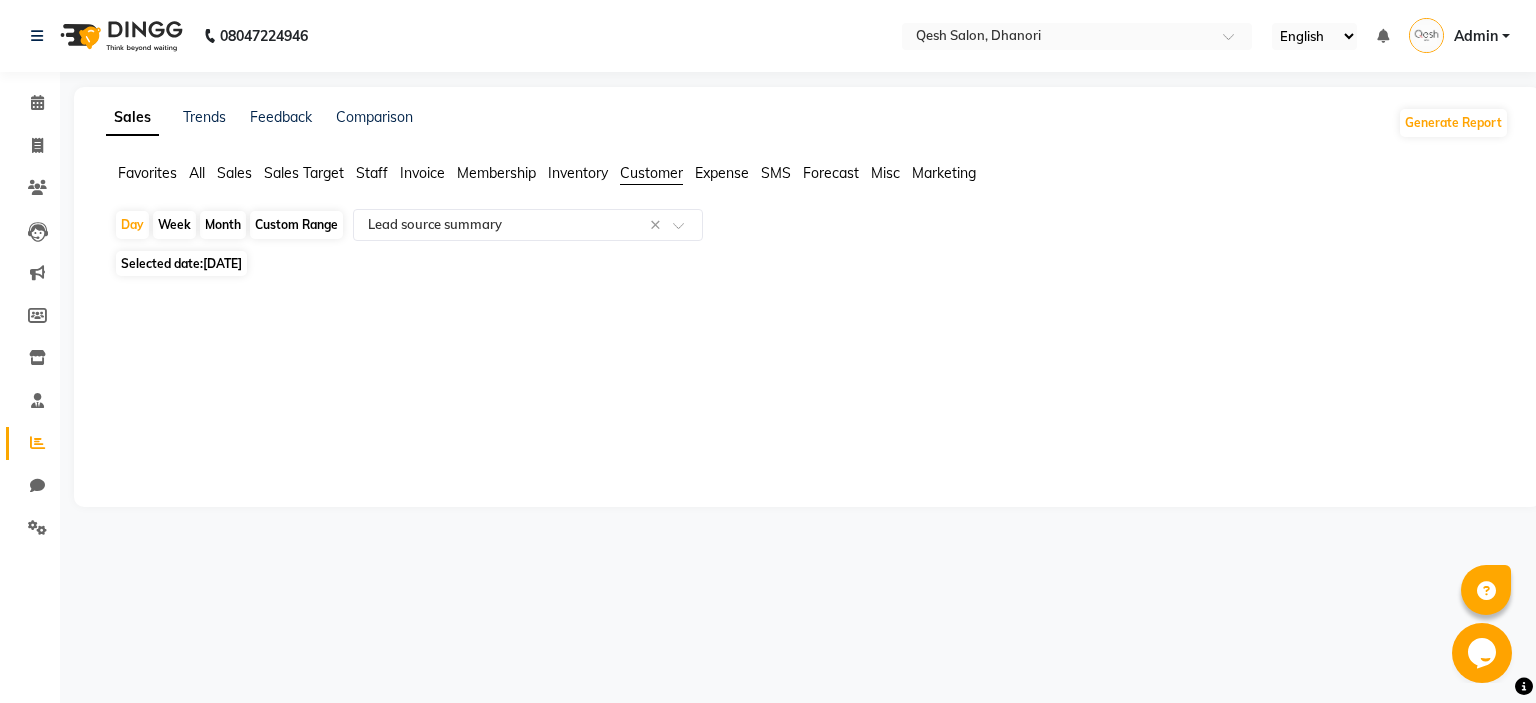 click on "Day   Week   Month   Custom Range  Select Report Type × Lead source summary ×" 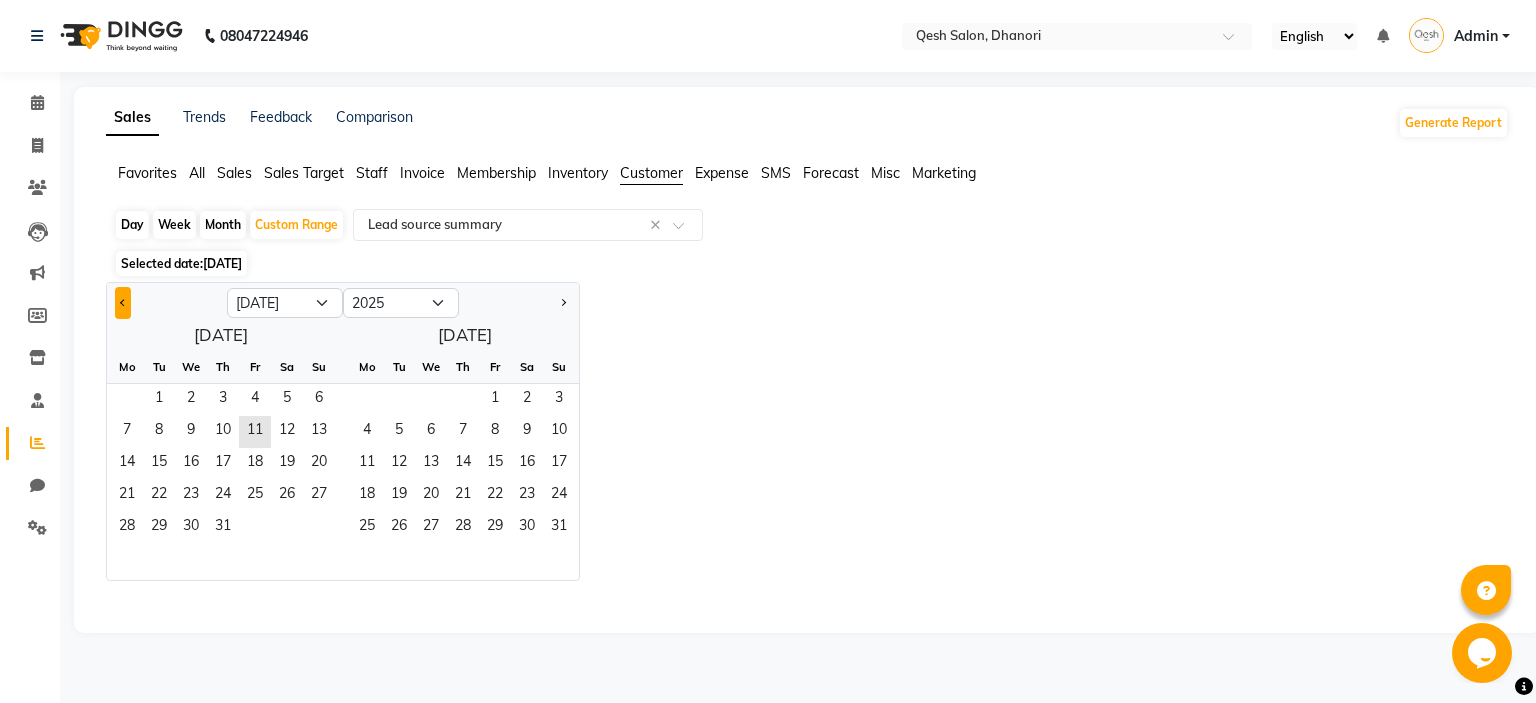 click 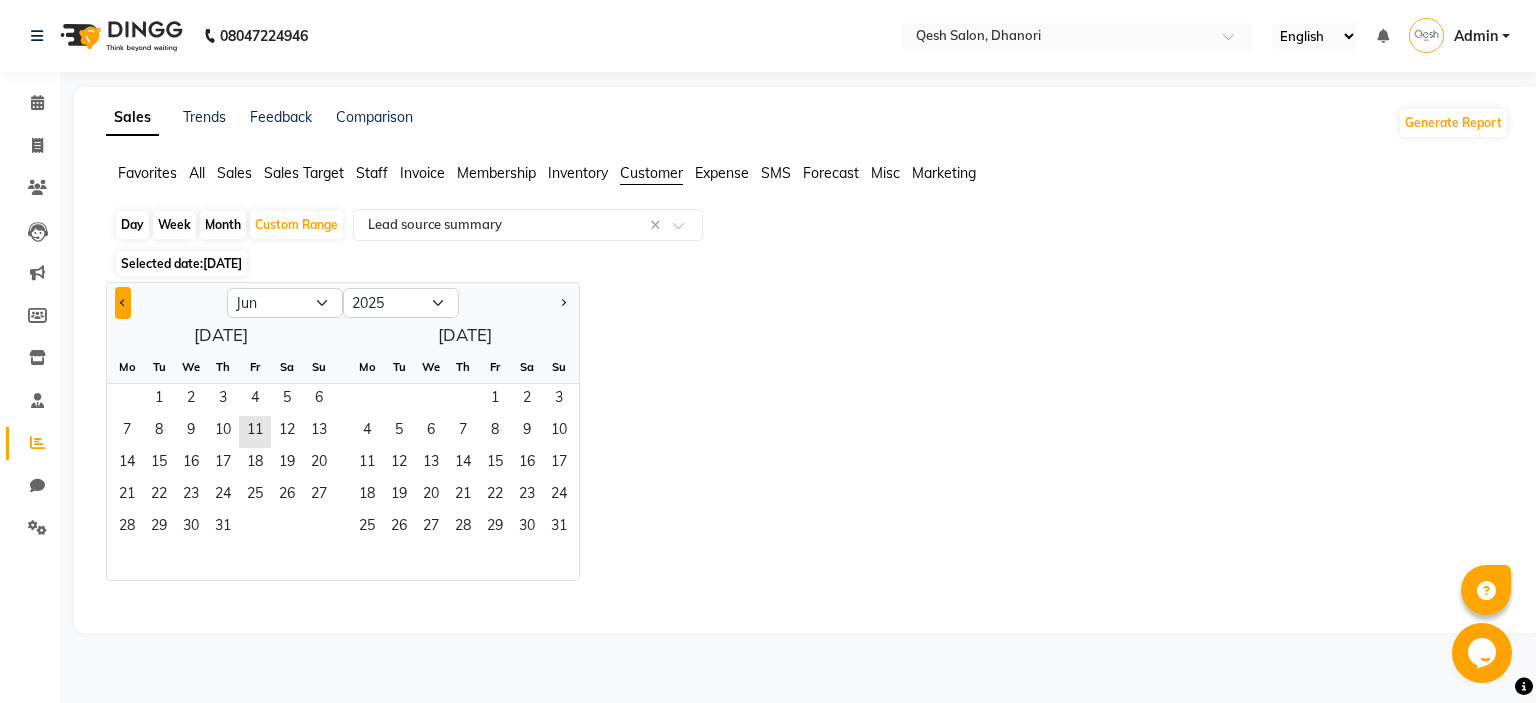 click 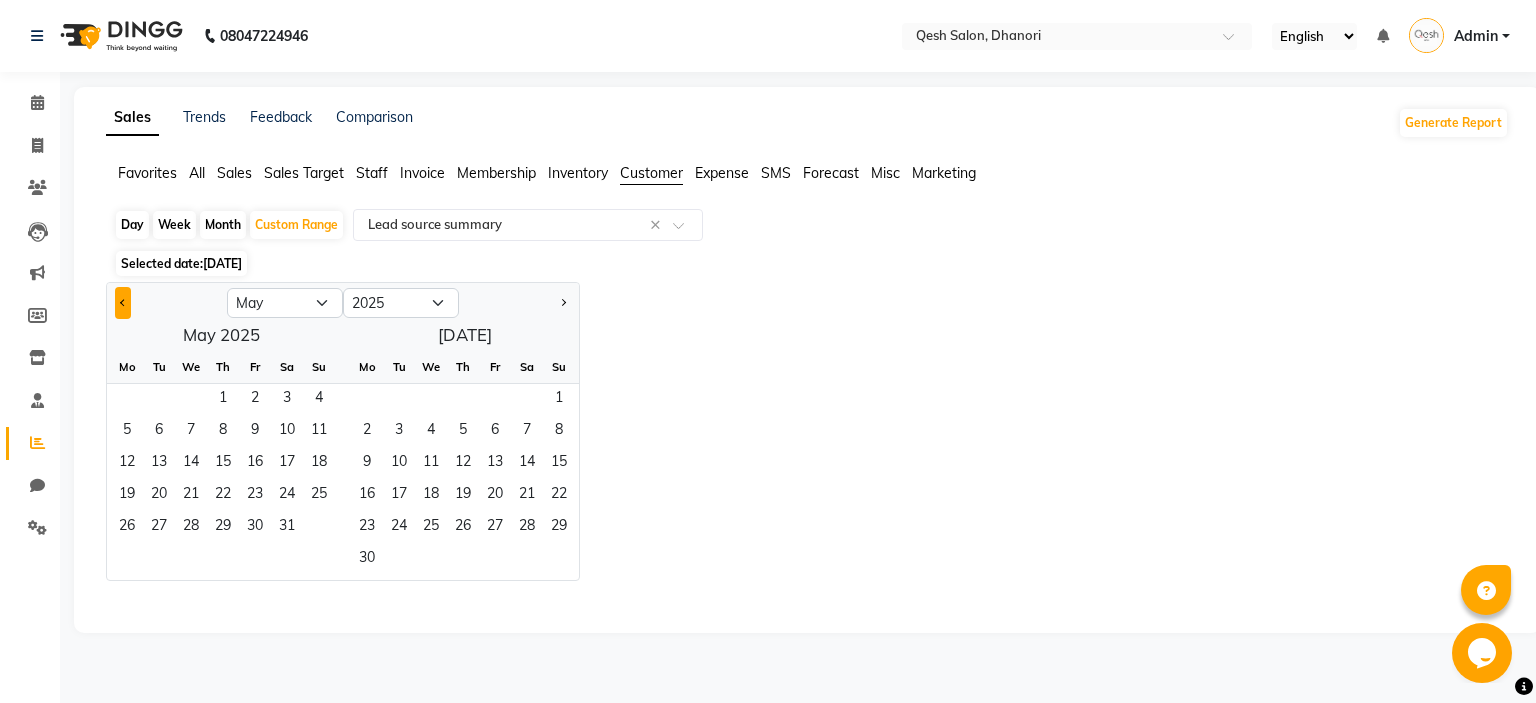 click 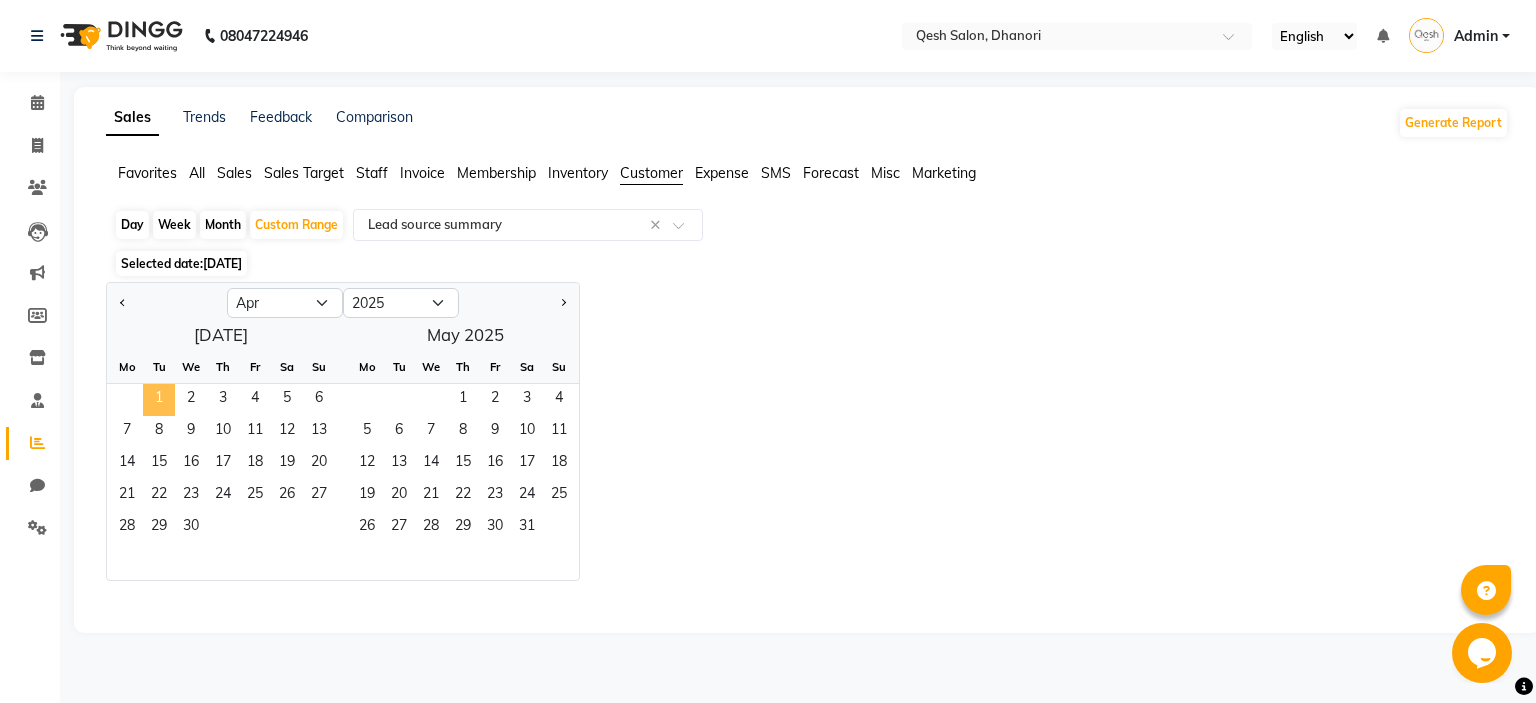 click on "1" 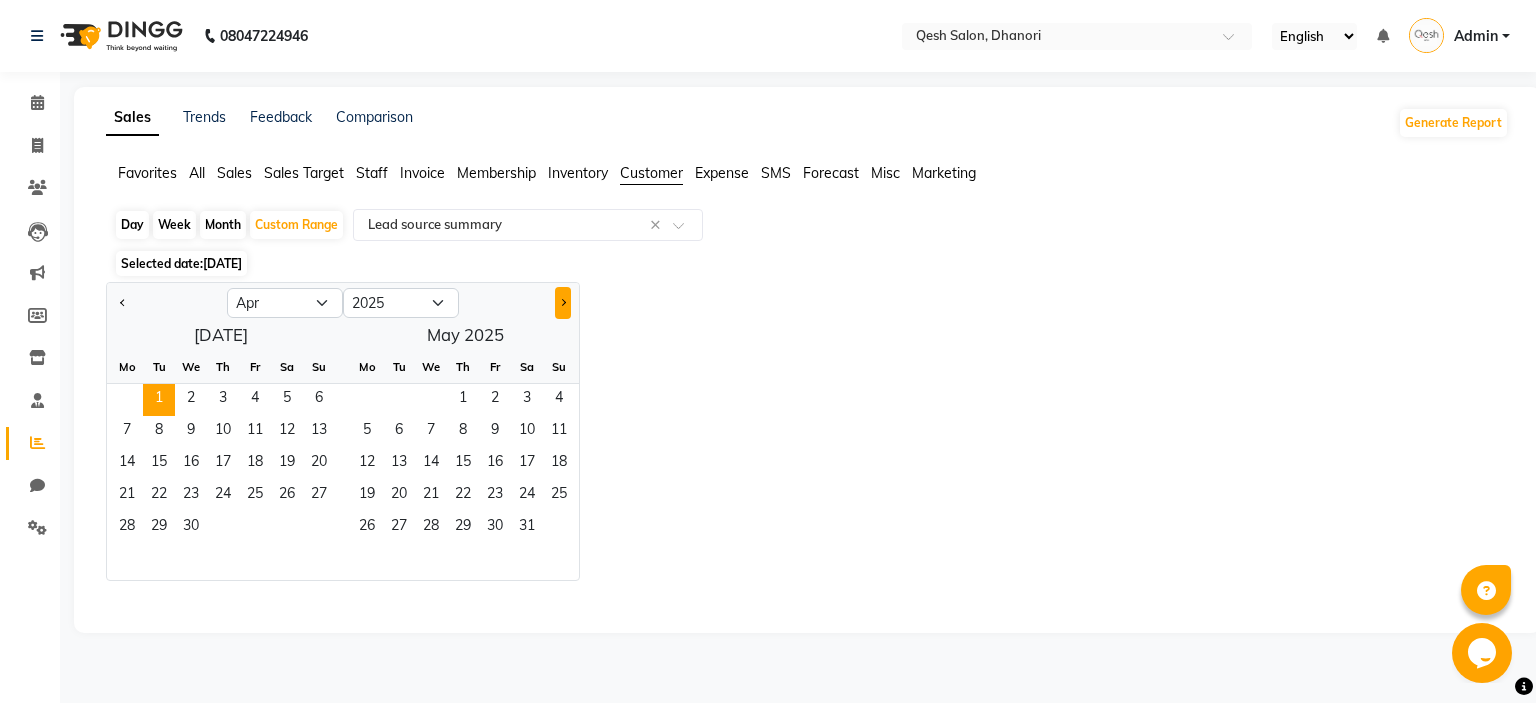 click 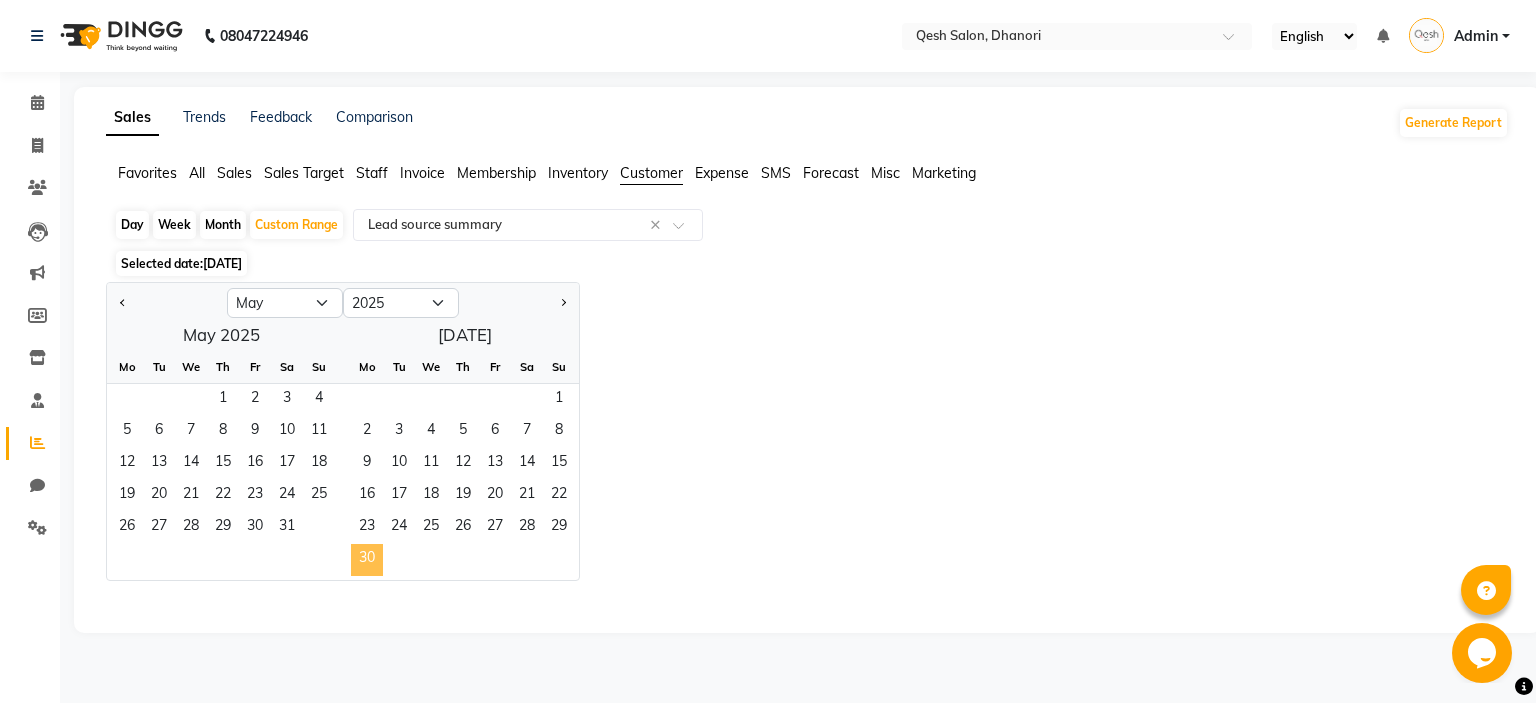 click on "30" 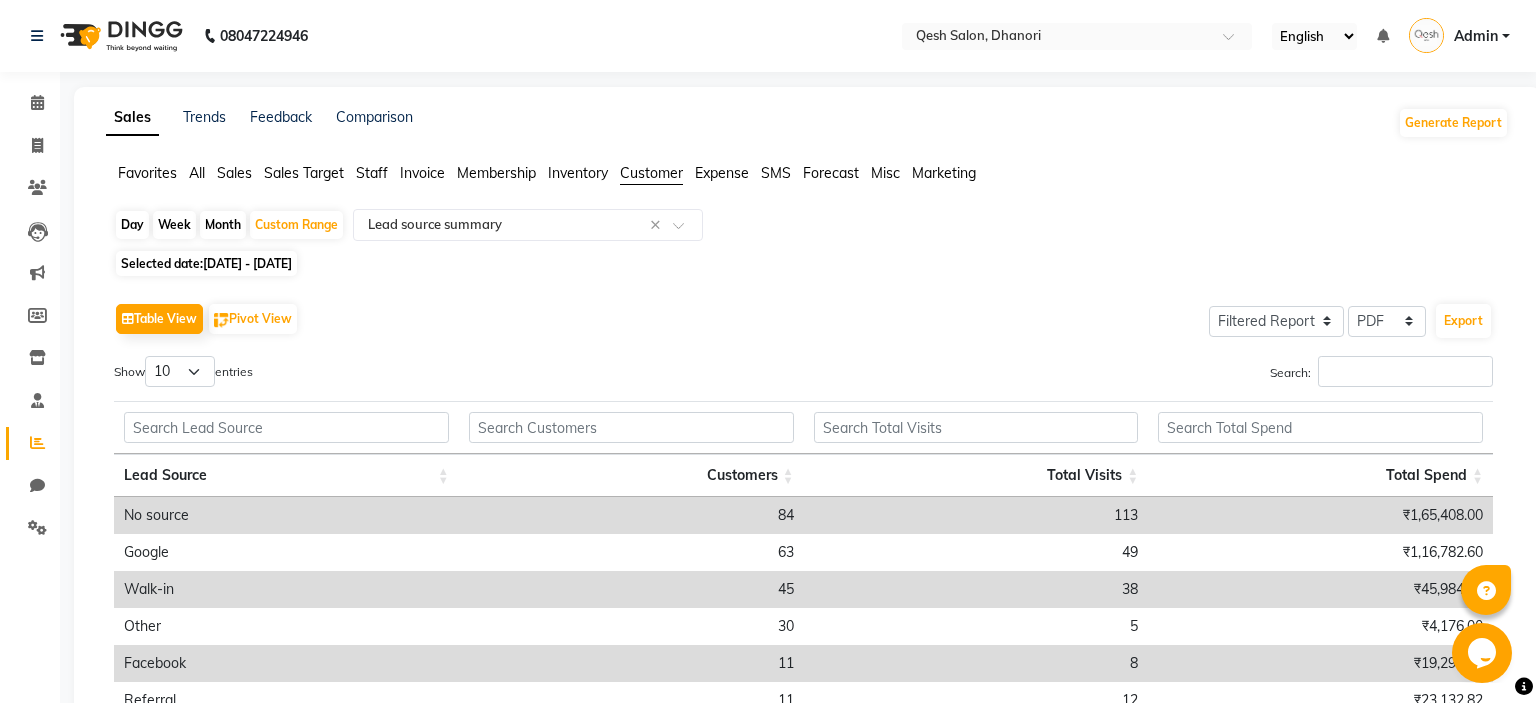 click on "Selected date:  [DATE] - [DATE]" 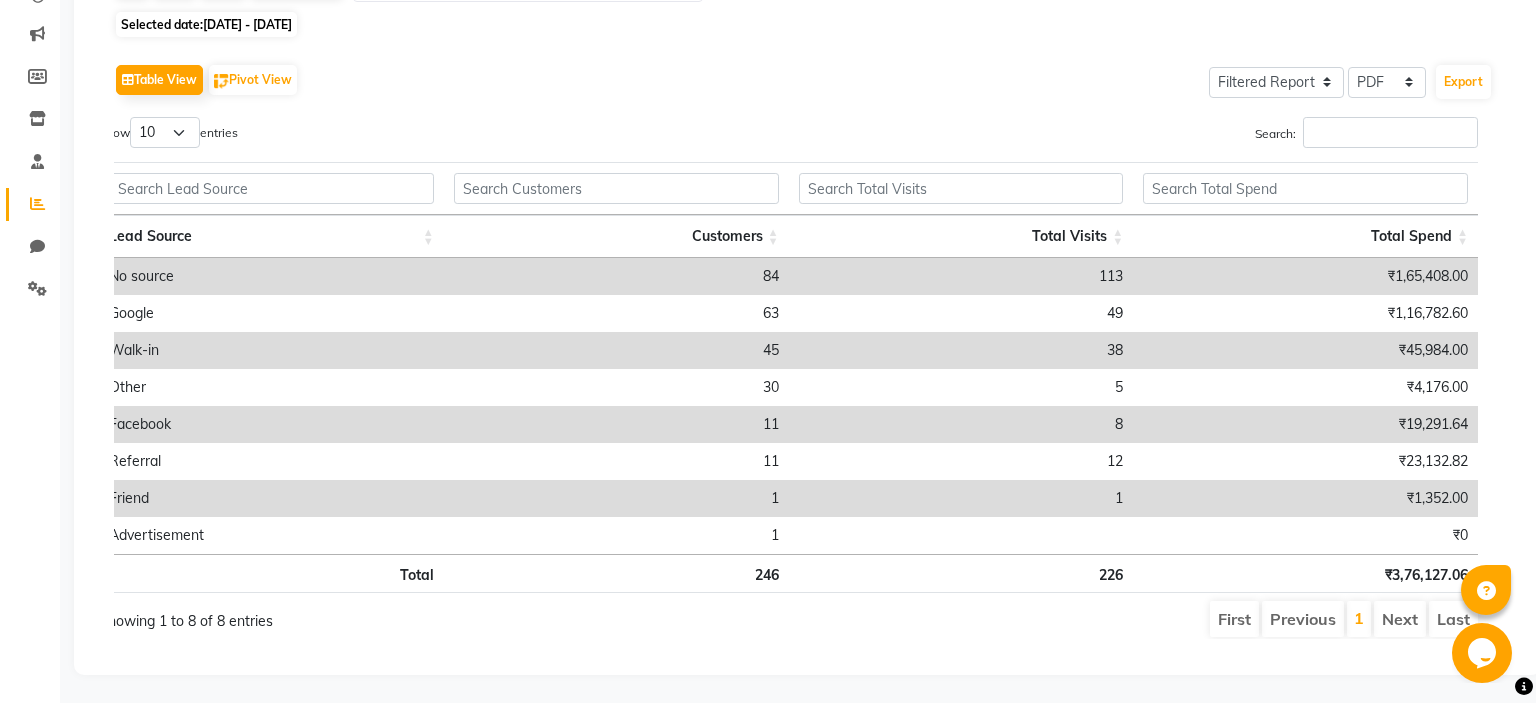 scroll, scrollTop: 0, scrollLeft: 0, axis: both 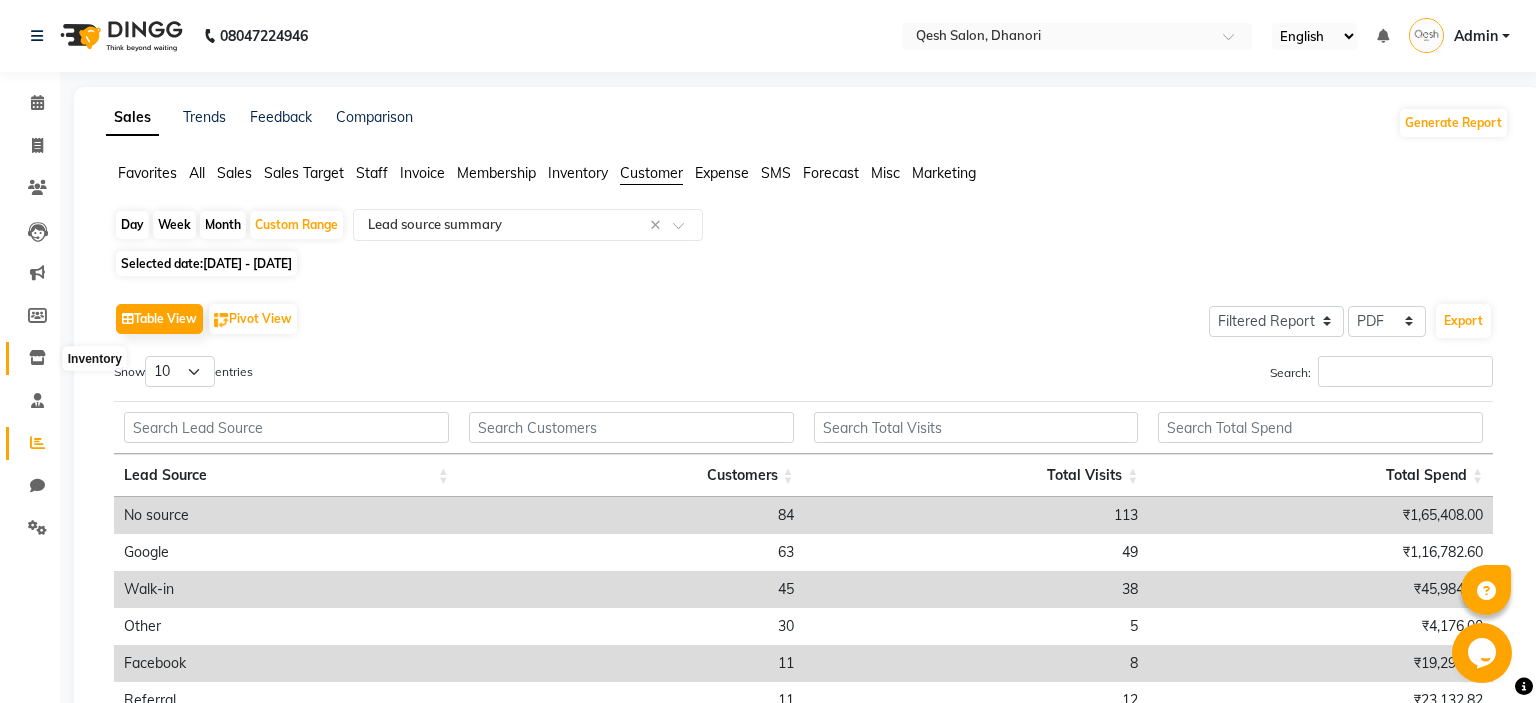 click 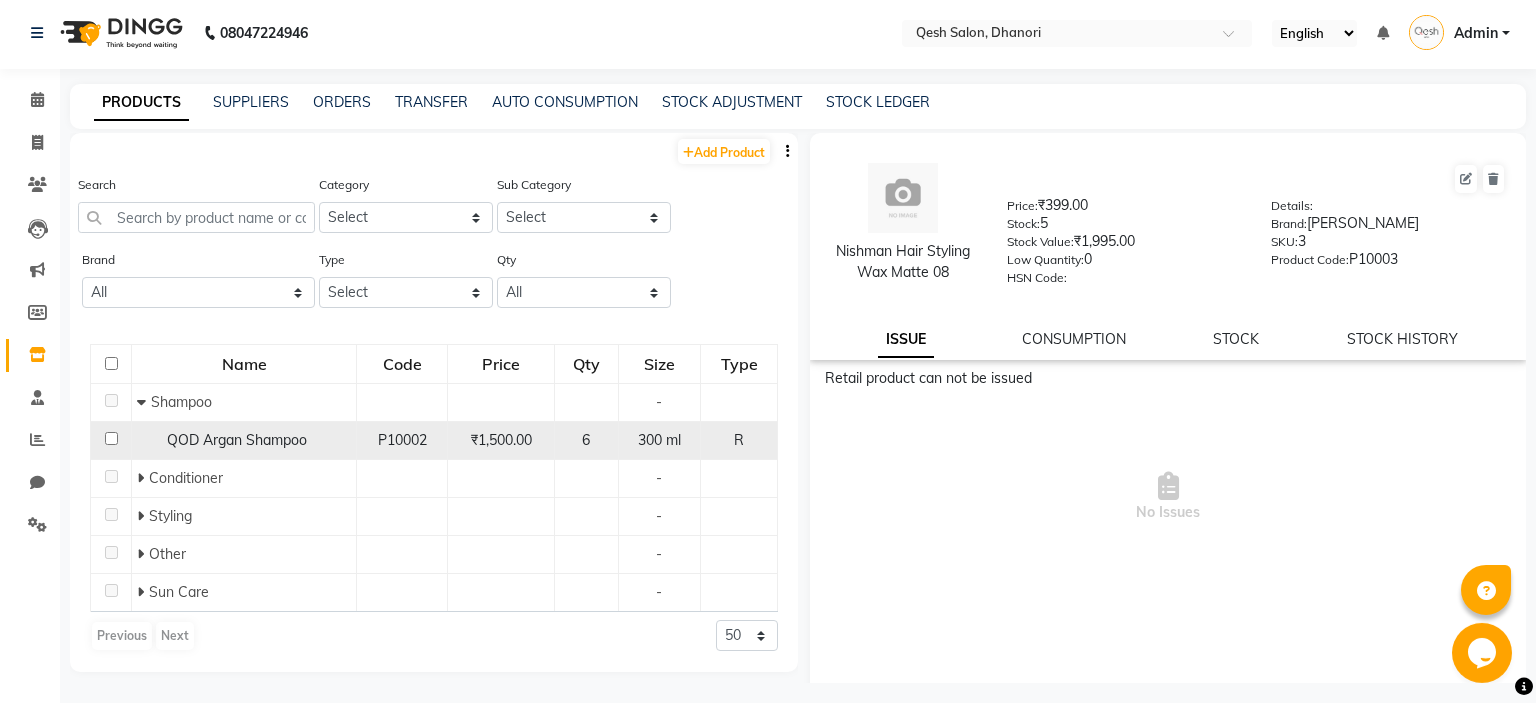 scroll, scrollTop: 0, scrollLeft: 0, axis: both 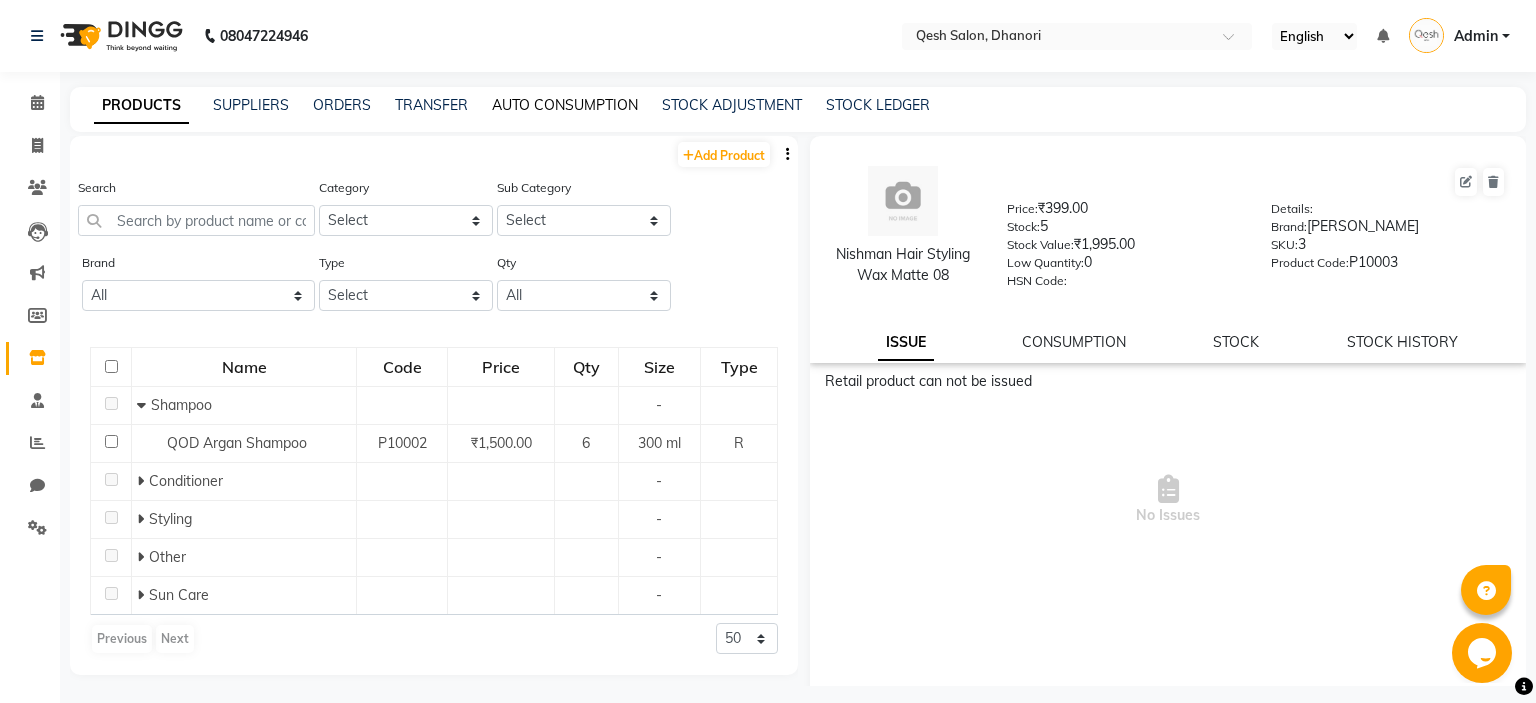 click on "AUTO CONSUMPTION" 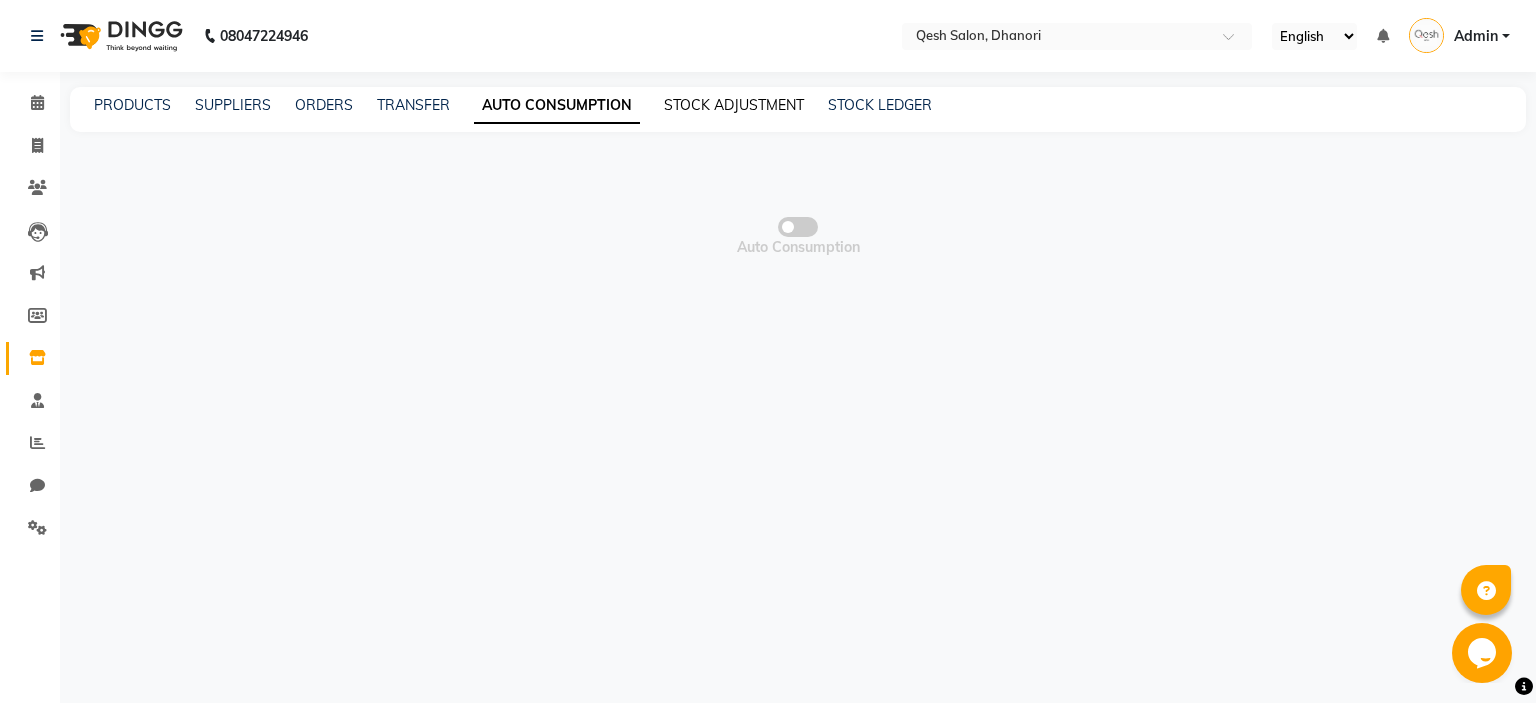 click on "STOCK ADJUSTMENT" 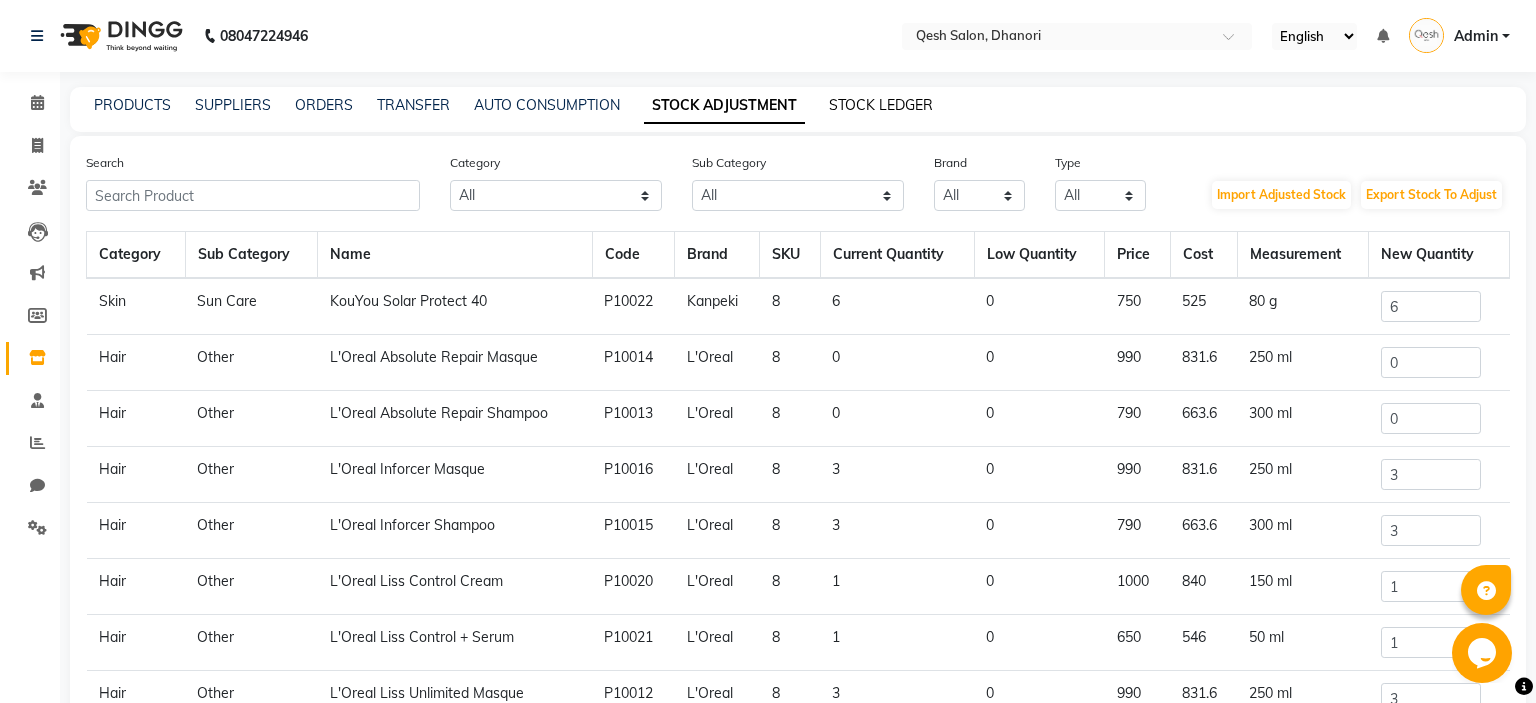 click on "STOCK LEDGER" 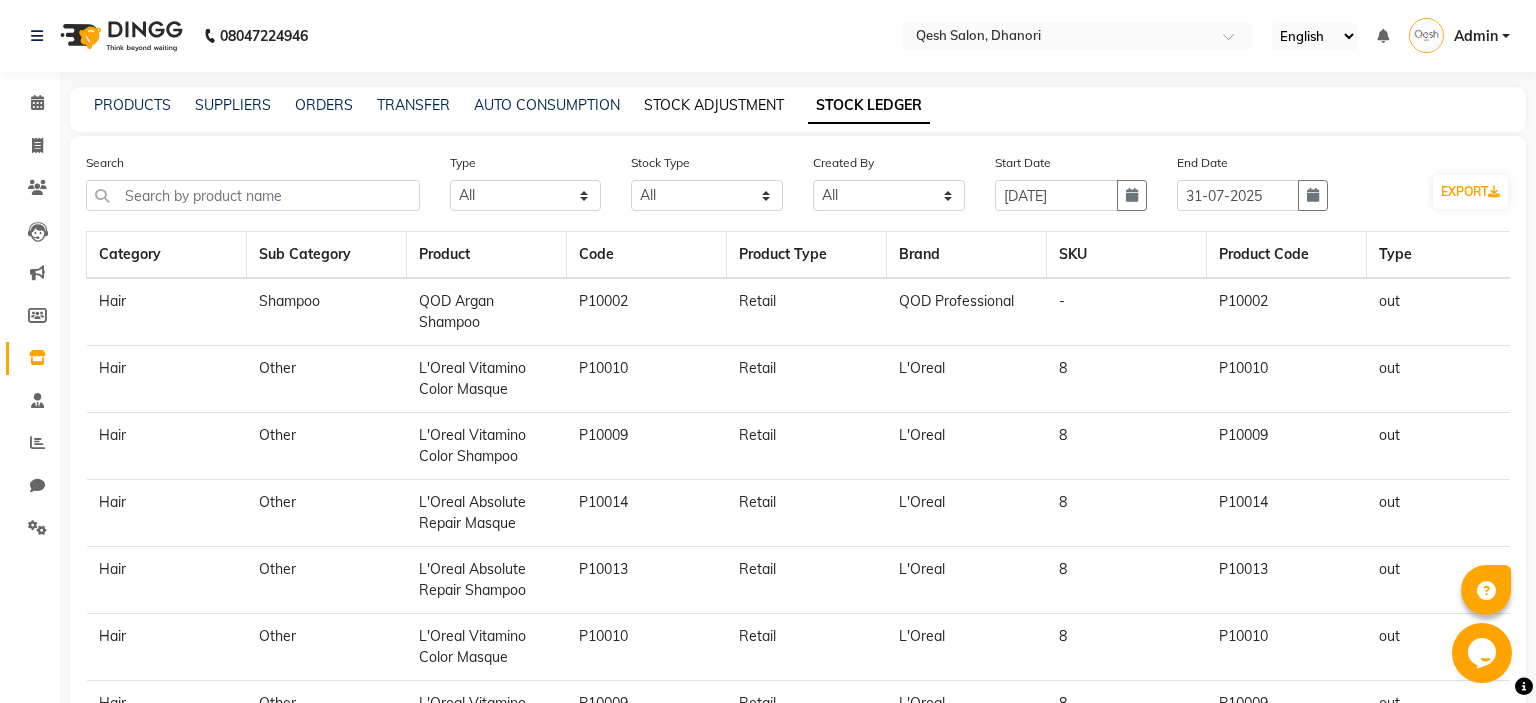 click on "STOCK ADJUSTMENT" 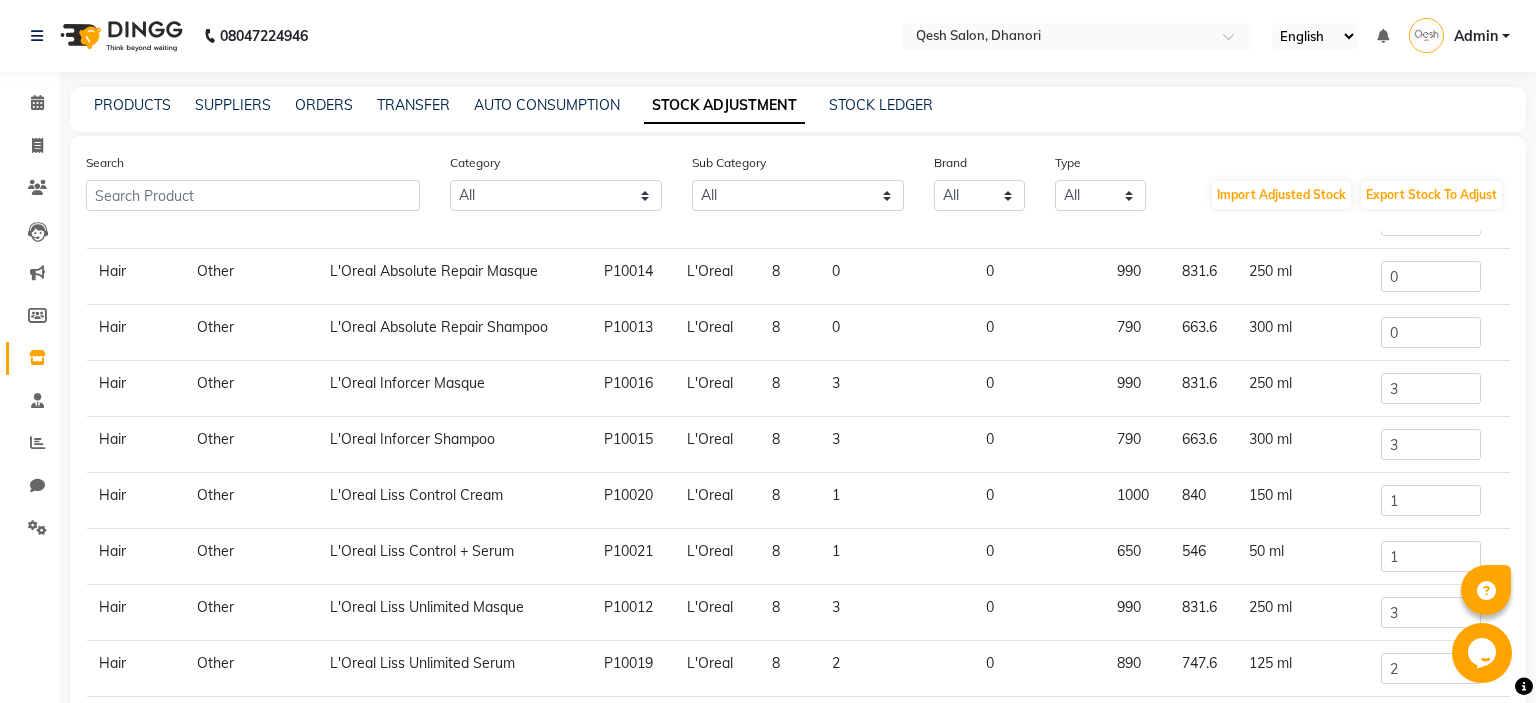 scroll, scrollTop: 121, scrollLeft: 0, axis: vertical 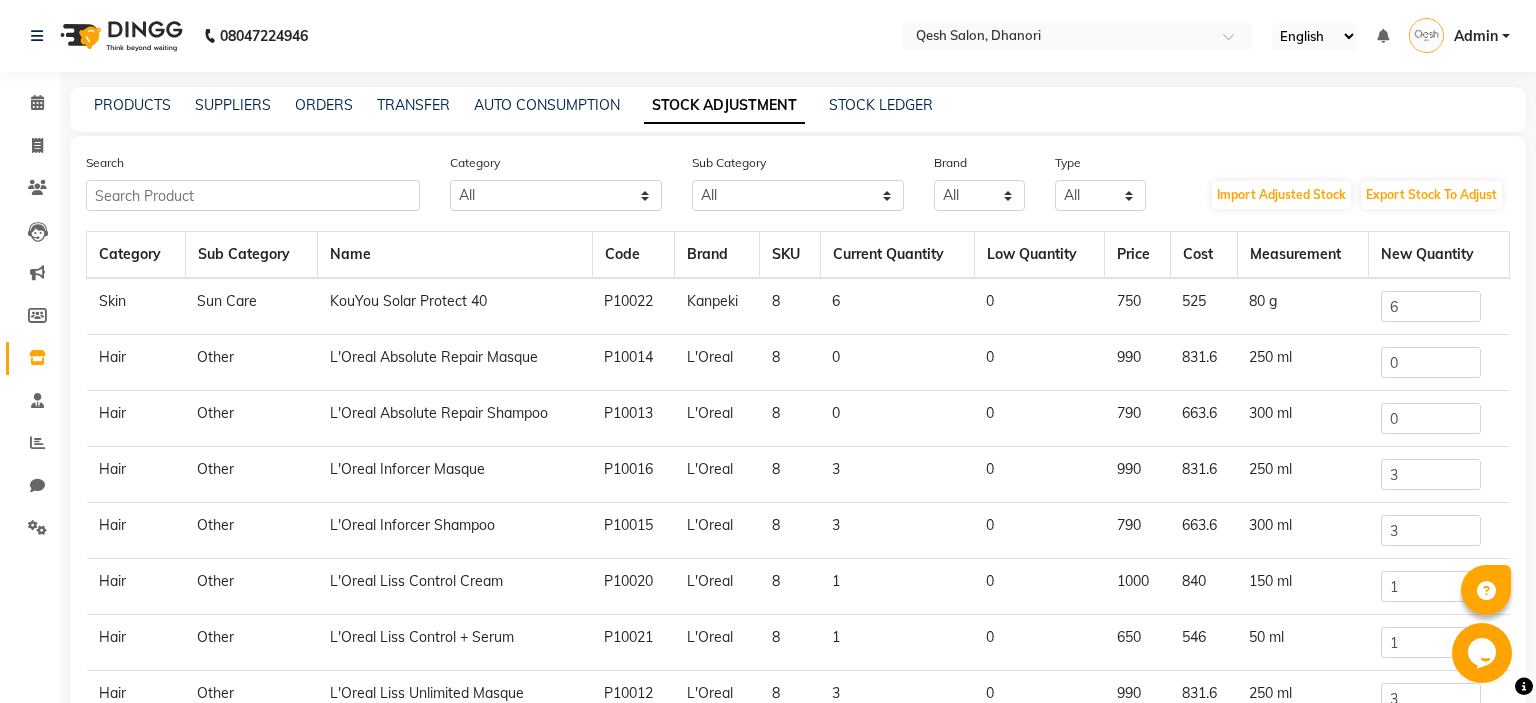 click on "PRODUCTS SUPPLIERS ORDERS TRANSFER AUTO CONSUMPTION STOCK ADJUSTMENT STOCK LEDGER" 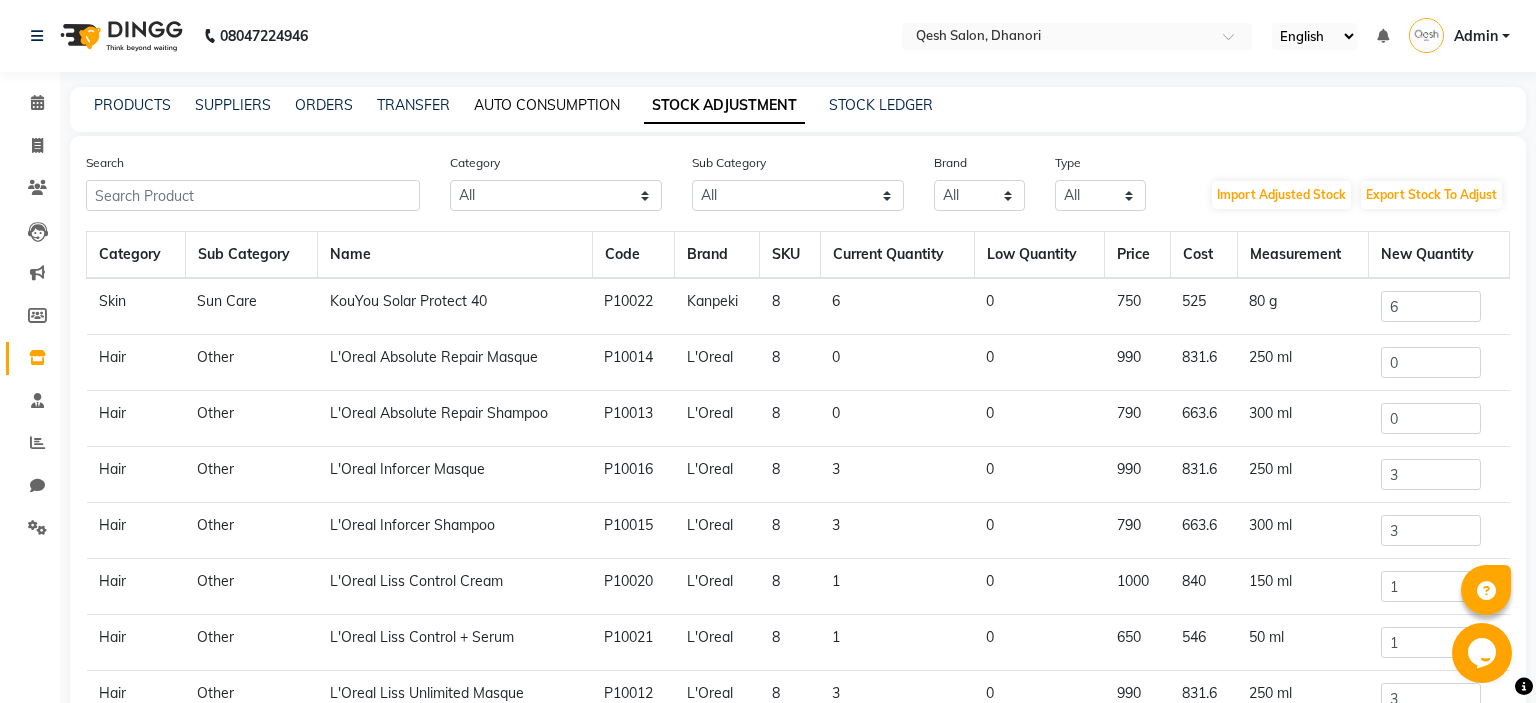 click on "AUTO CONSUMPTION" 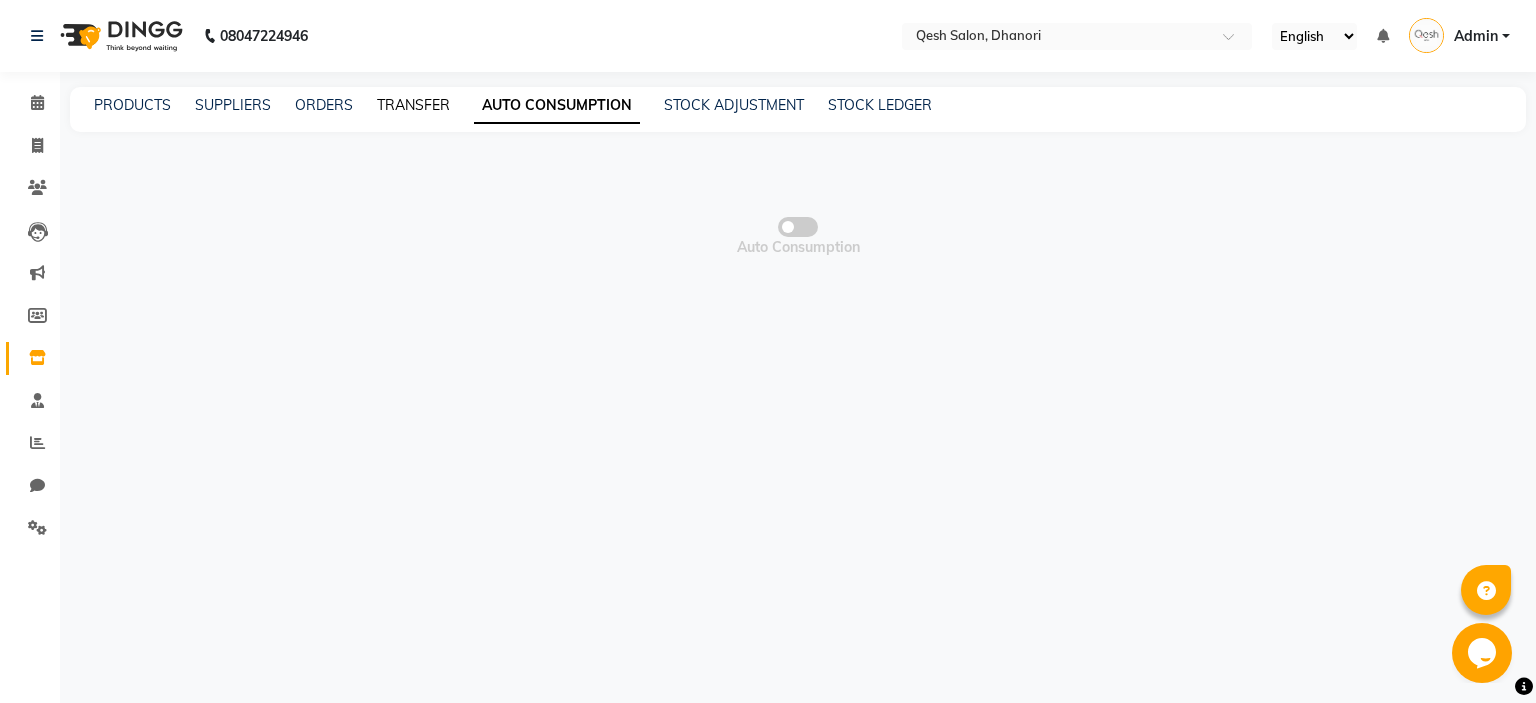 click on "TRANSFER" 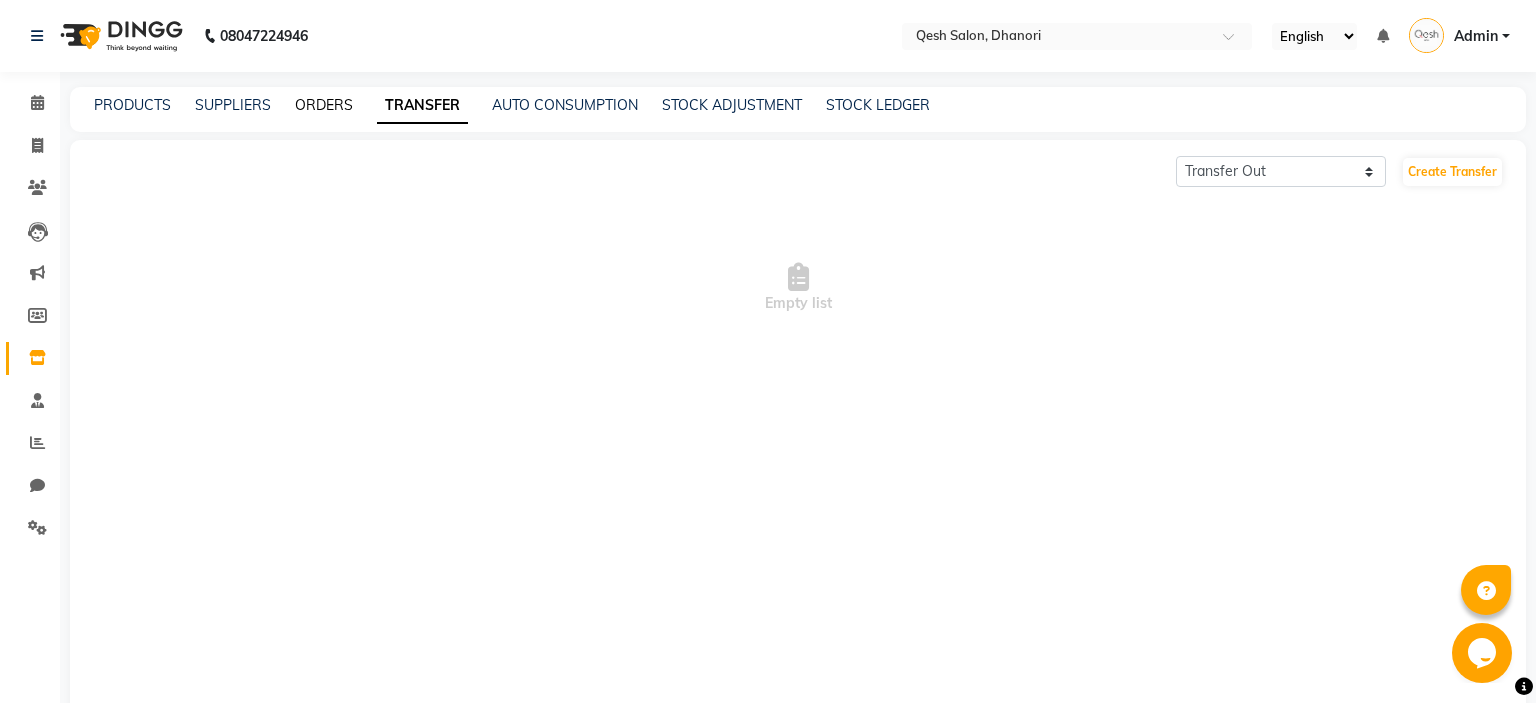 click on "ORDERS" 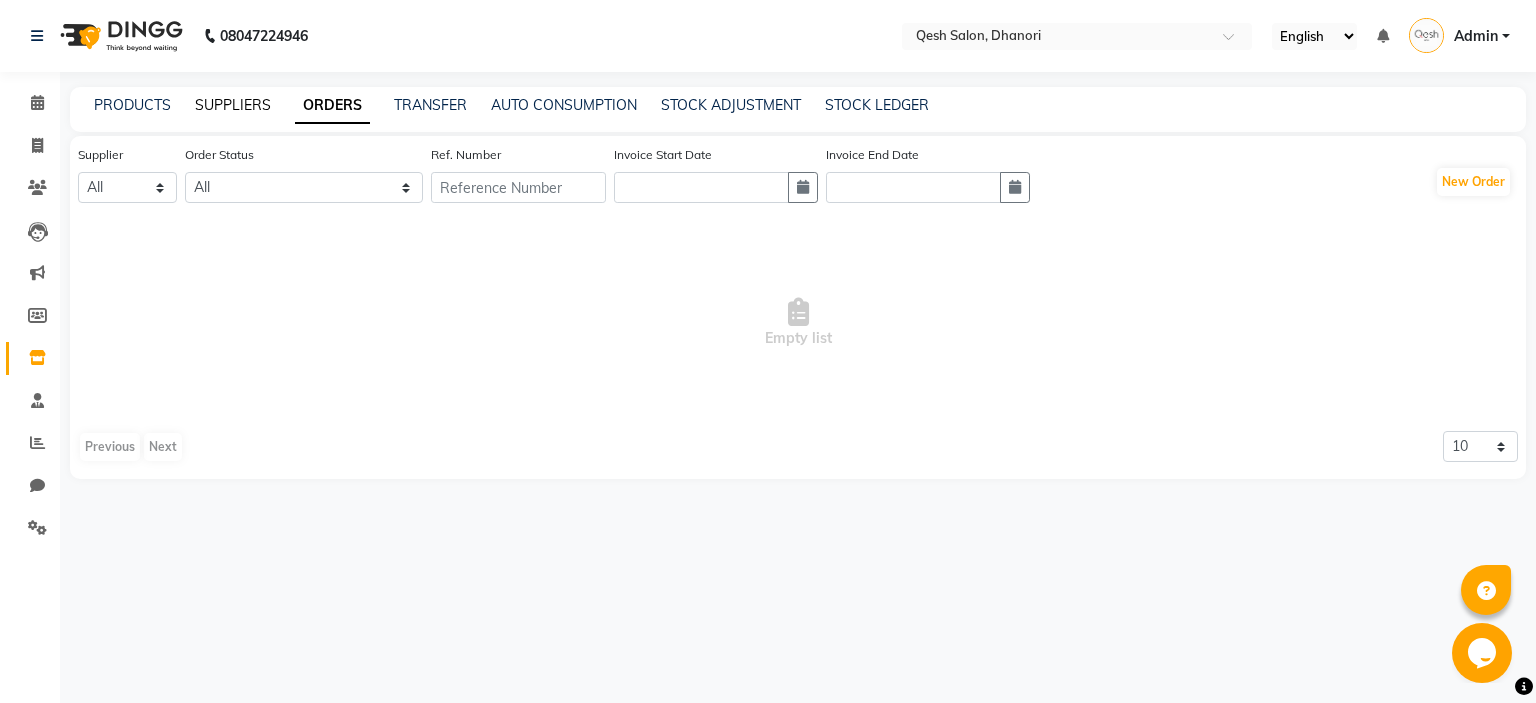 click on "SUPPLIERS" 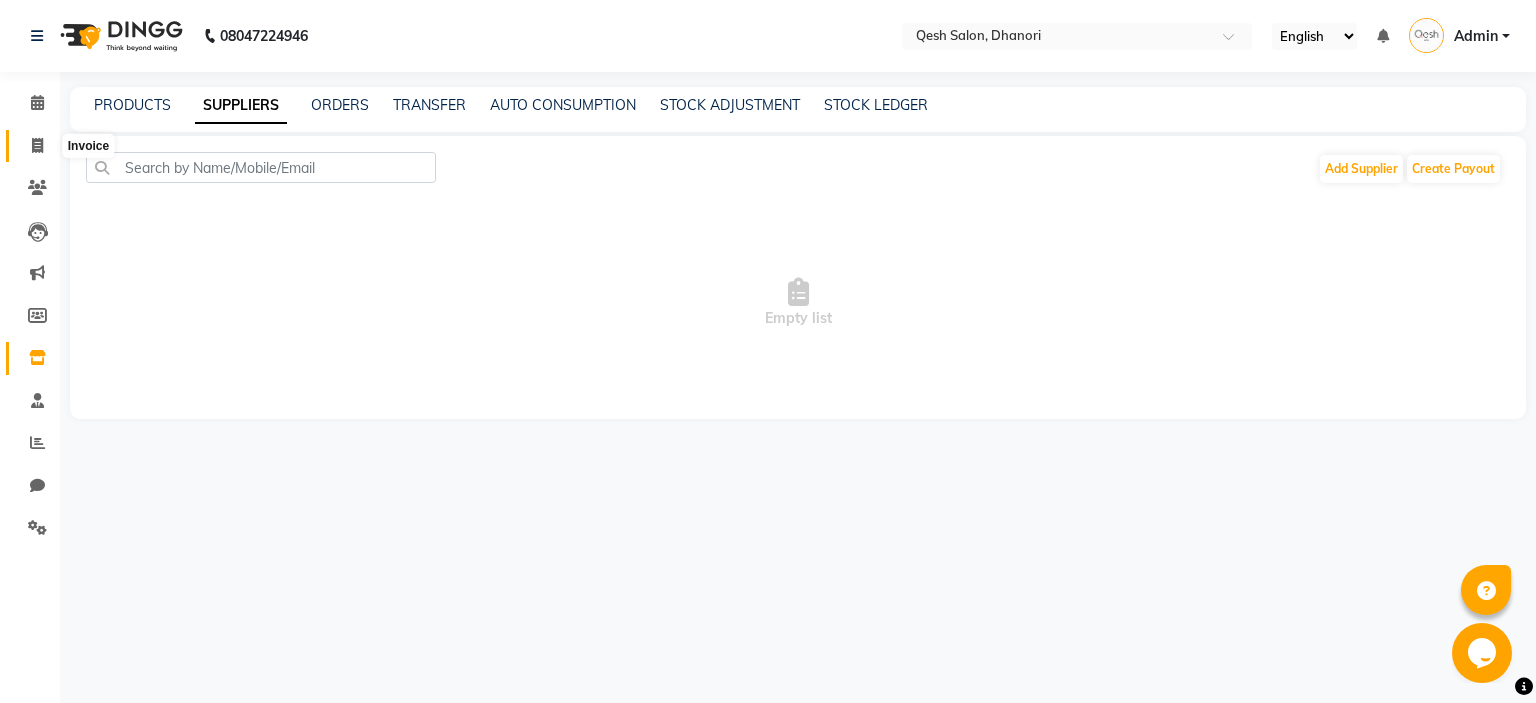 click 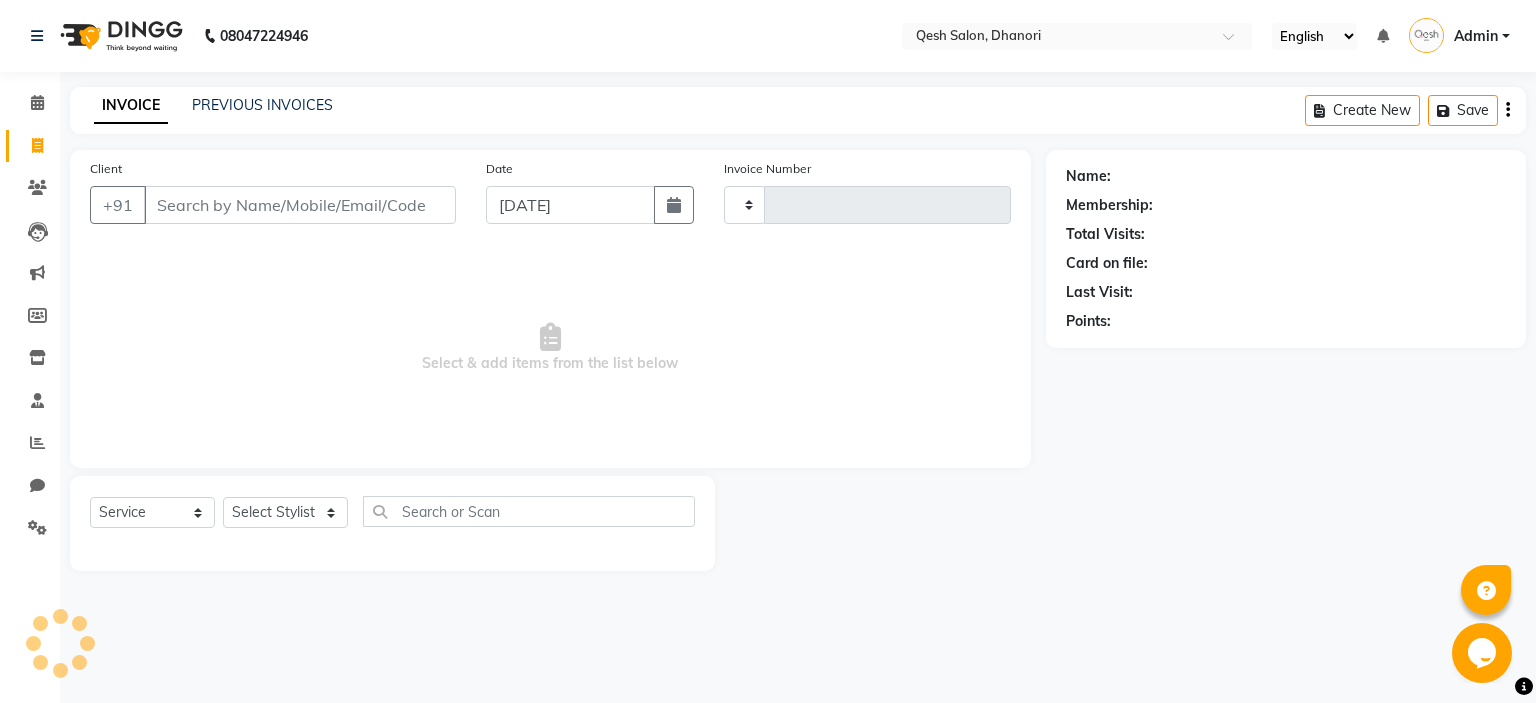 type on "0282" 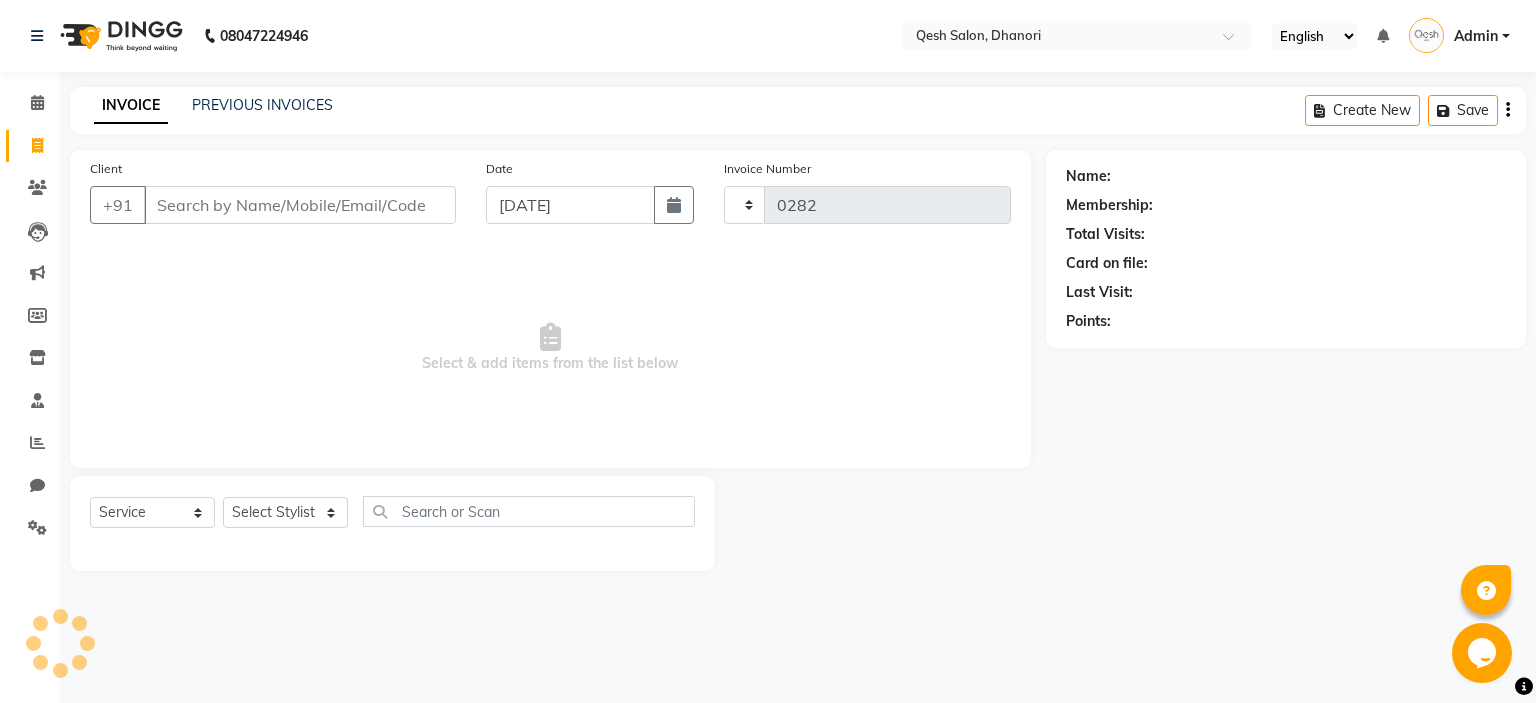 select on "7641" 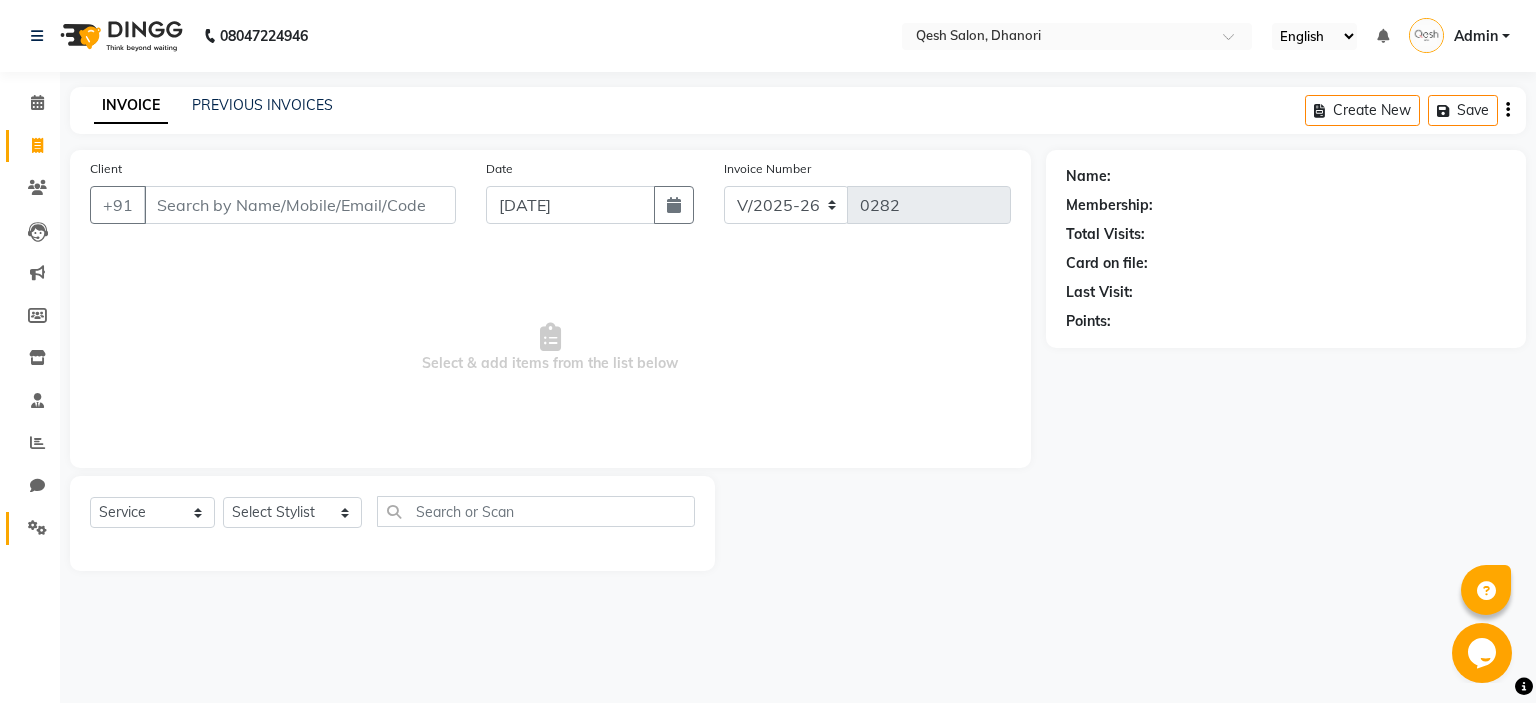 click on "Settings" 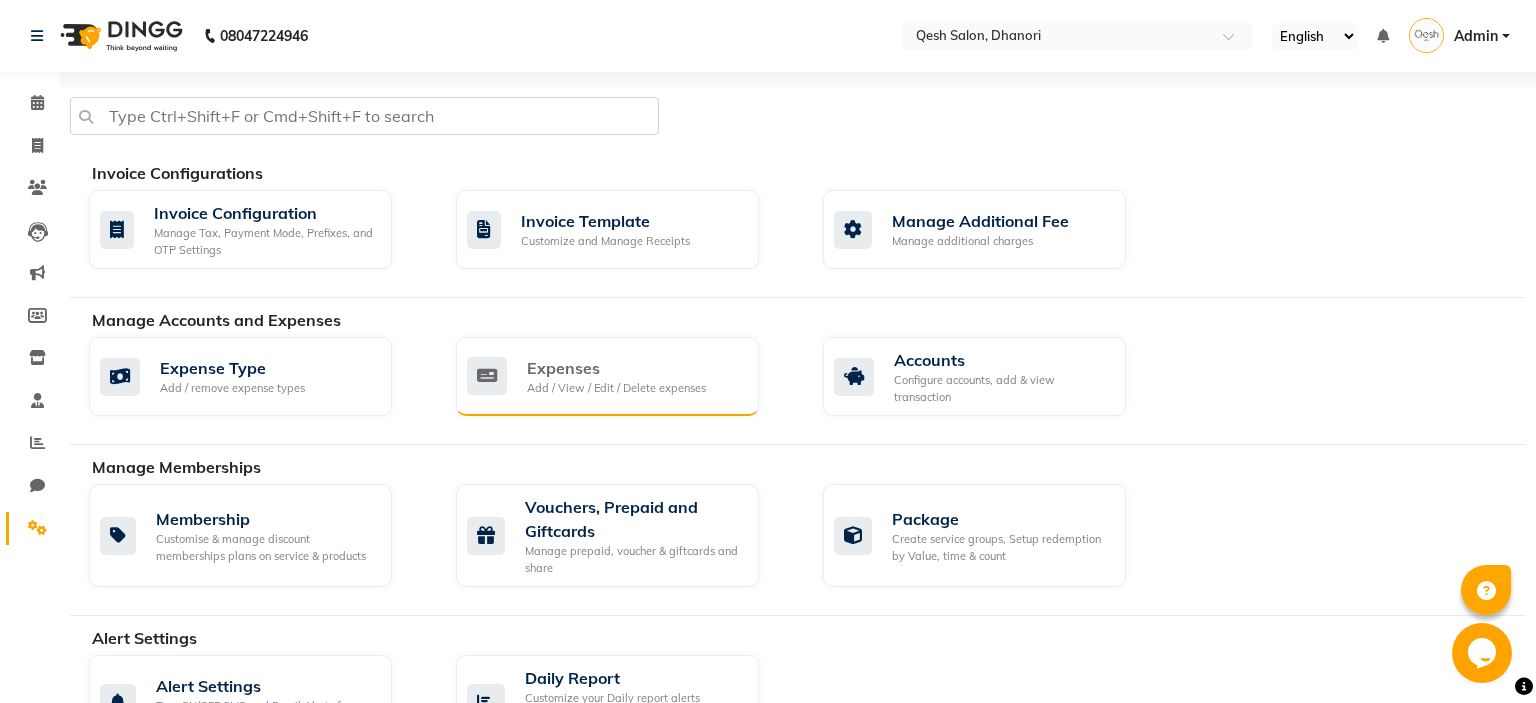 click on "Expenses Add / View / Edit / Delete expenses" 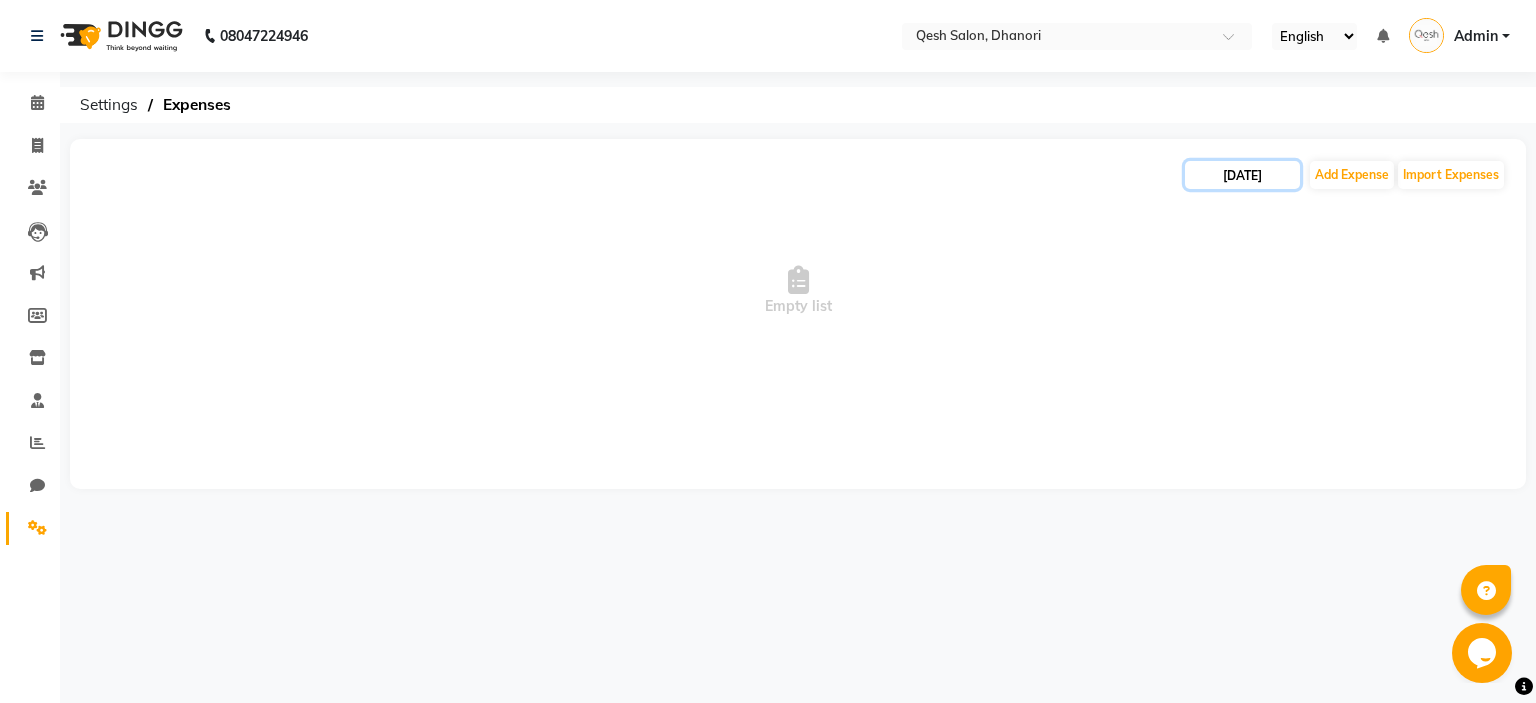 click on "[DATE]" 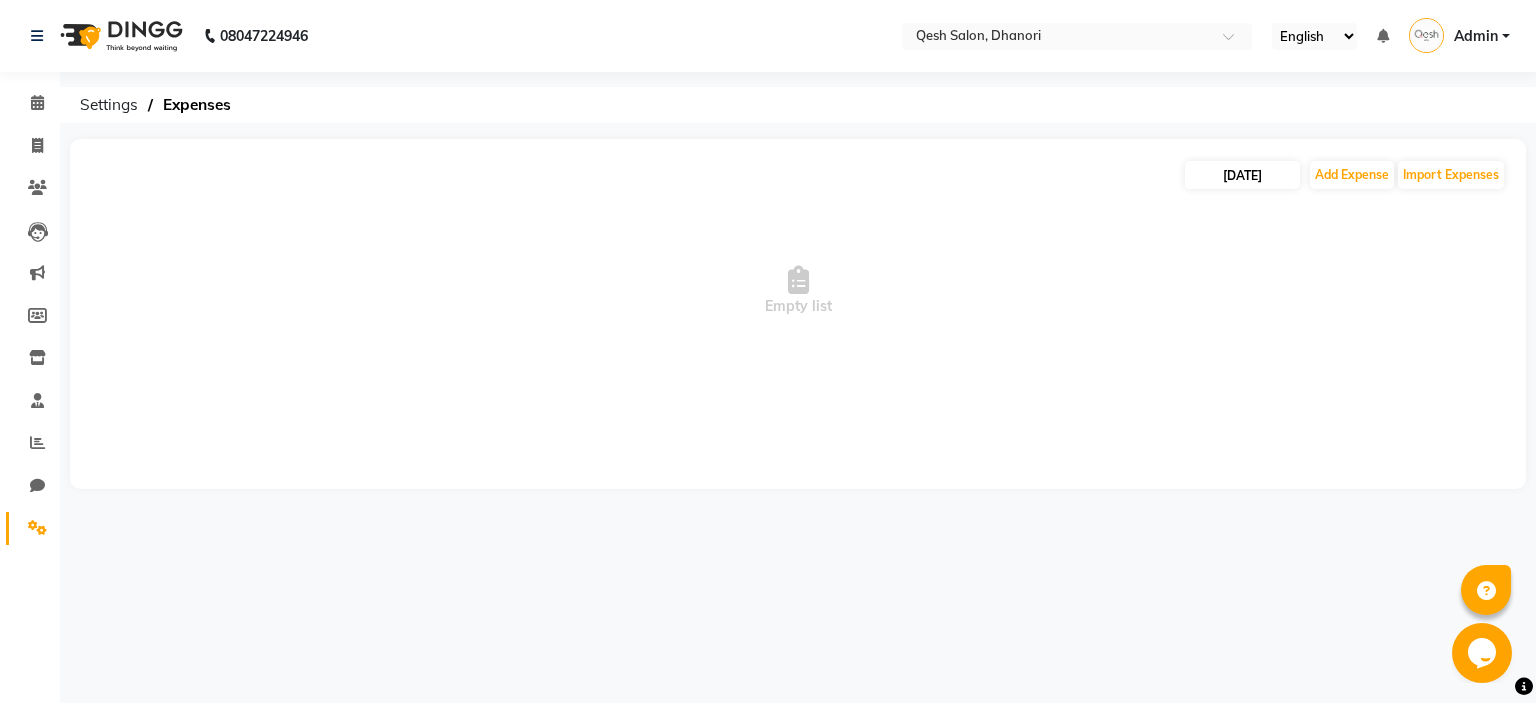 select on "7" 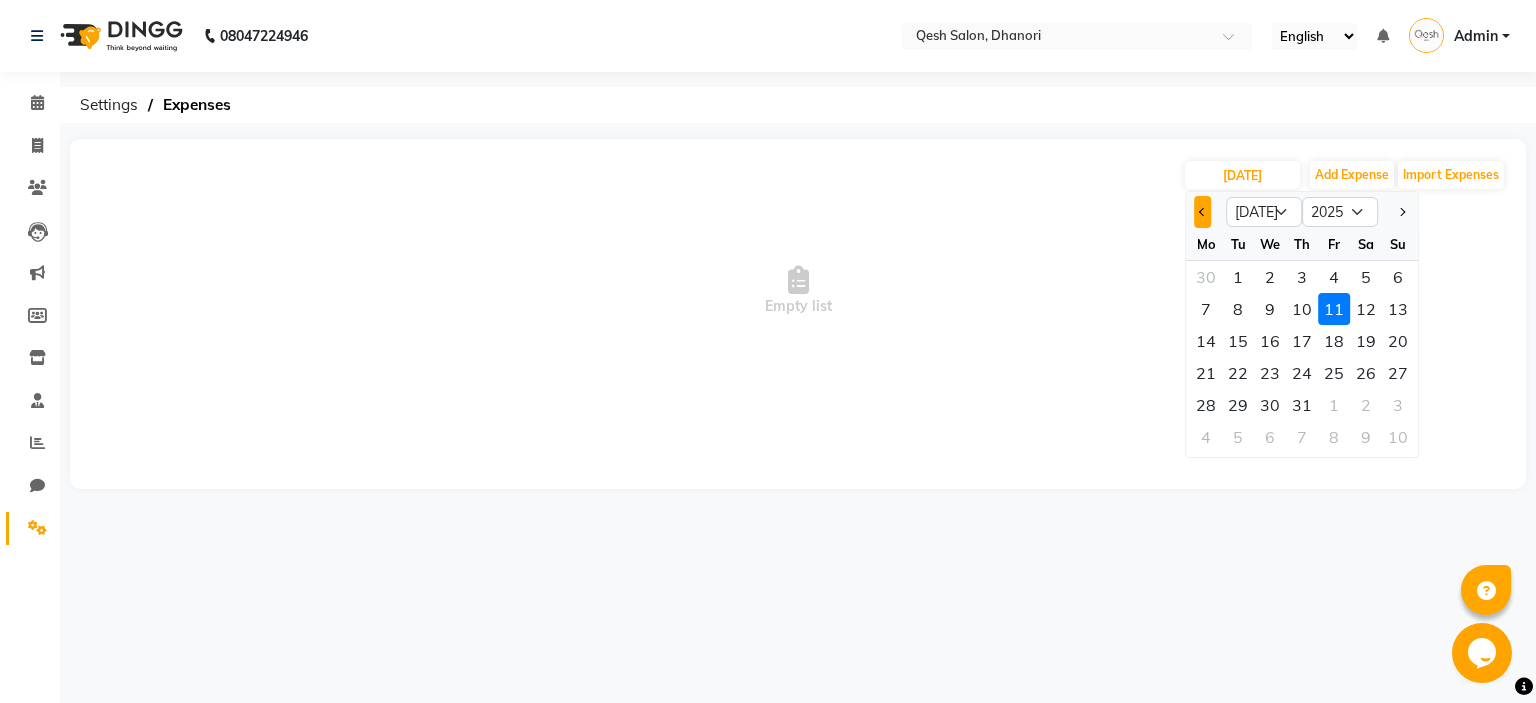 click 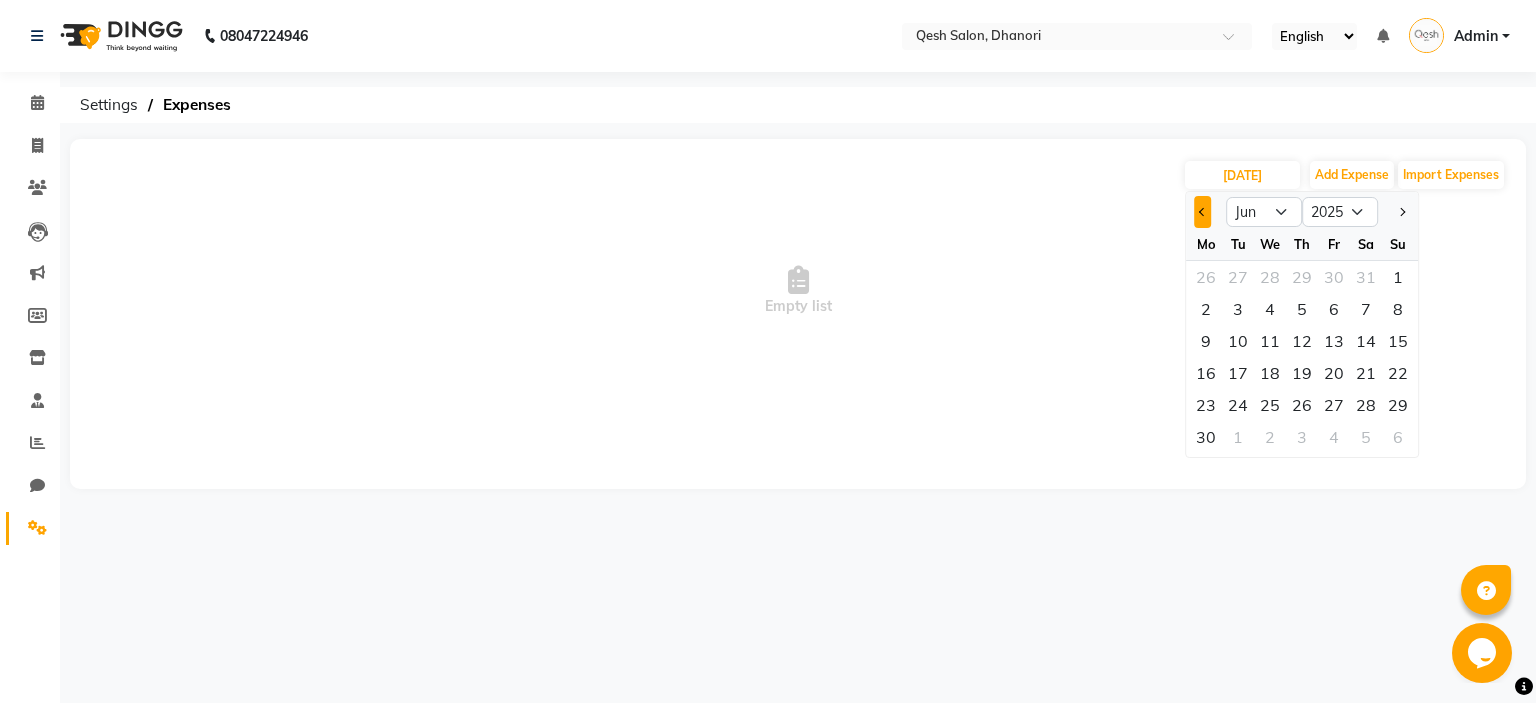 click 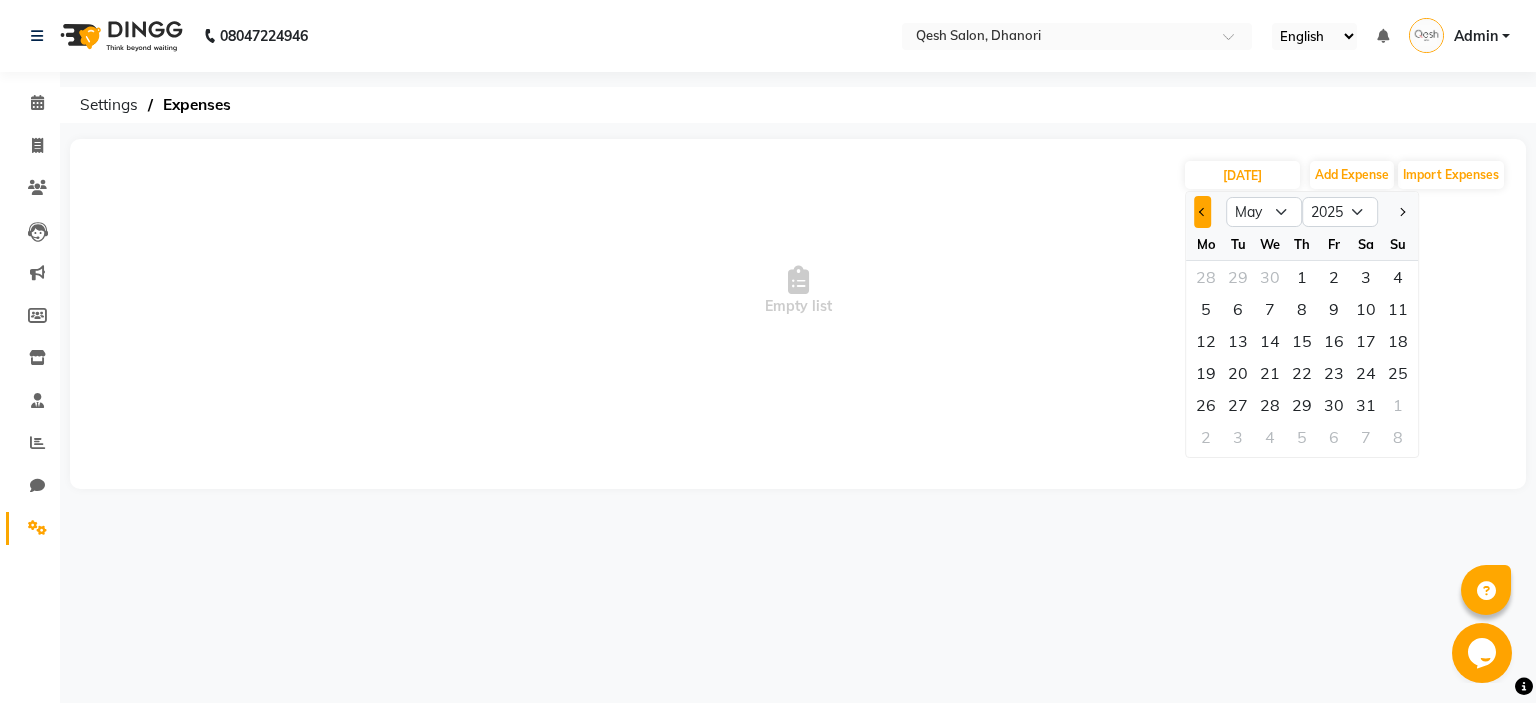 click 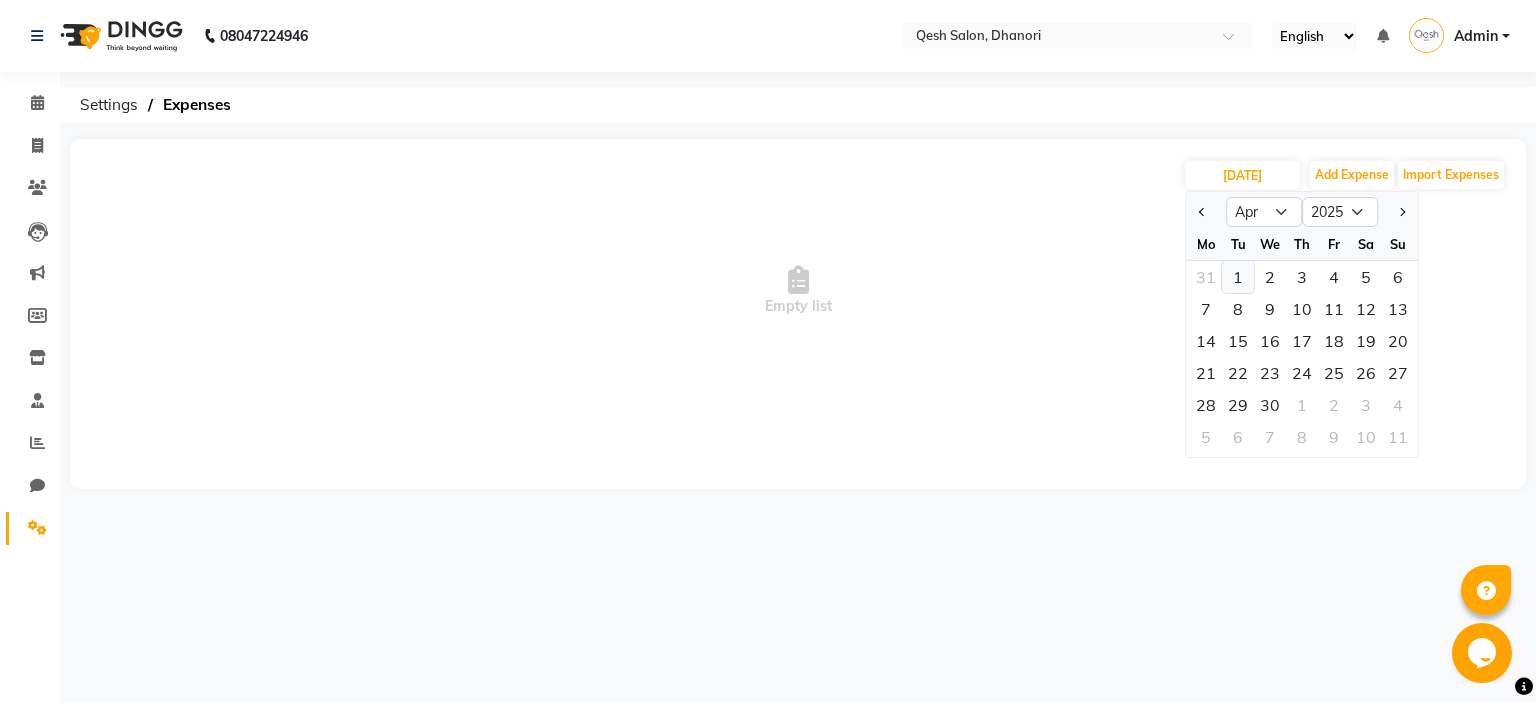 click on "1" 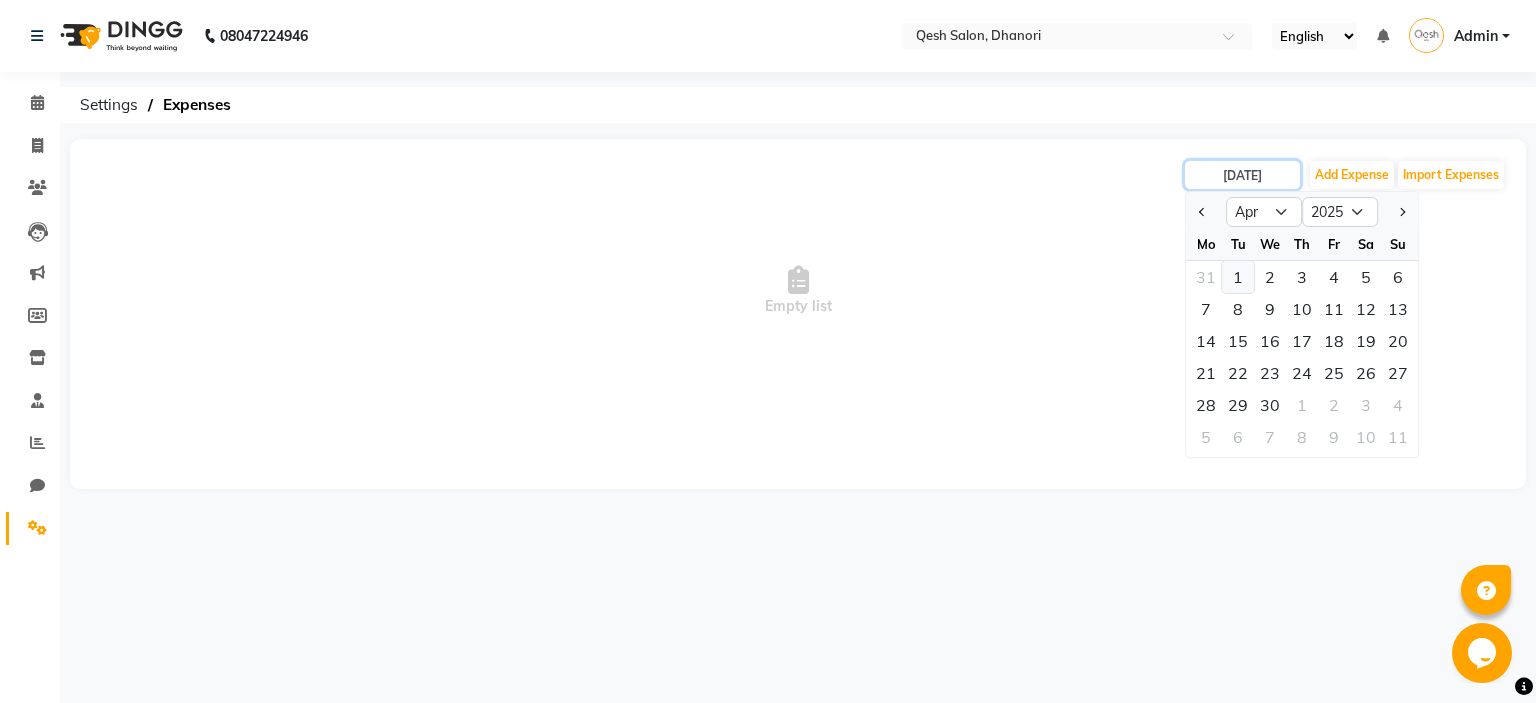 type on "[DATE]" 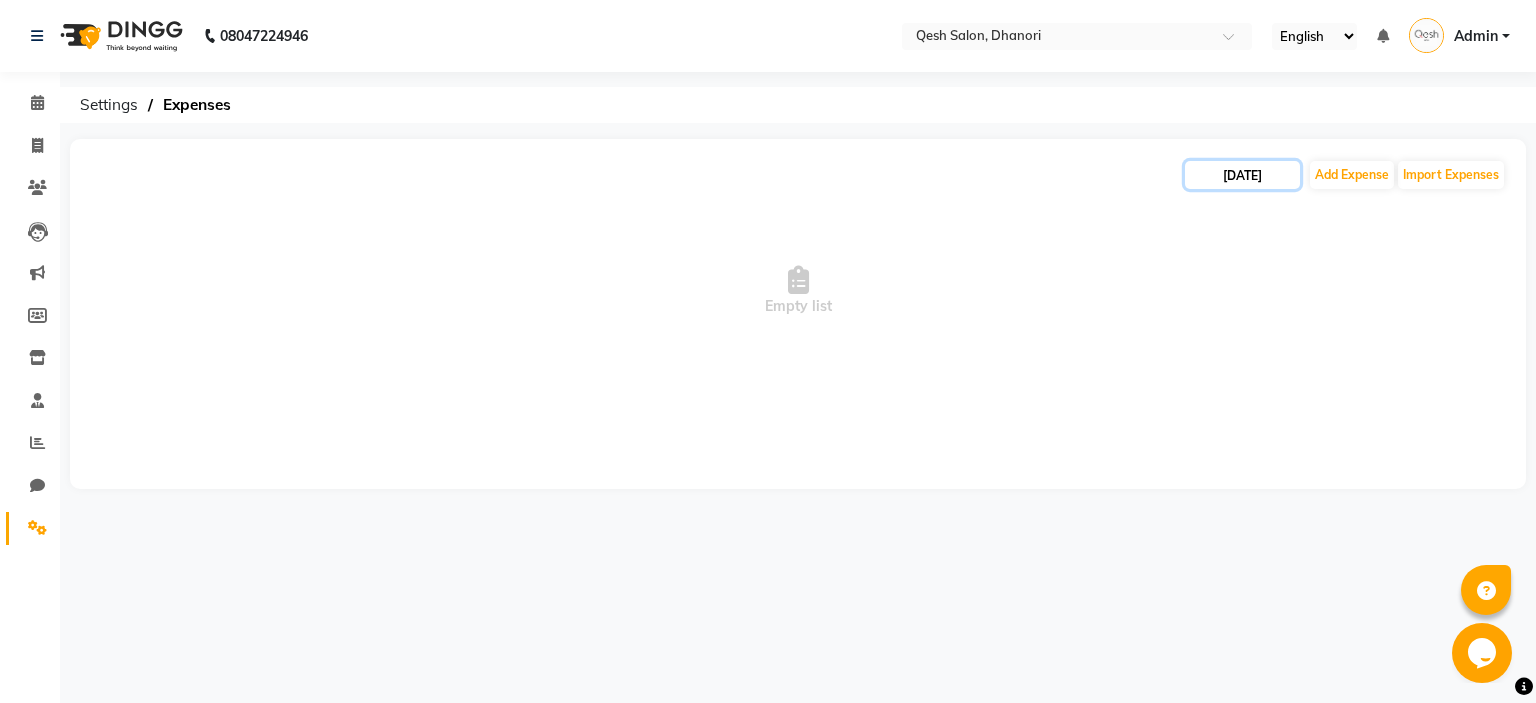 click on "[DATE]" 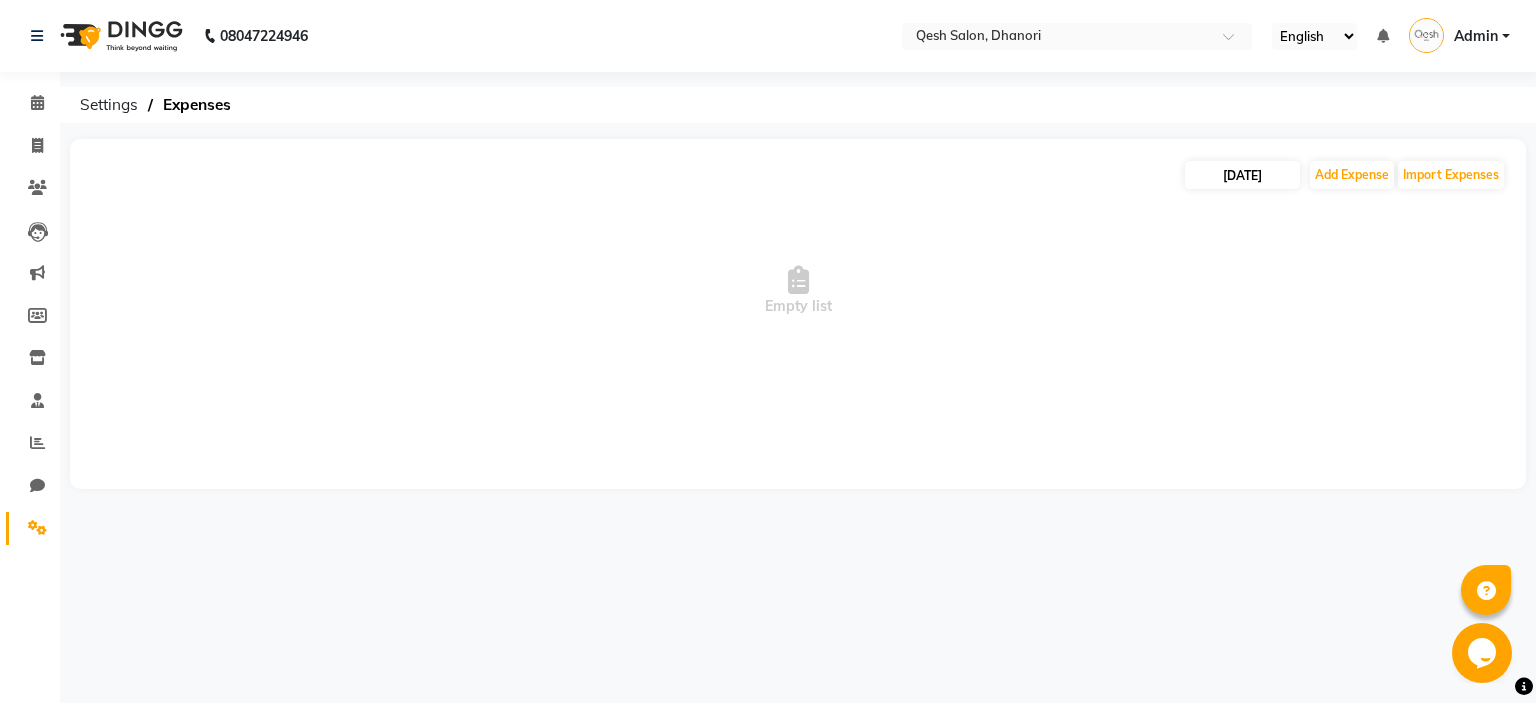 select on "4" 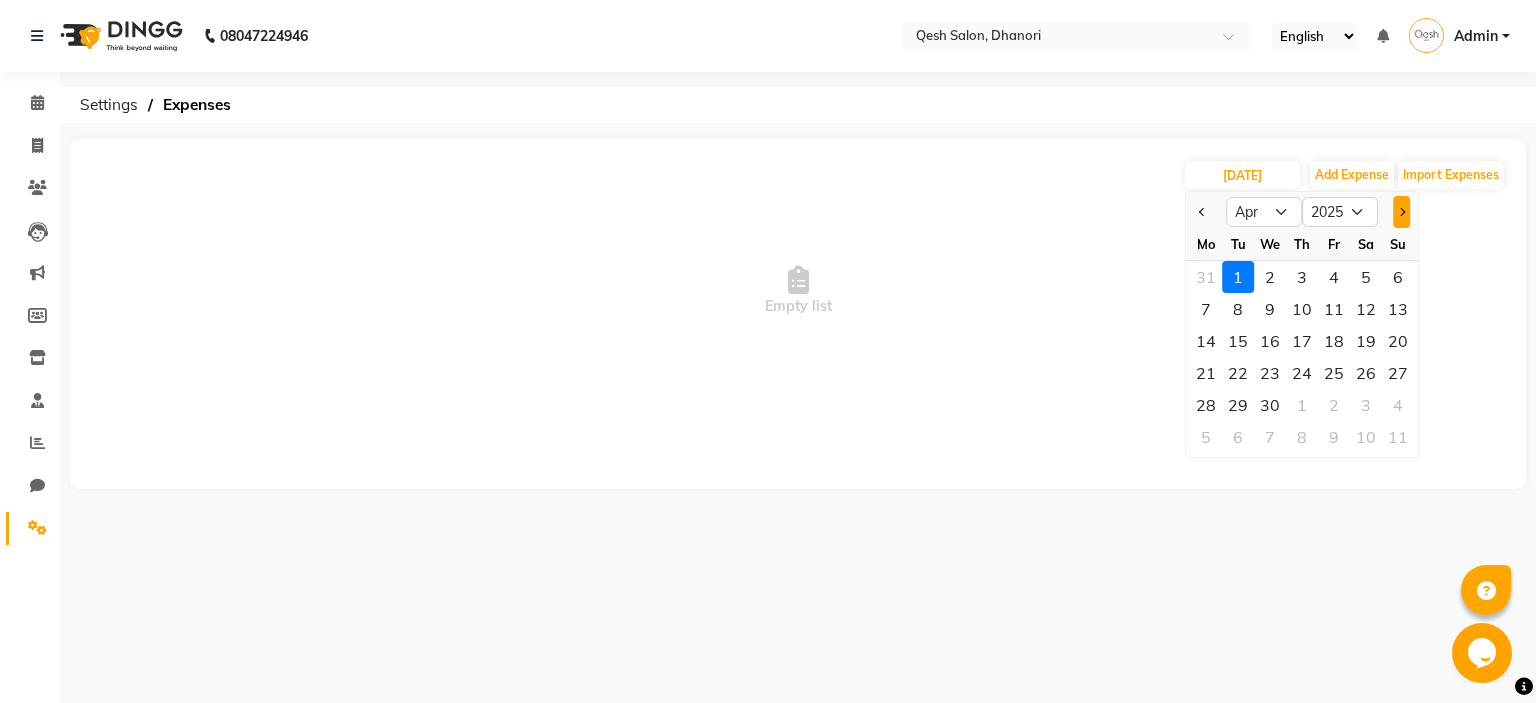 click 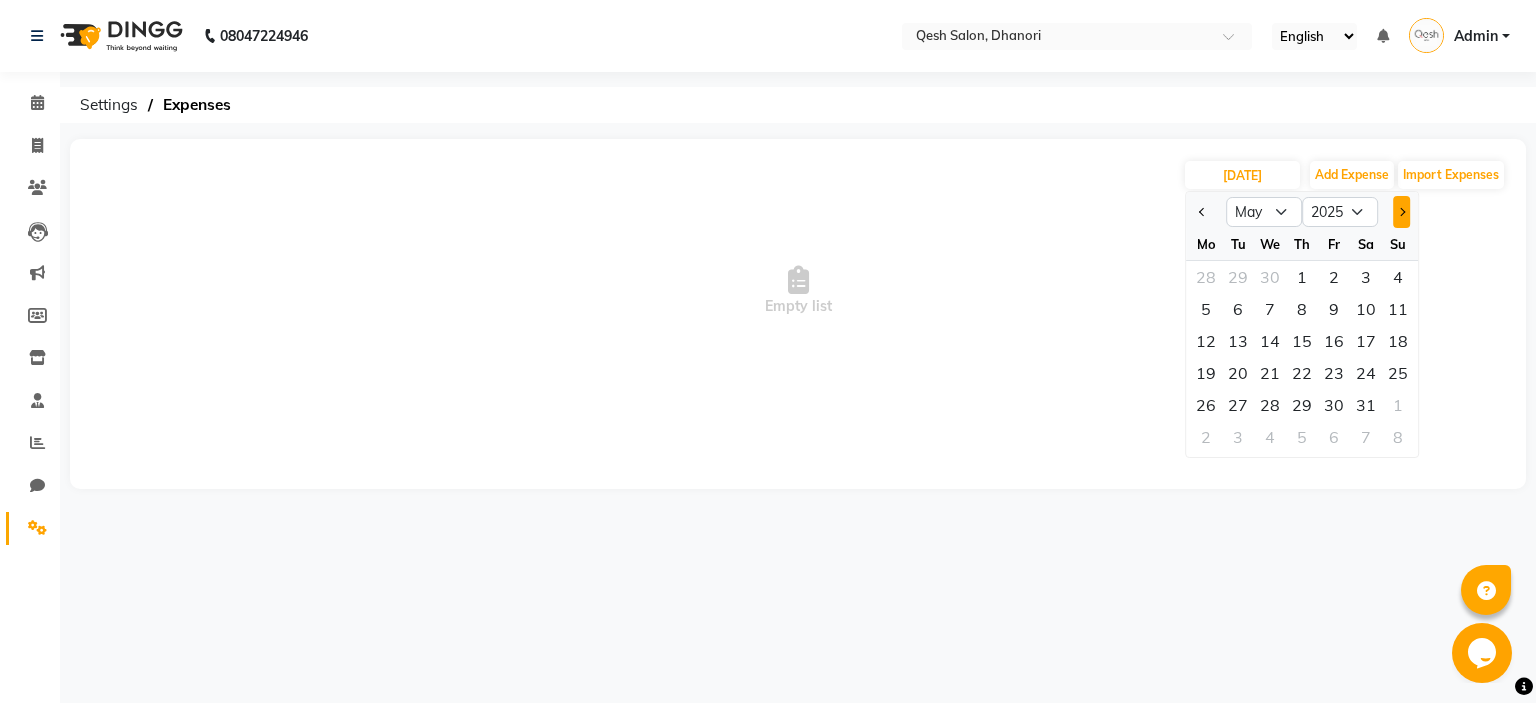 click 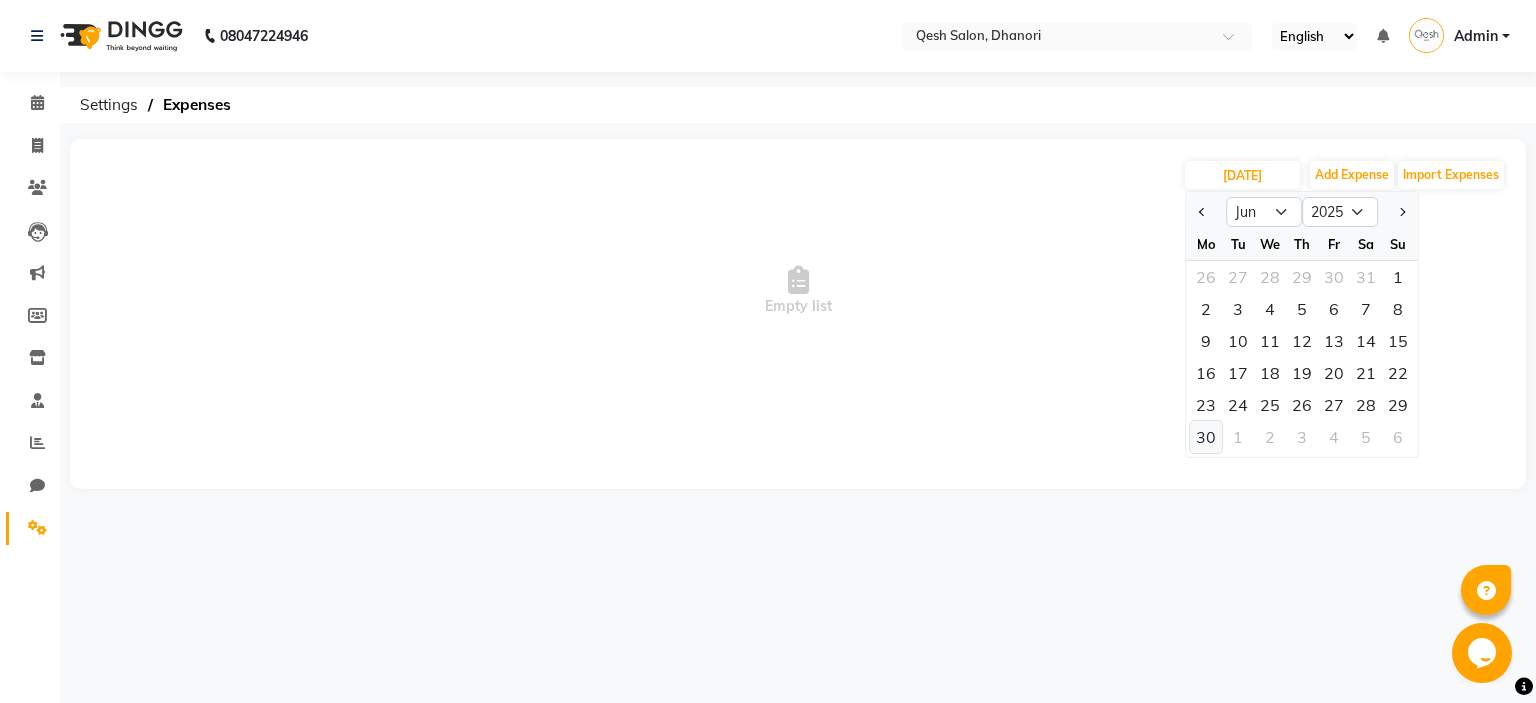 click on "30" 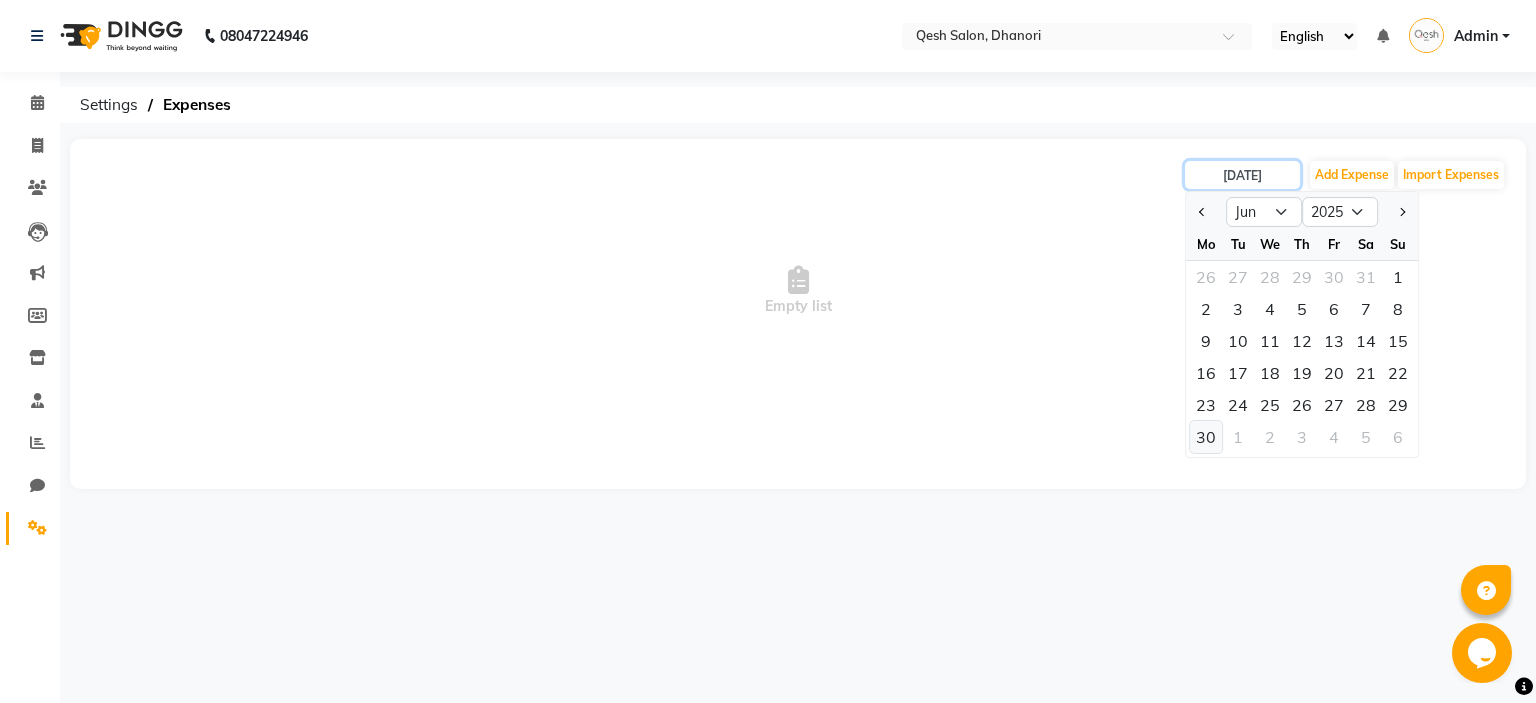 type on "[DATE]" 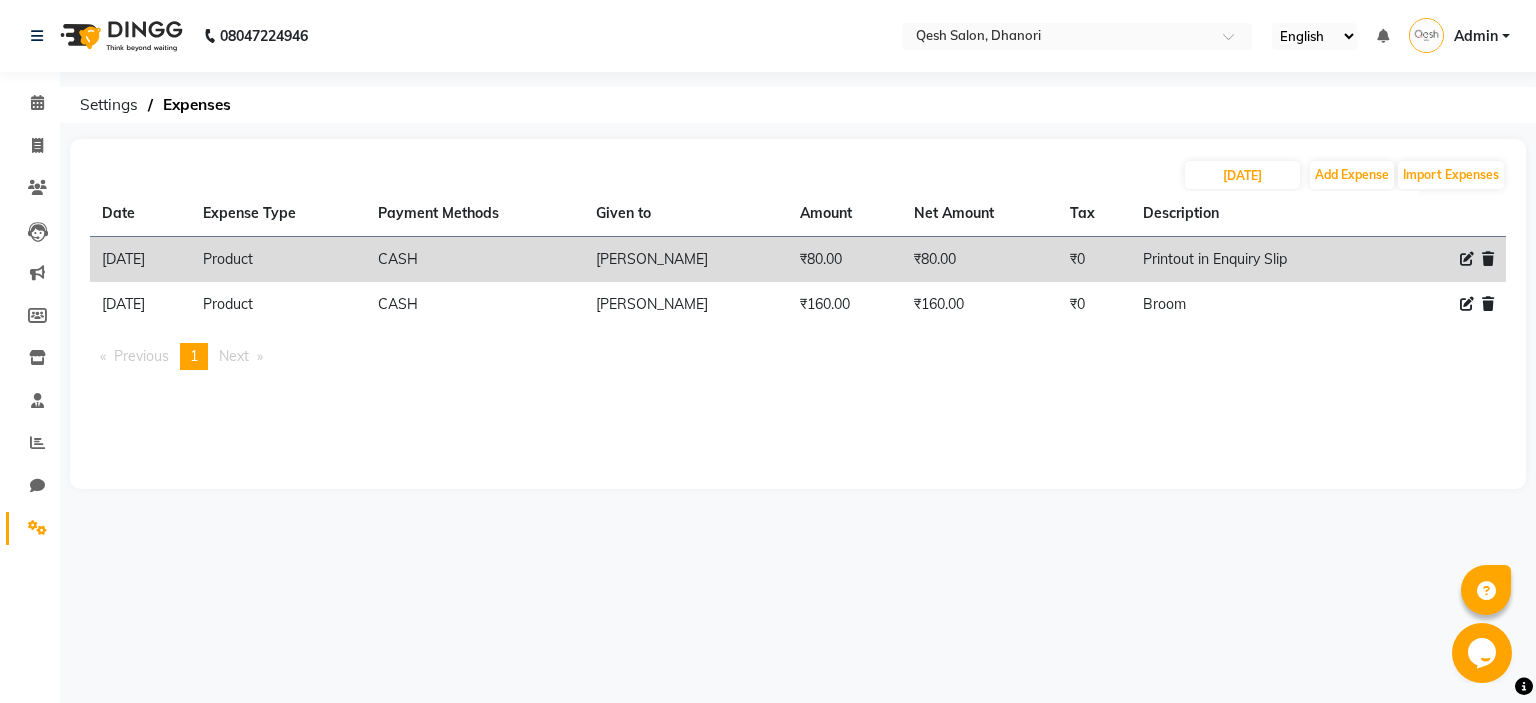 click on "[DATE] Add Expense Import Expenses Date Expense Type Payment Methods Given to Amount Net Amount Tax Description  [DATE]   Product   CASH   [PERSON_NAME]   ₹80.00  ₹80.00 ₹0  Printout in Enquiry Slip   [DATE]   Product   CASH   [PERSON_NAME]   ₹160.00  ₹160.00 ₹0  Broom   Previous  page  1 / 1  You're on page  1  Next  page" 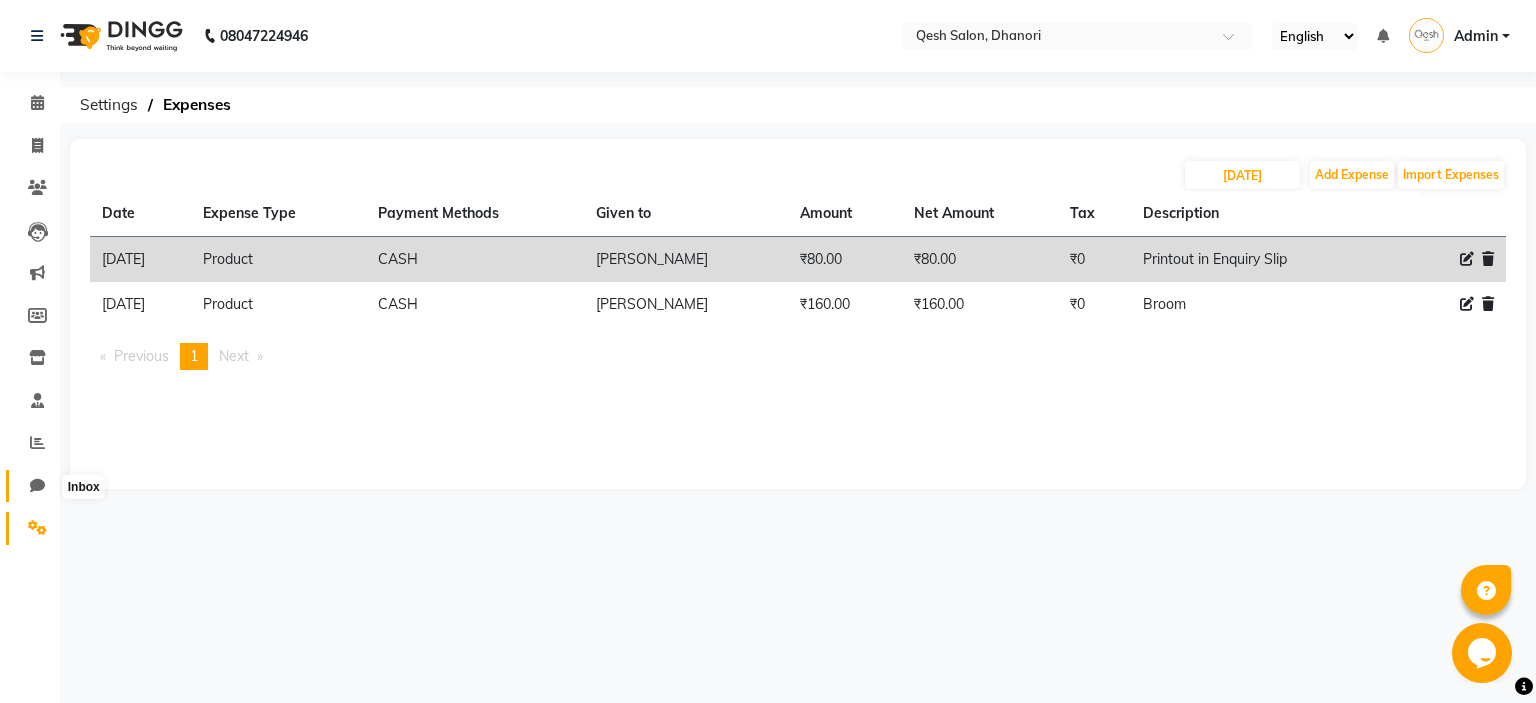 click 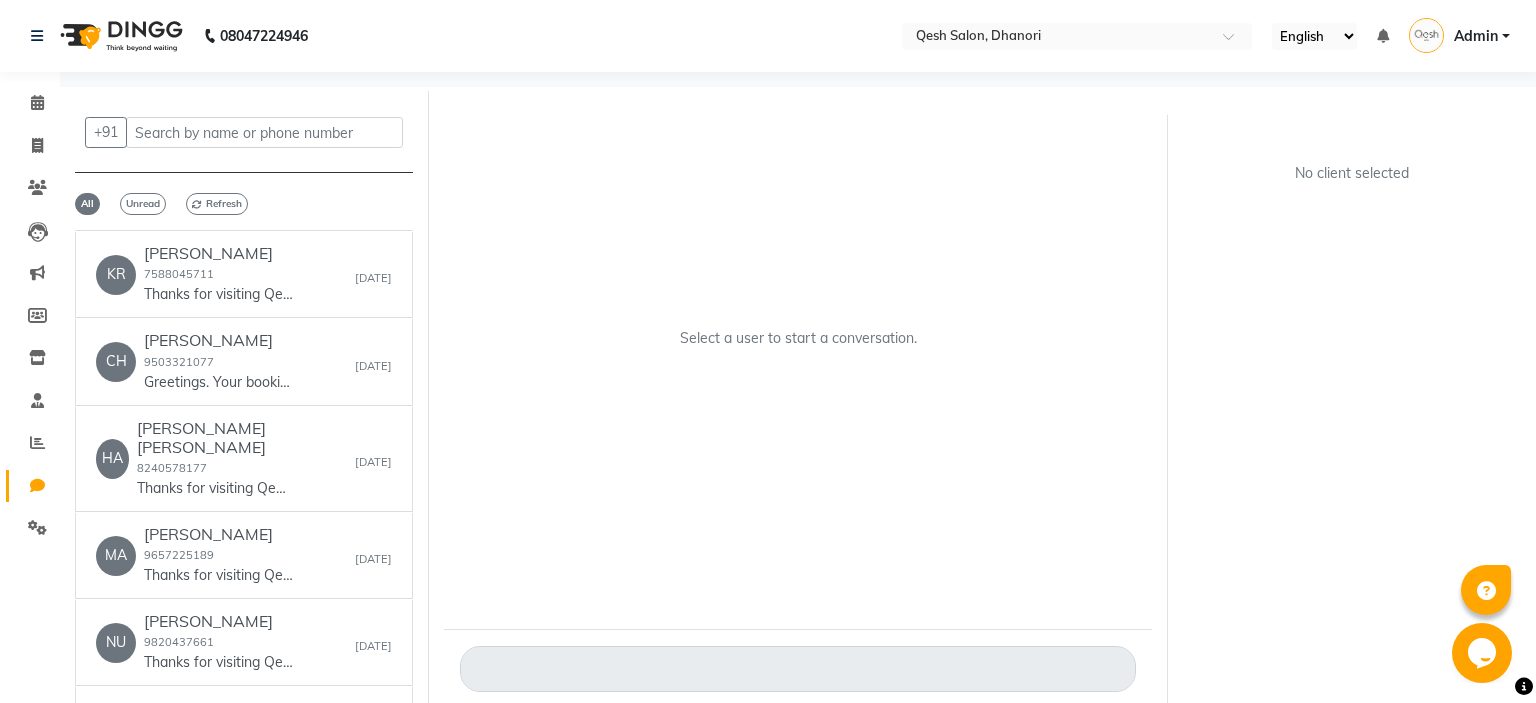 scroll, scrollTop: 0, scrollLeft: 0, axis: both 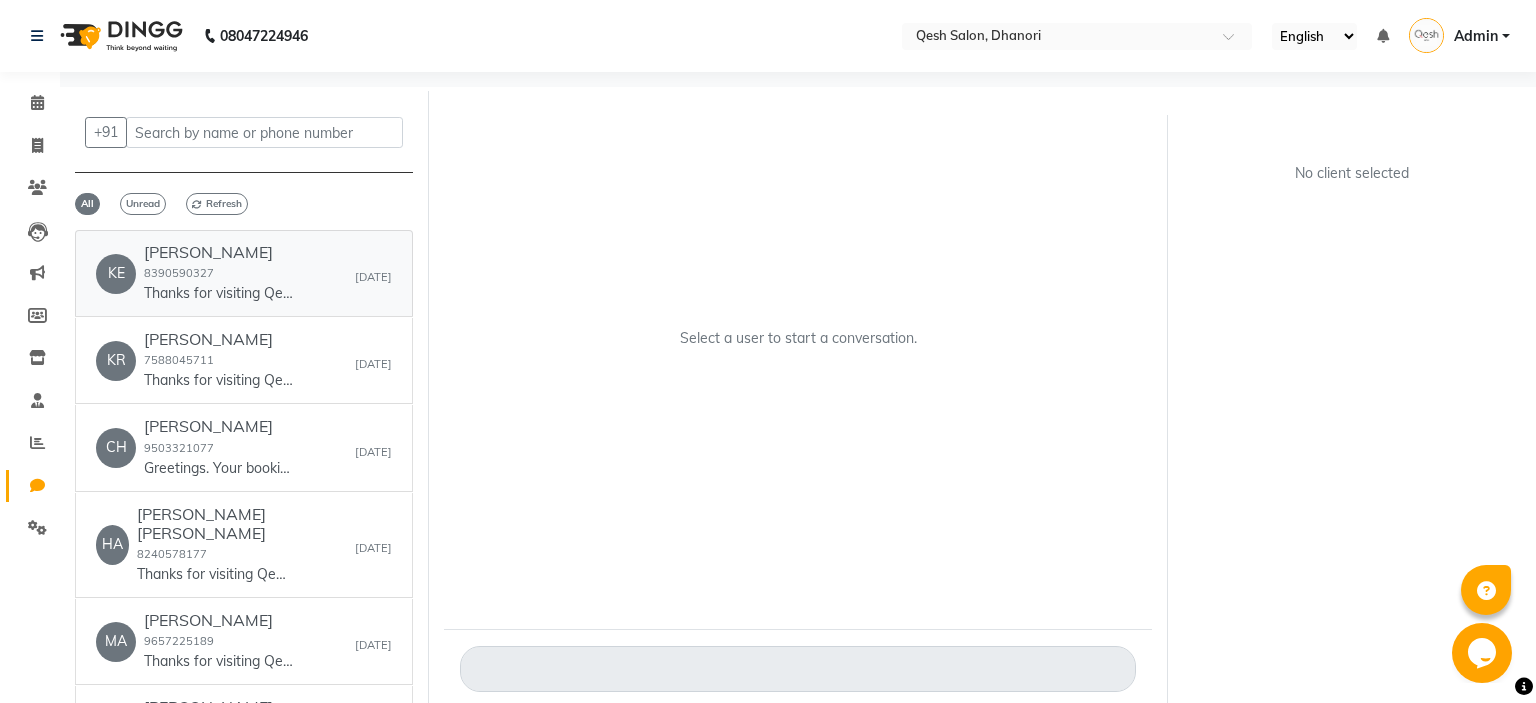 click on "KE   [PERSON_NAME]  8390590327  Thanks for visiting Qesh Salon. Your bill amount is 1800. Please review us on google - [DOMAIN_NAME][URL]. Your Receipt - [DOMAIN_NAME][URL] - DINGG   [DATE]" 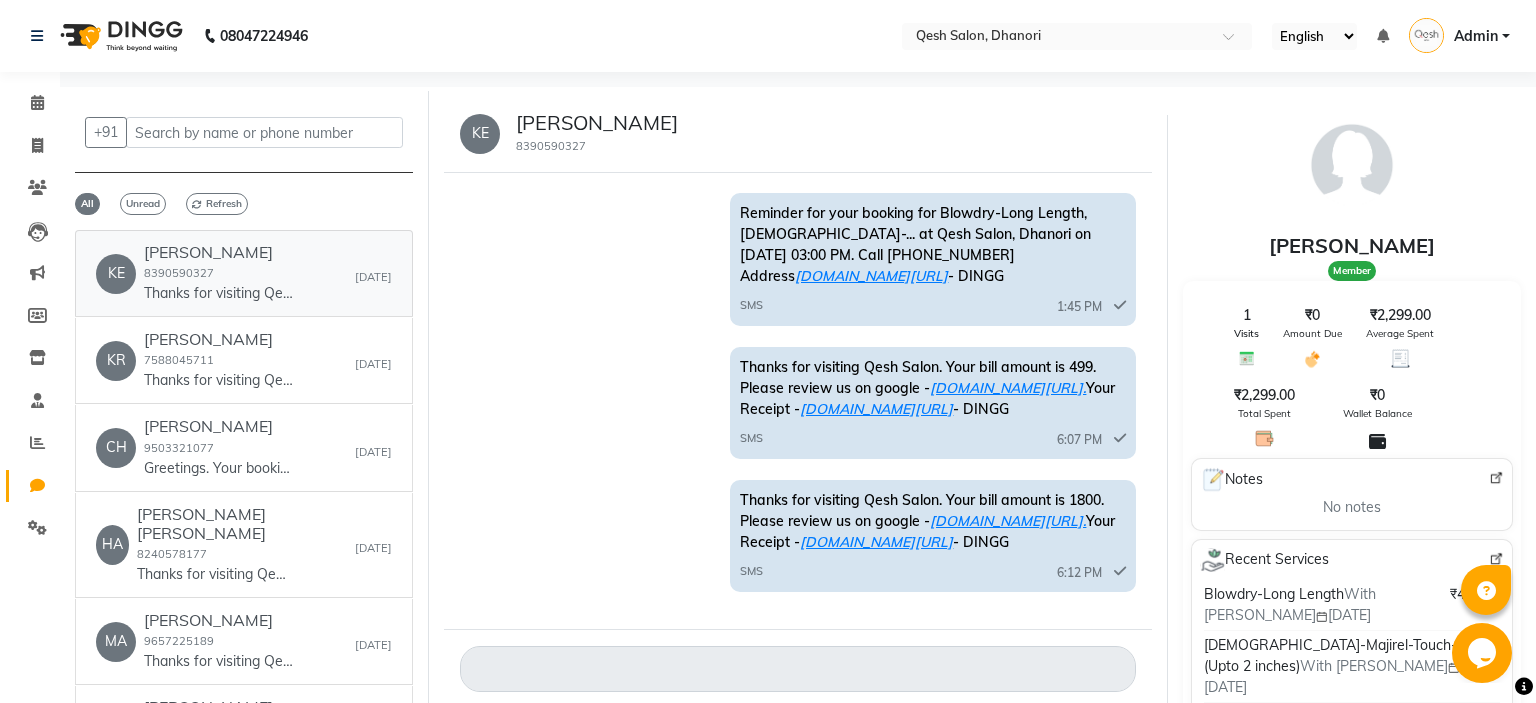 scroll, scrollTop: 0, scrollLeft: 0, axis: both 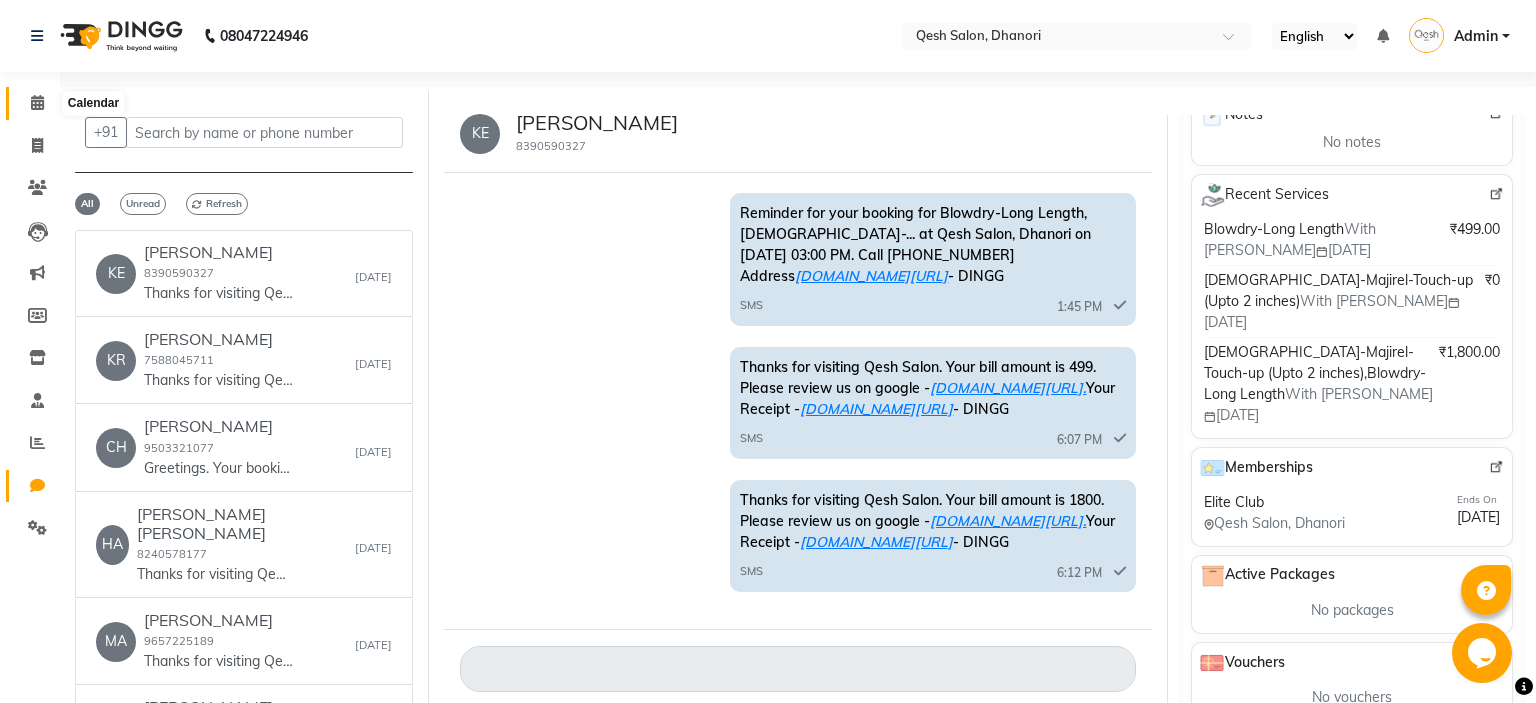 click 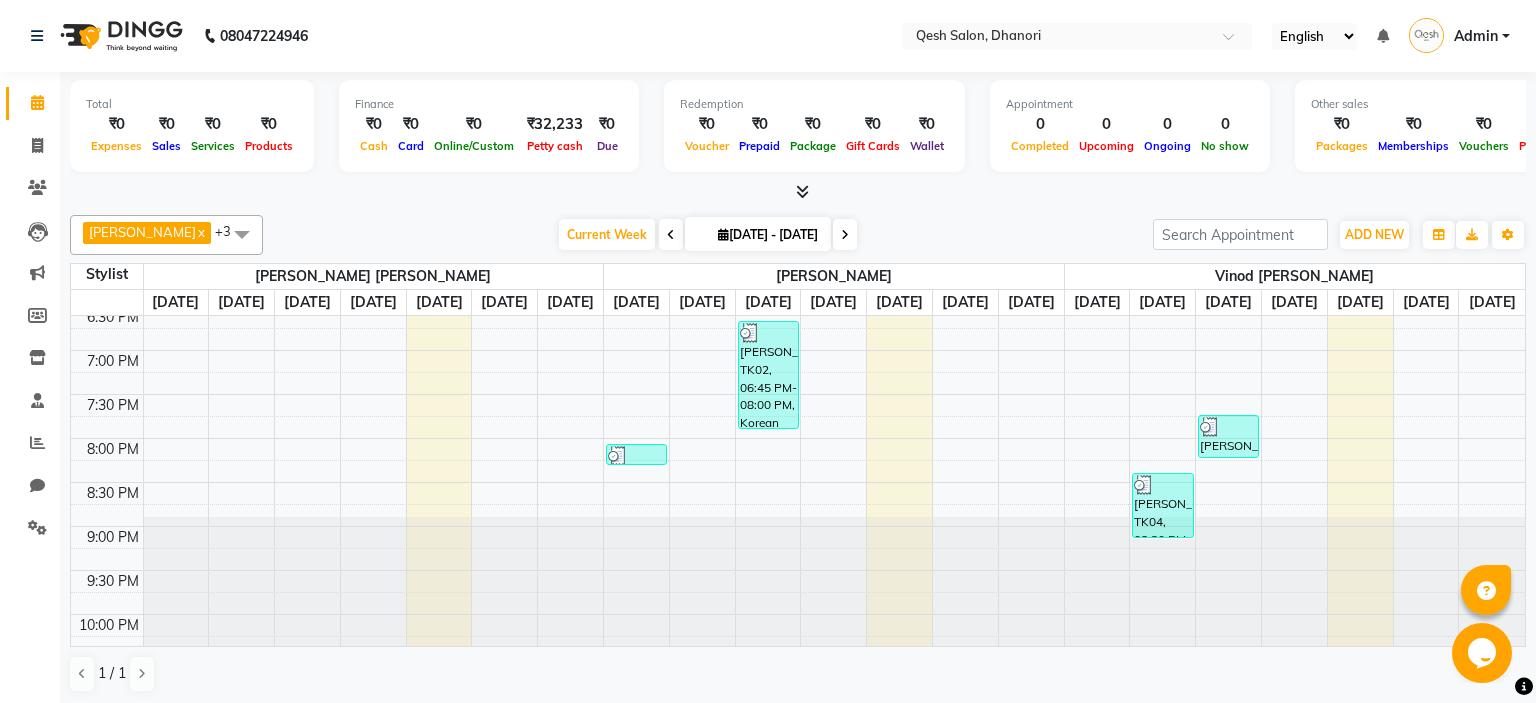 scroll, scrollTop: 910, scrollLeft: 0, axis: vertical 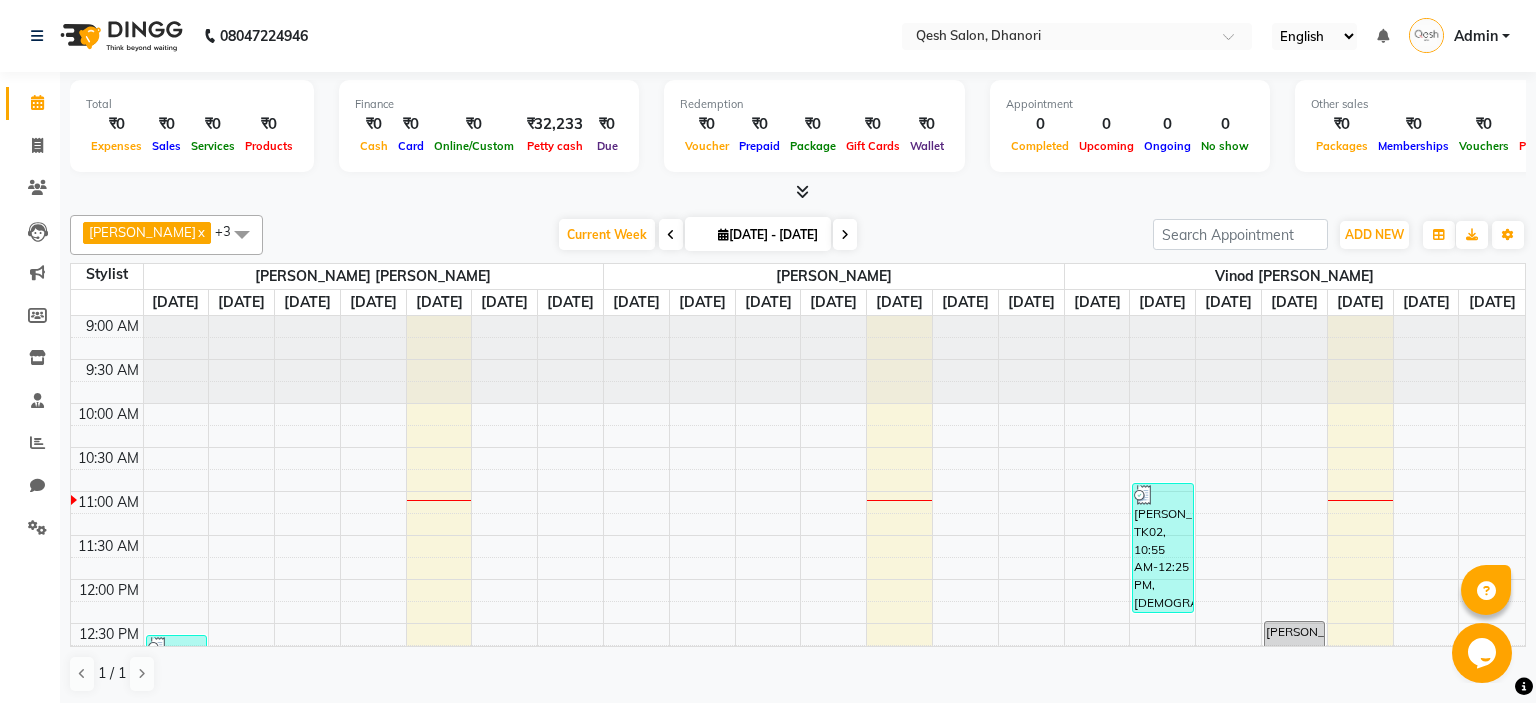 click on "Total  ₹0  Expenses ₹0  Sales ₹0  Services ₹0  Products Finance  ₹0  Cash ₹0  Card ₹0  Online/Custom ₹32,233 [PERSON_NAME] cash ₹0 Due  Redemption  ₹0 Voucher ₹0 Prepaid ₹0 Package ₹0  Gift Cards ₹0  Wallet  Appointment  0 Completed 0 Upcoming 0 Ongoing 0 No show  Other sales  ₹0  Packages ₹0  Memberships ₹0  Vouchers ₹0  Prepaids ₹0  Gift Cards" at bounding box center (798, 129) 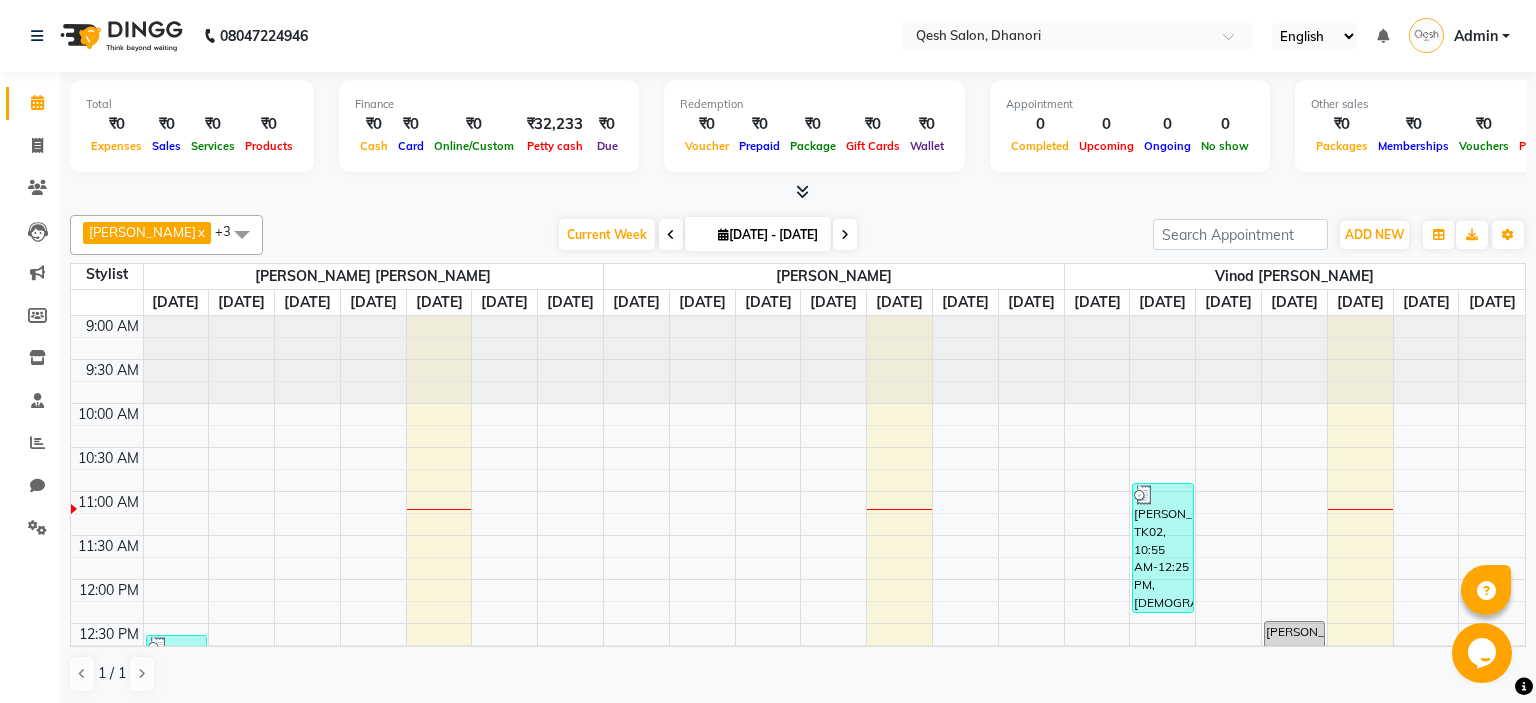 scroll, scrollTop: 0, scrollLeft: 0, axis: both 